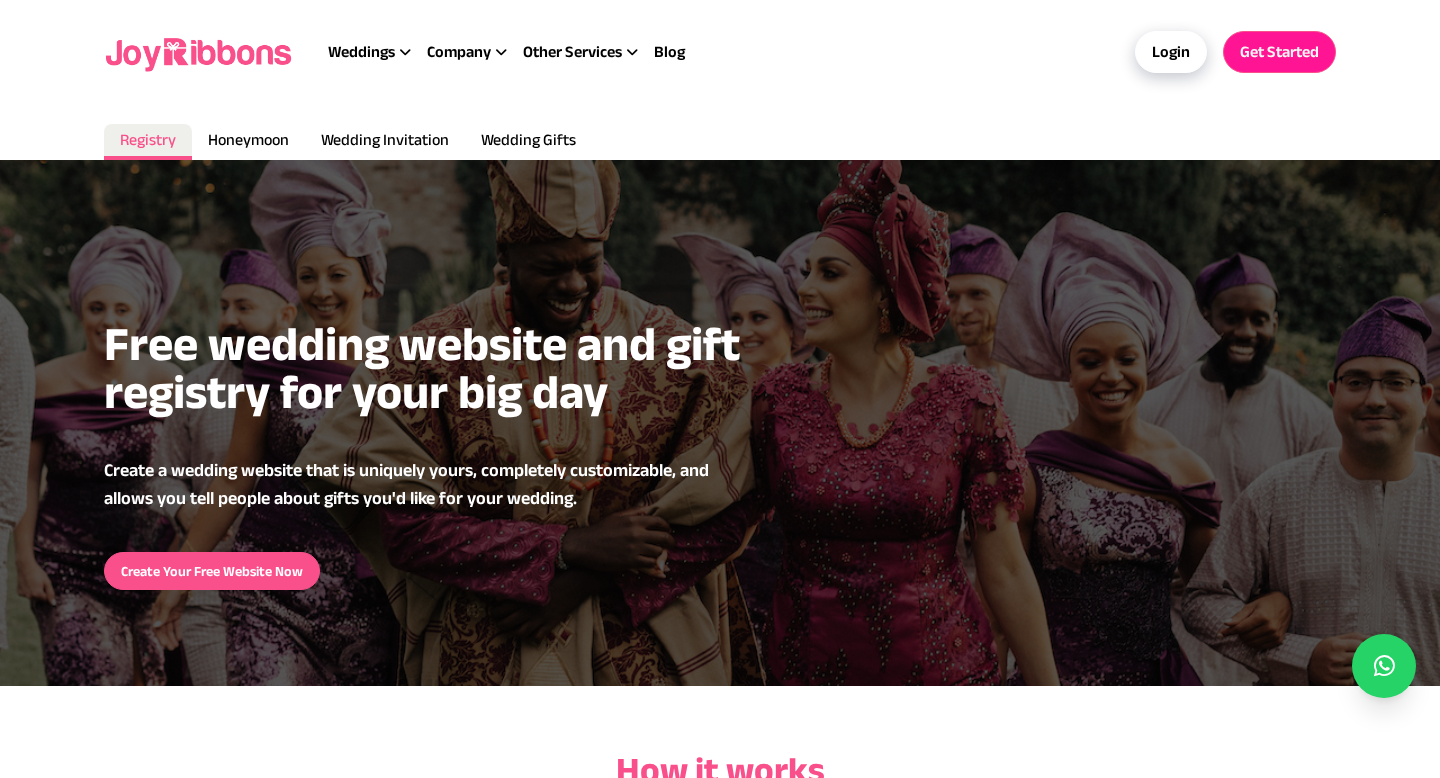 scroll, scrollTop: 0, scrollLeft: 0, axis: both 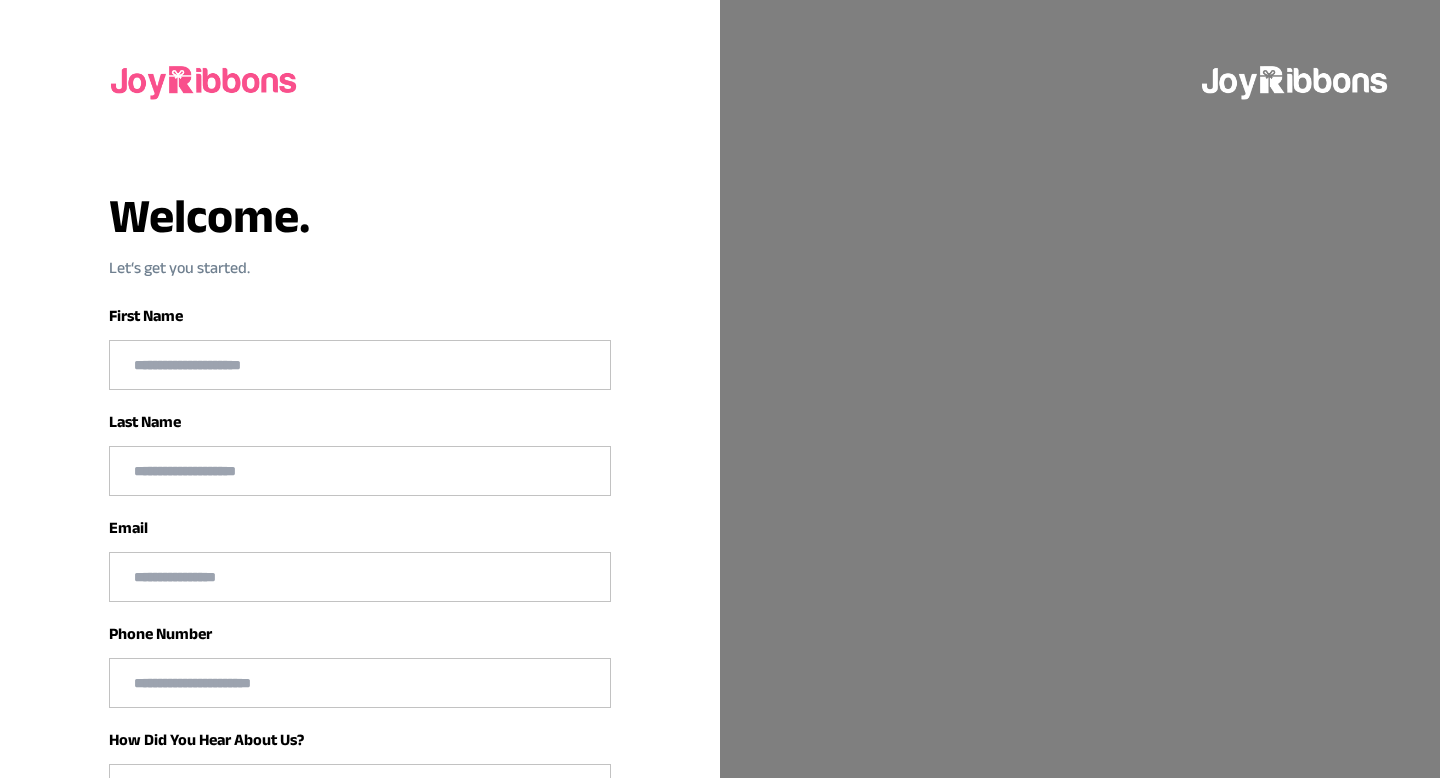 click at bounding box center (360, 365) 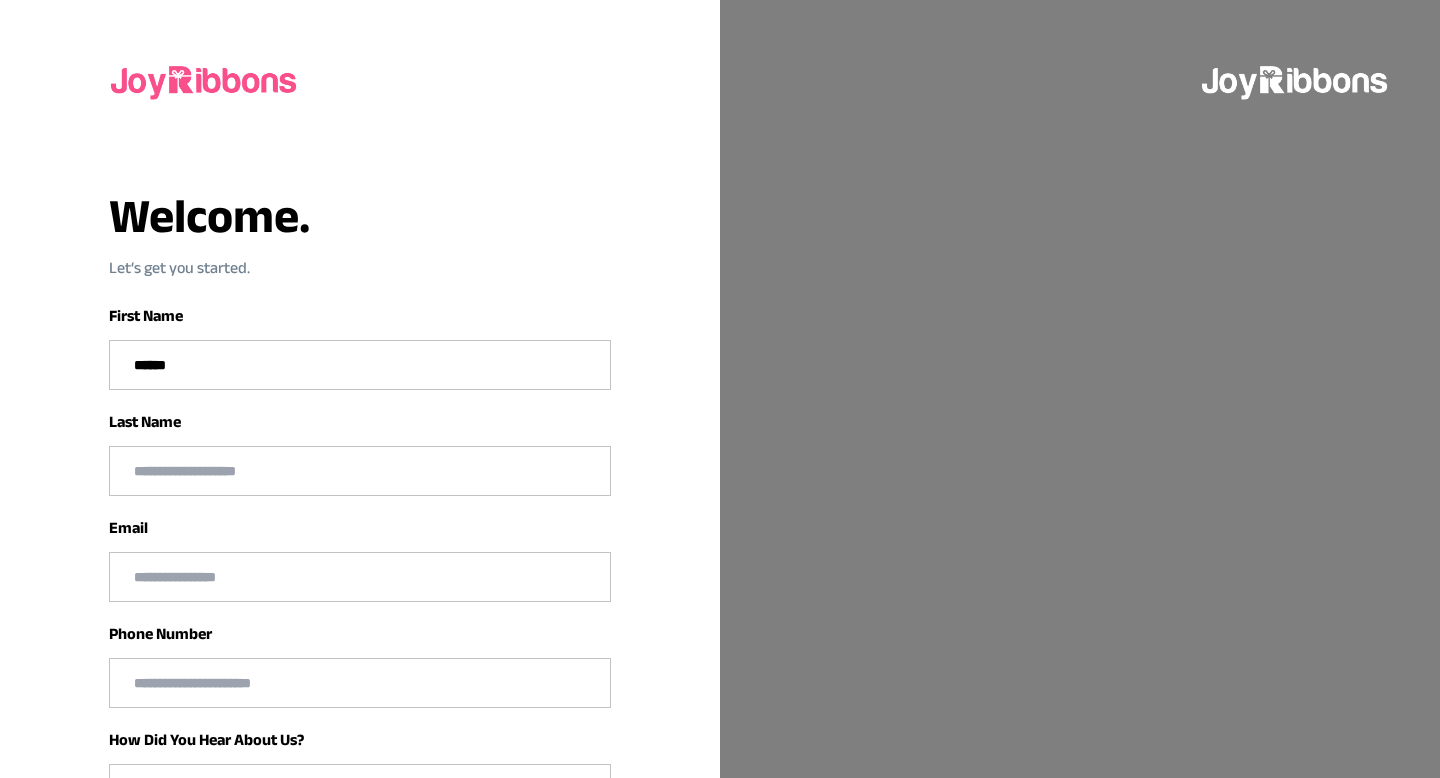 type on "*****" 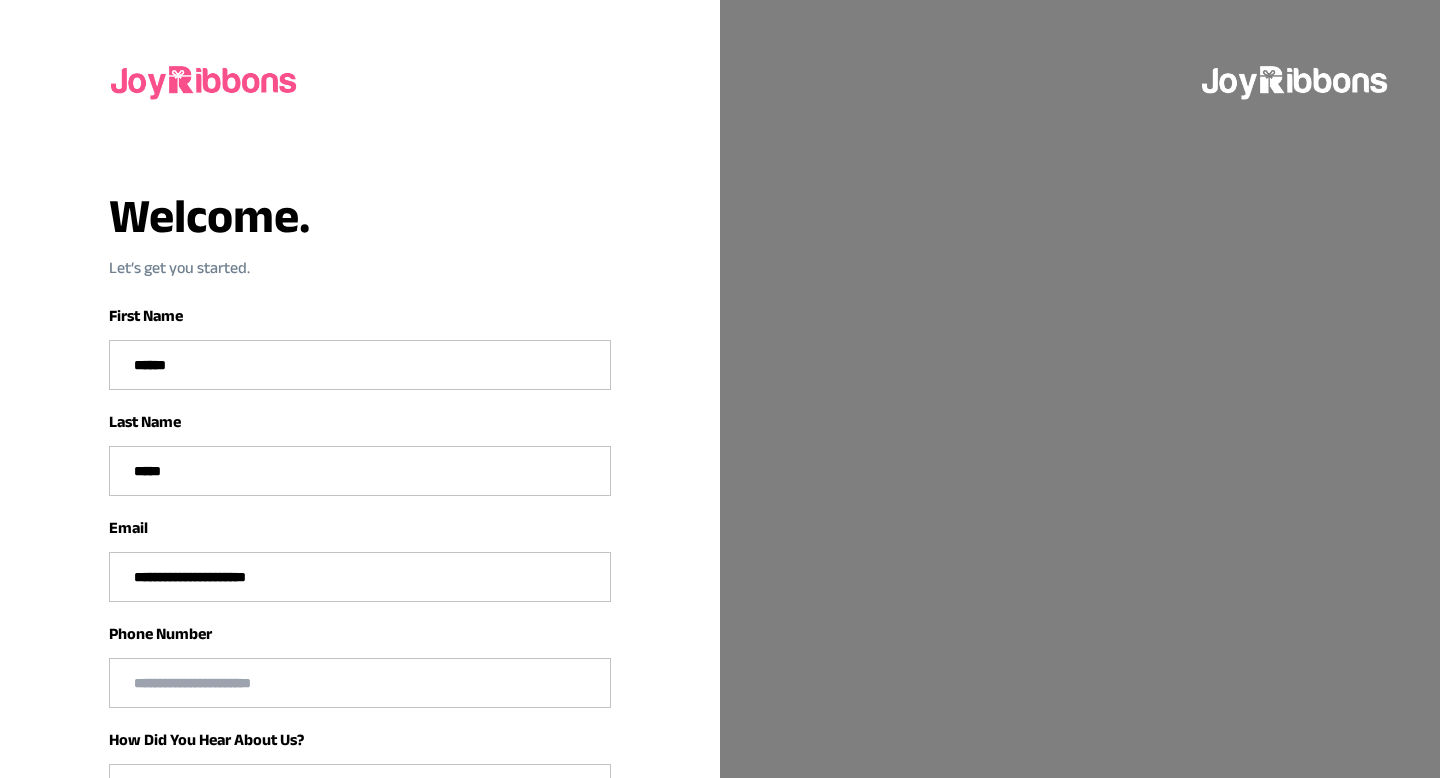 type on "**********" 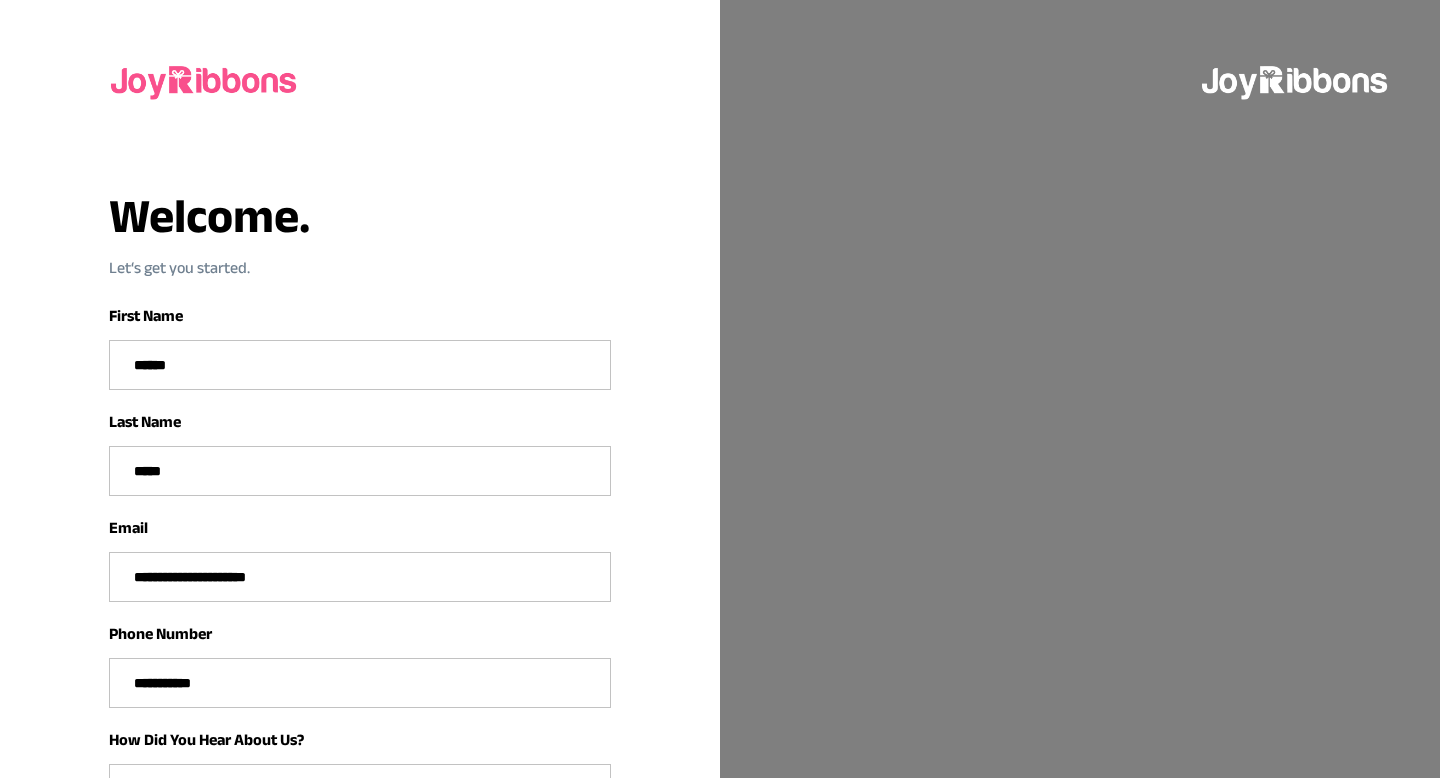 drag, startPoint x: 215, startPoint y: 481, endPoint x: 81, endPoint y: 449, distance: 137.76791 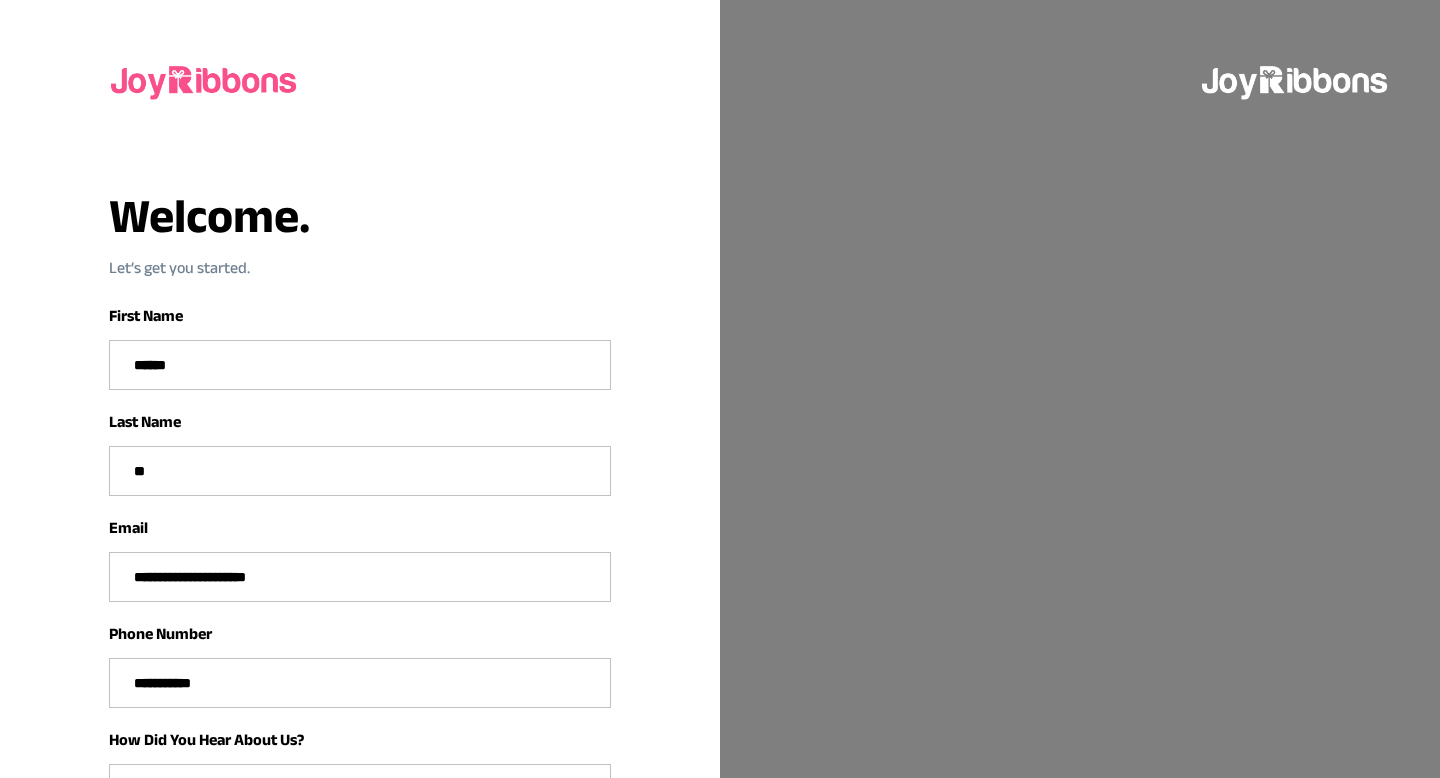 type on "*******" 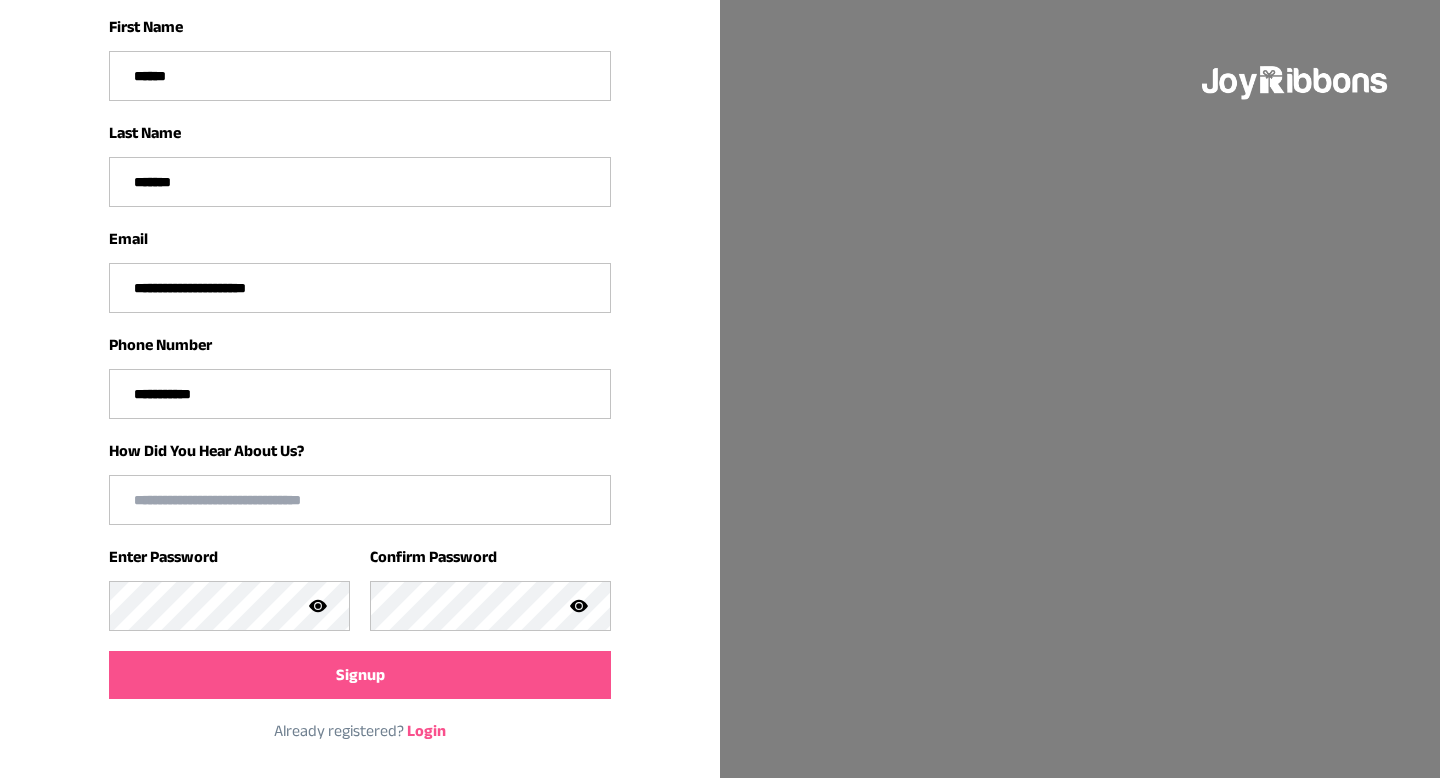 scroll, scrollTop: 292, scrollLeft: 0, axis: vertical 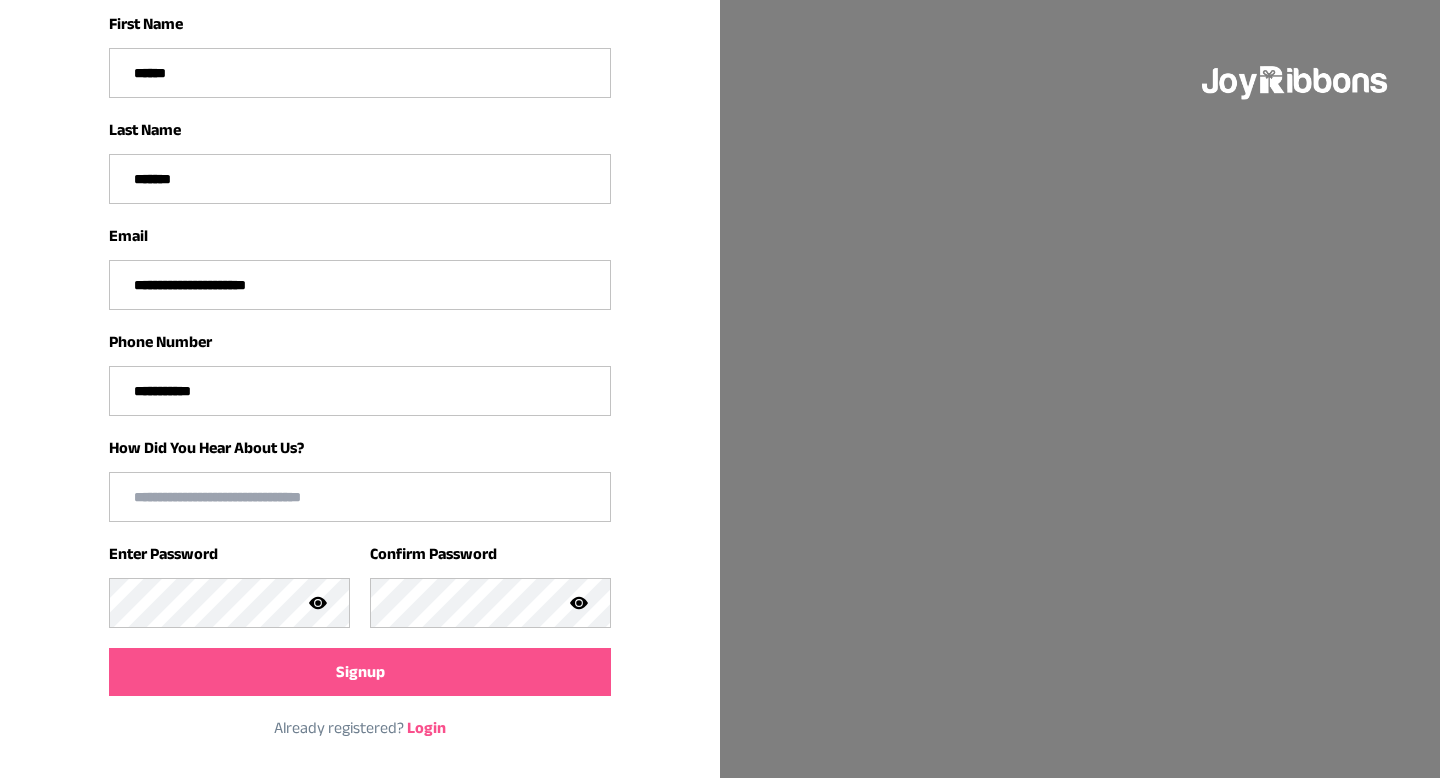 click at bounding box center (360, 497) 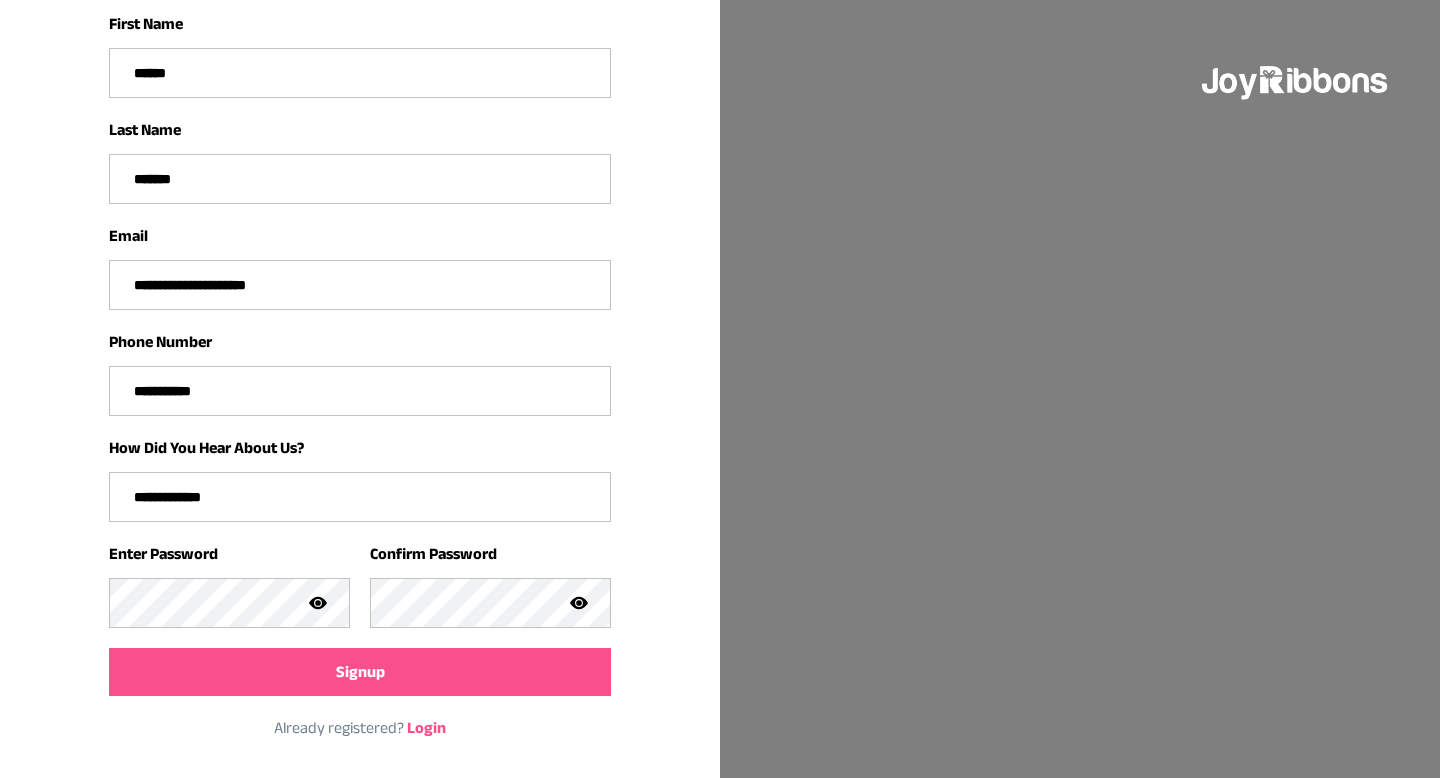 type on "**********" 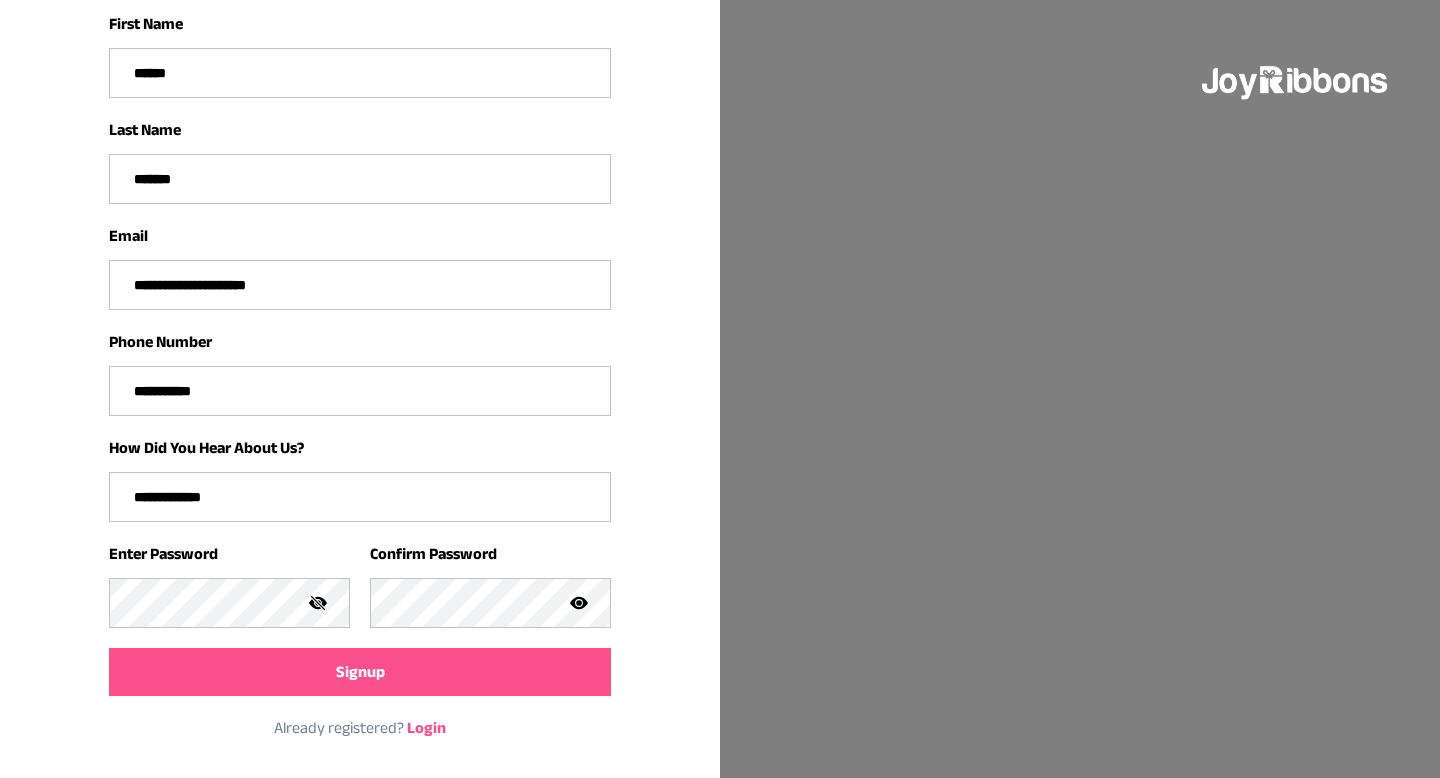 click on "Signup" at bounding box center (360, 672) 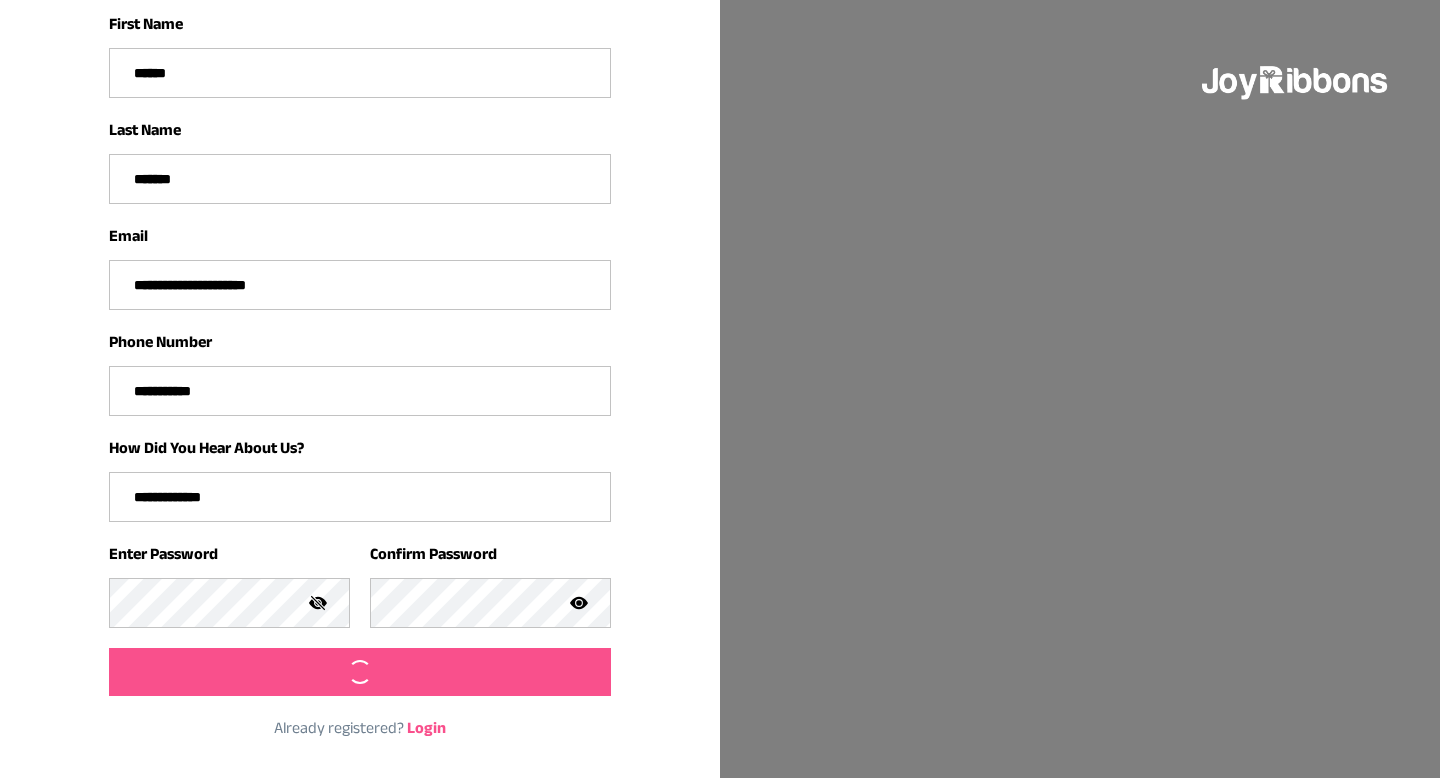 scroll, scrollTop: 0, scrollLeft: 0, axis: both 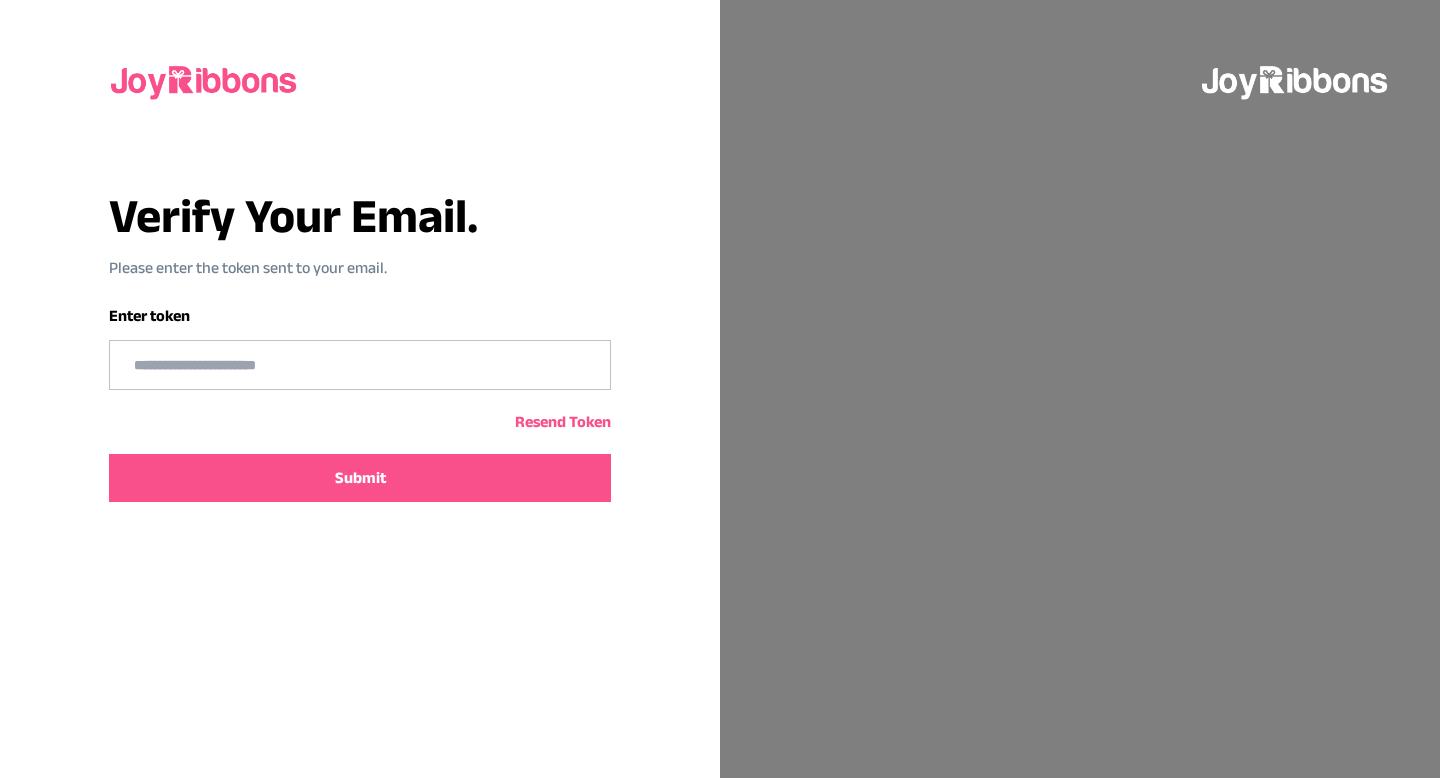 click at bounding box center [360, 365] 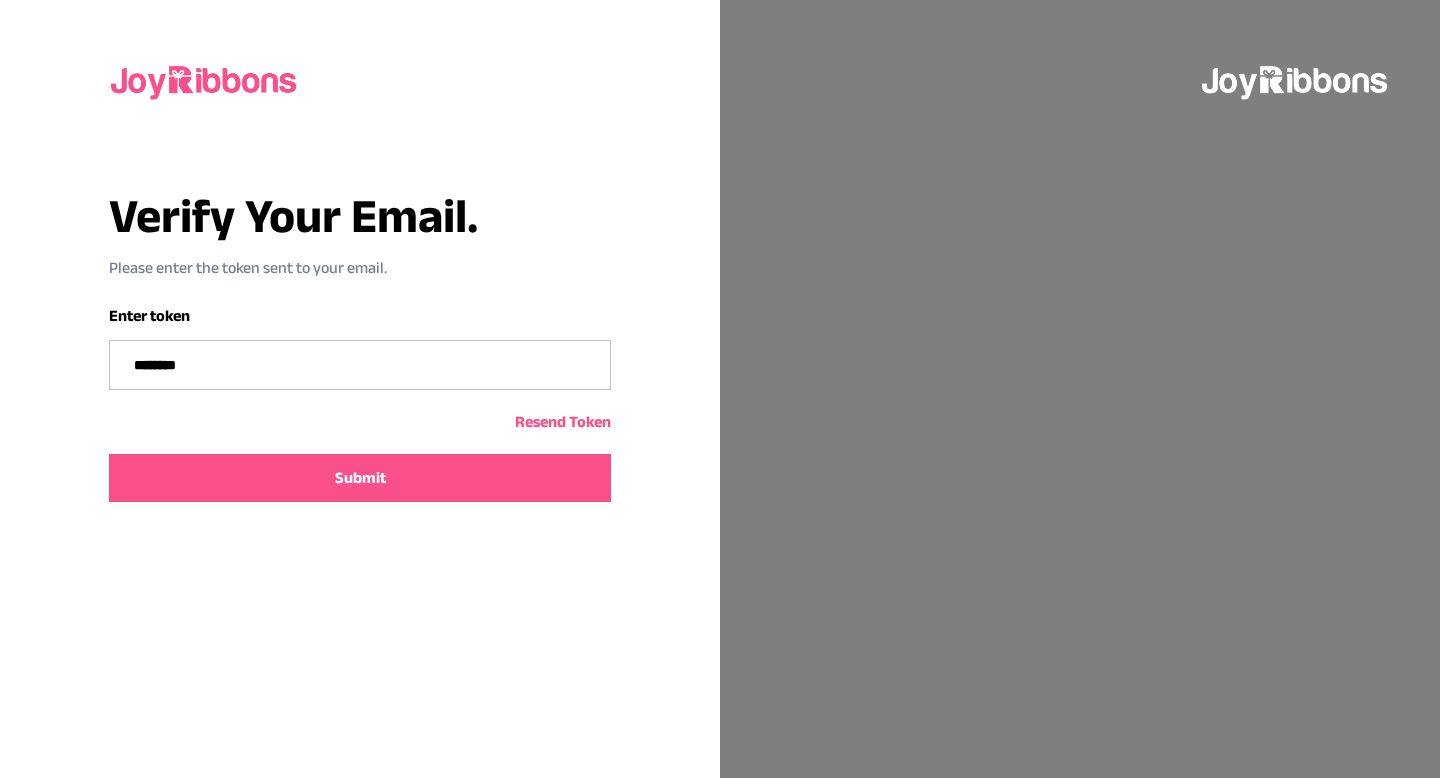 type on "********" 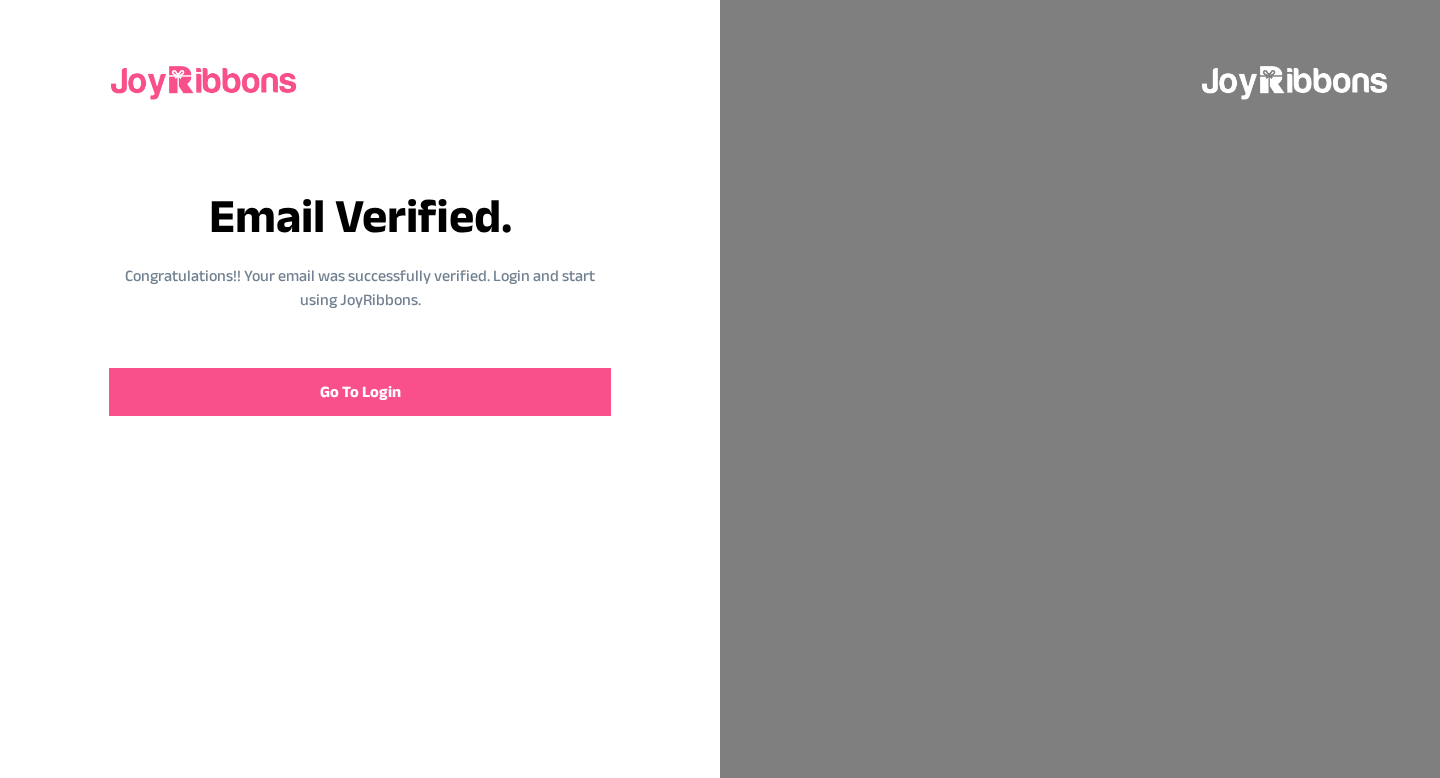 click on "Go To Login" at bounding box center [360, 392] 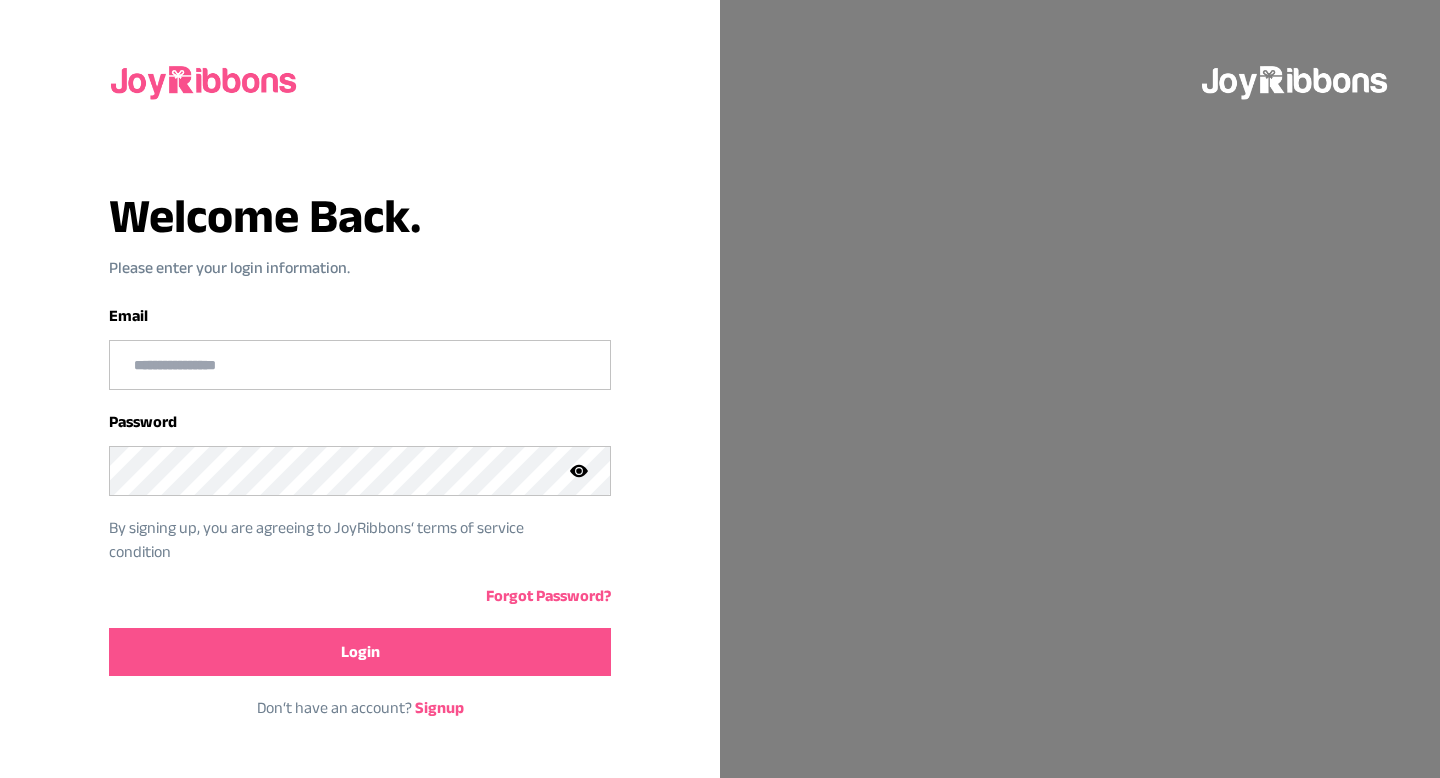 click at bounding box center (360, 365) 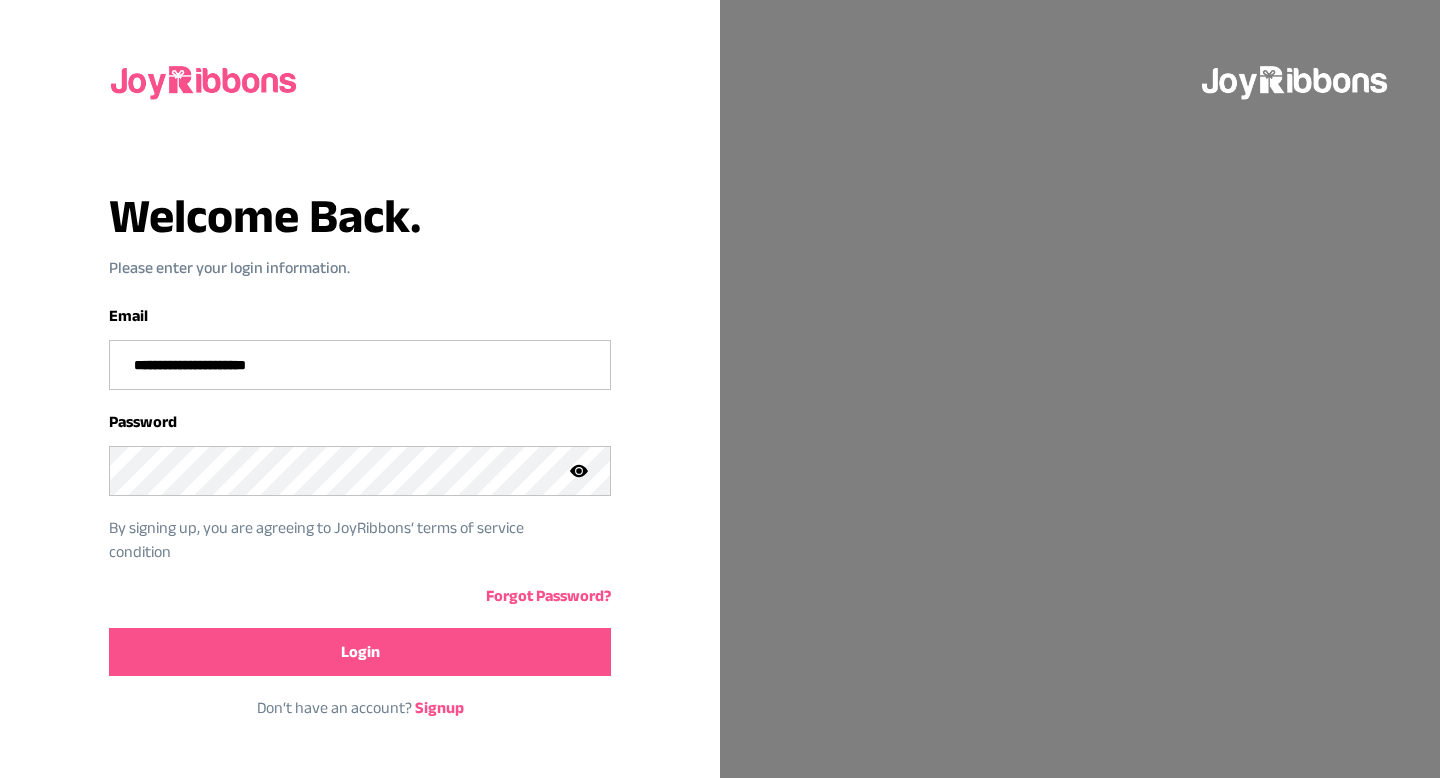 click on "Login" at bounding box center (360, 652) 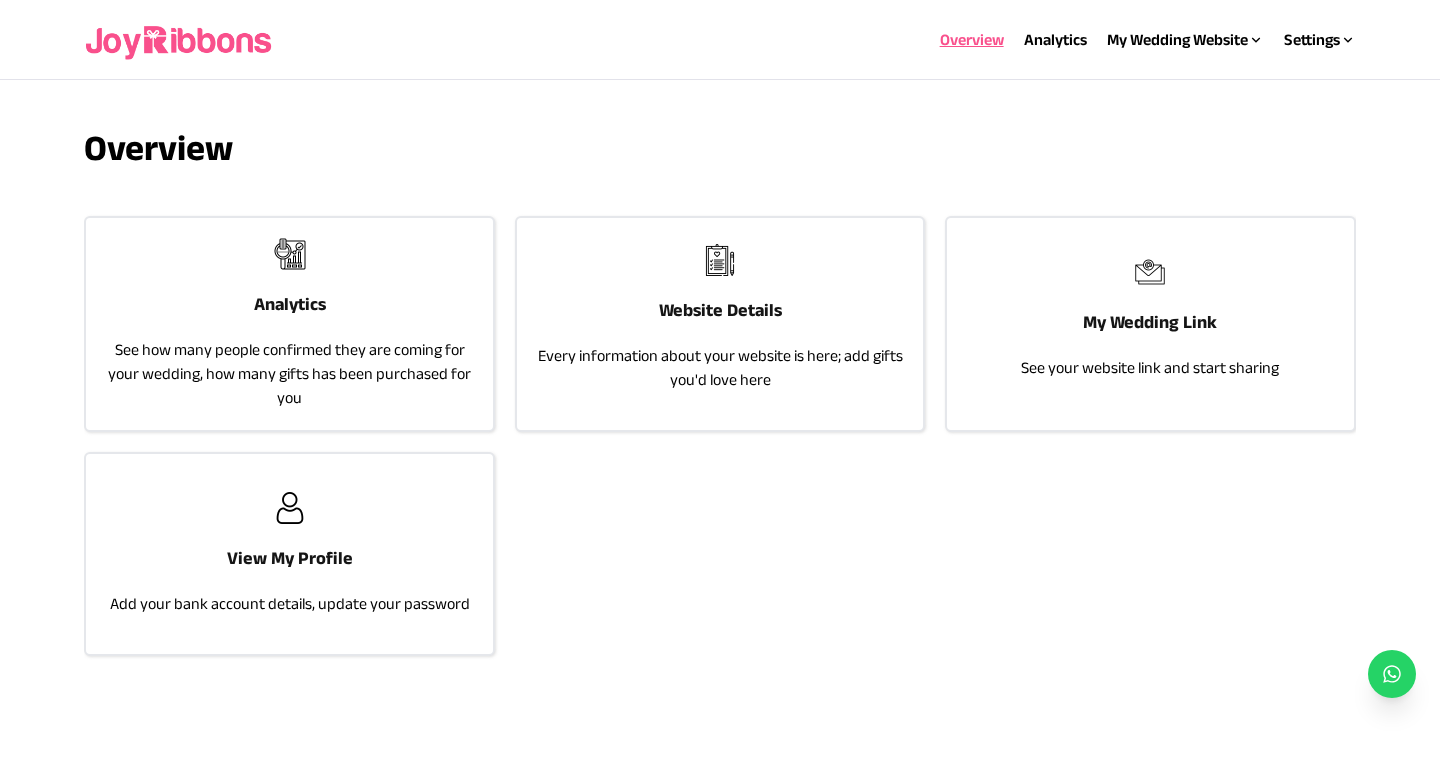 click on "See how many people confirmed they are coming for your wedding, how many gifts has been purchased for you" at bounding box center [289, 374] 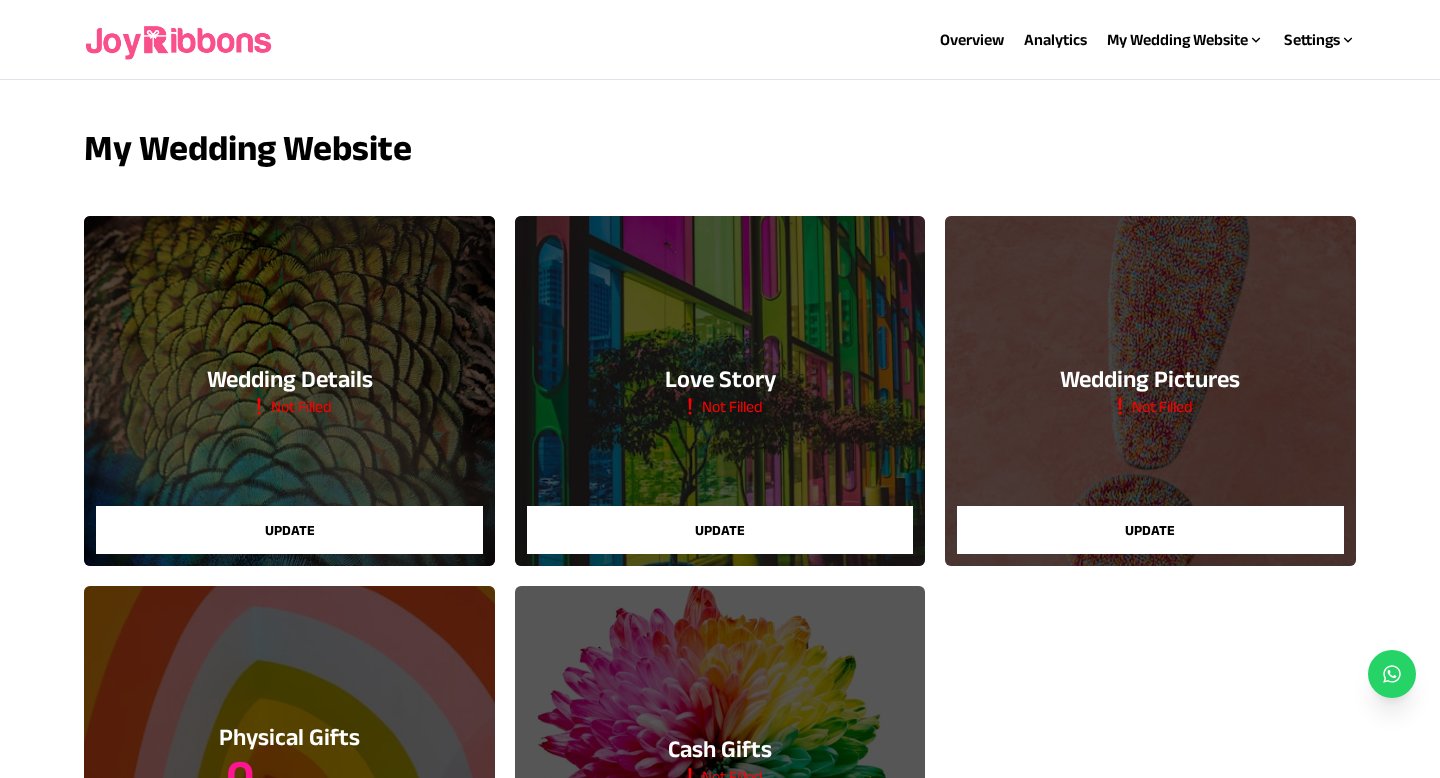 click on "Update" at bounding box center [289, 530] 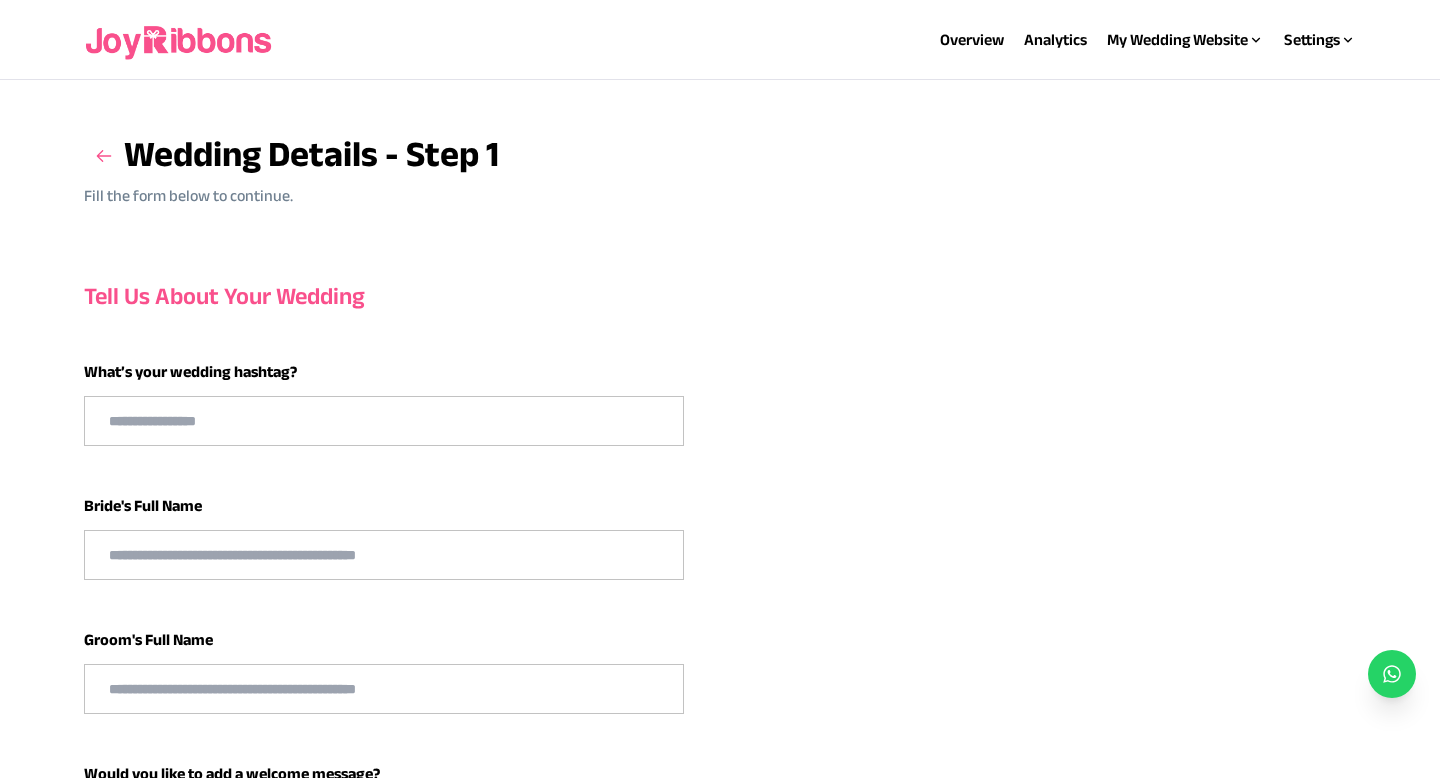 click at bounding box center [384, 421] 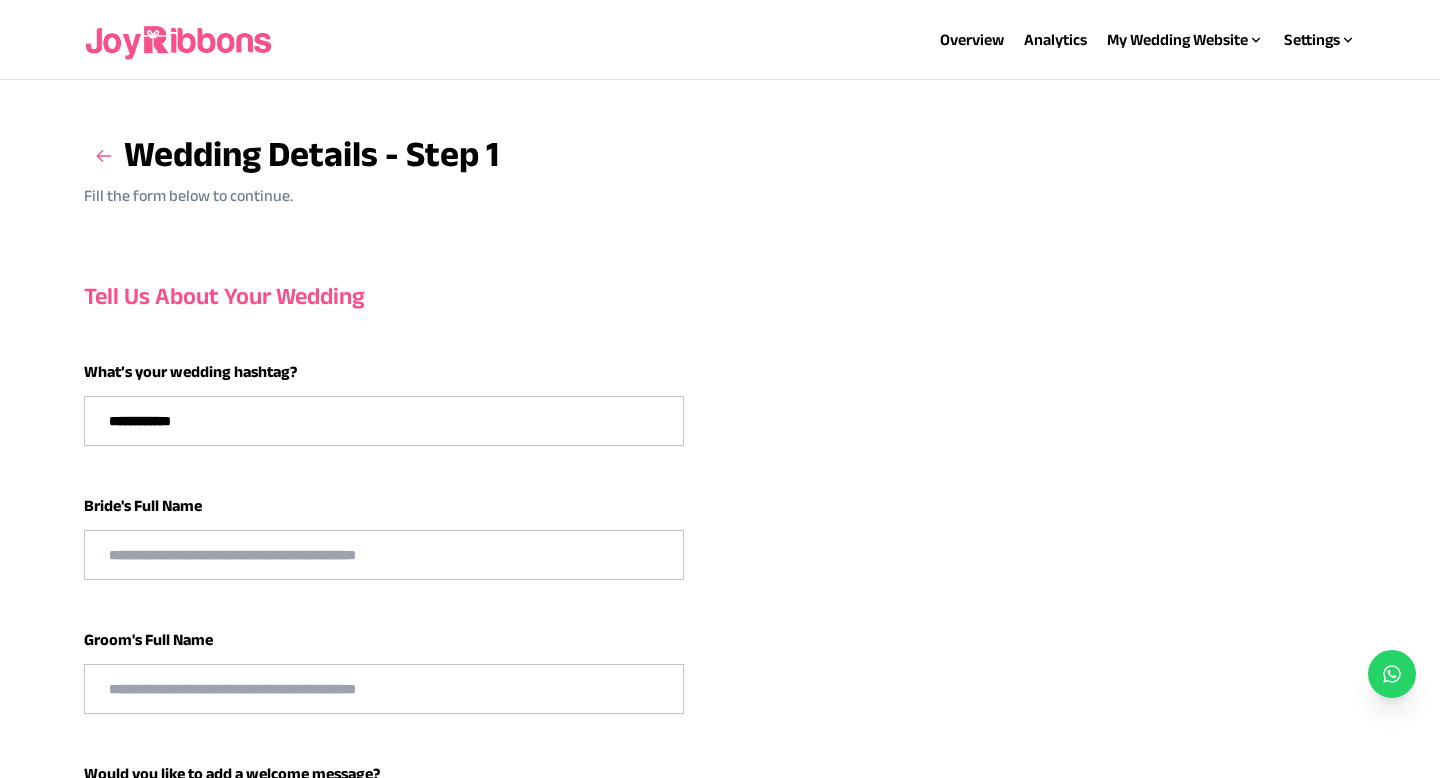type on "**********" 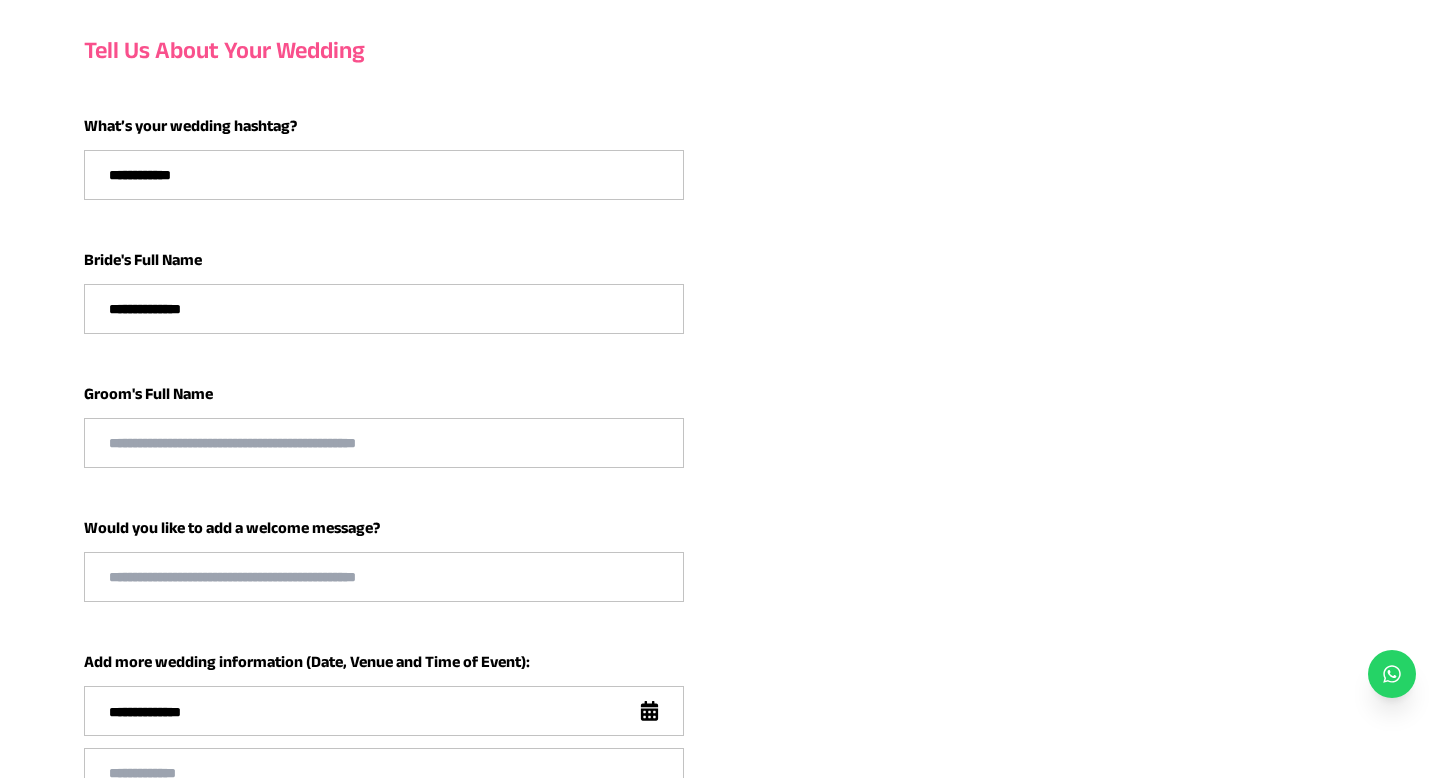 scroll, scrollTop: 251, scrollLeft: 0, axis: vertical 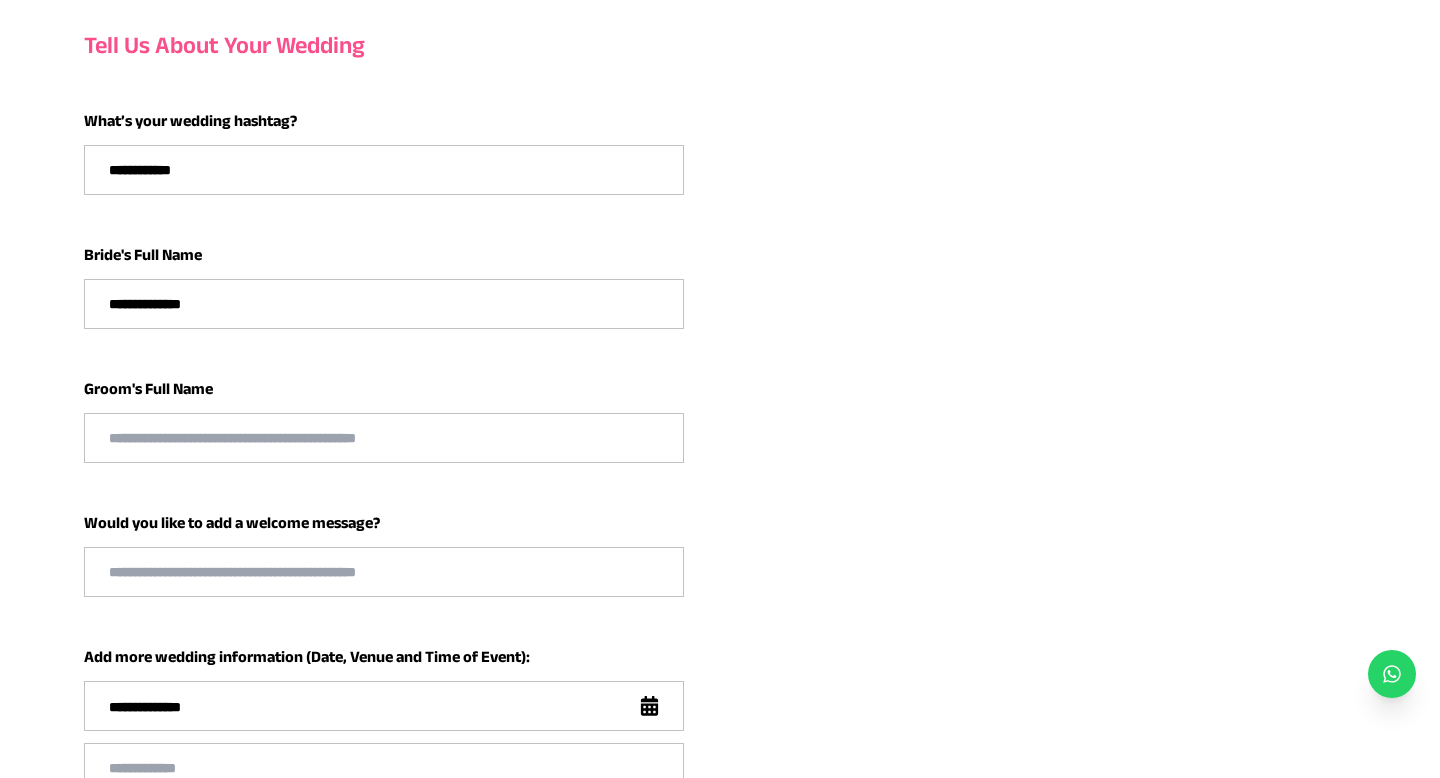 type on "**********" 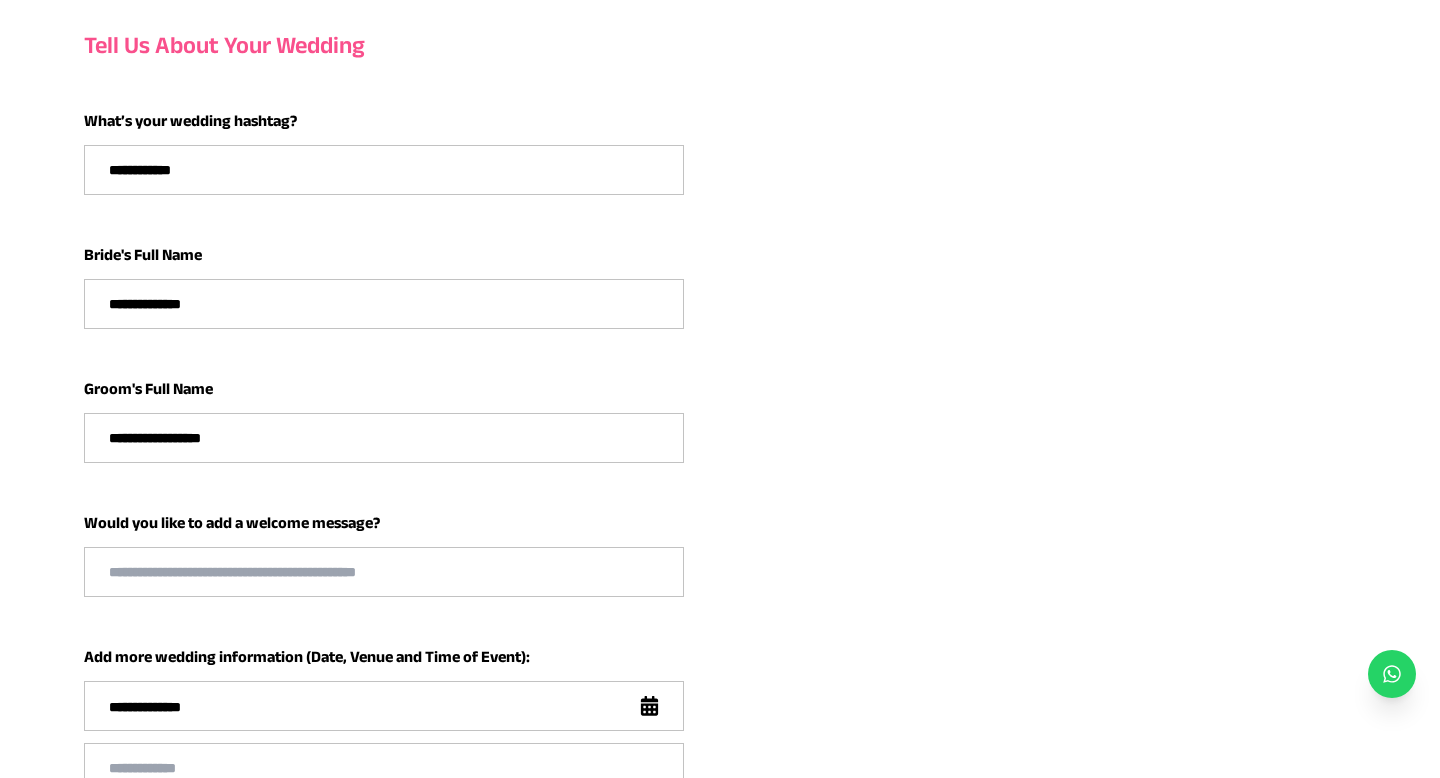 type on "**********" 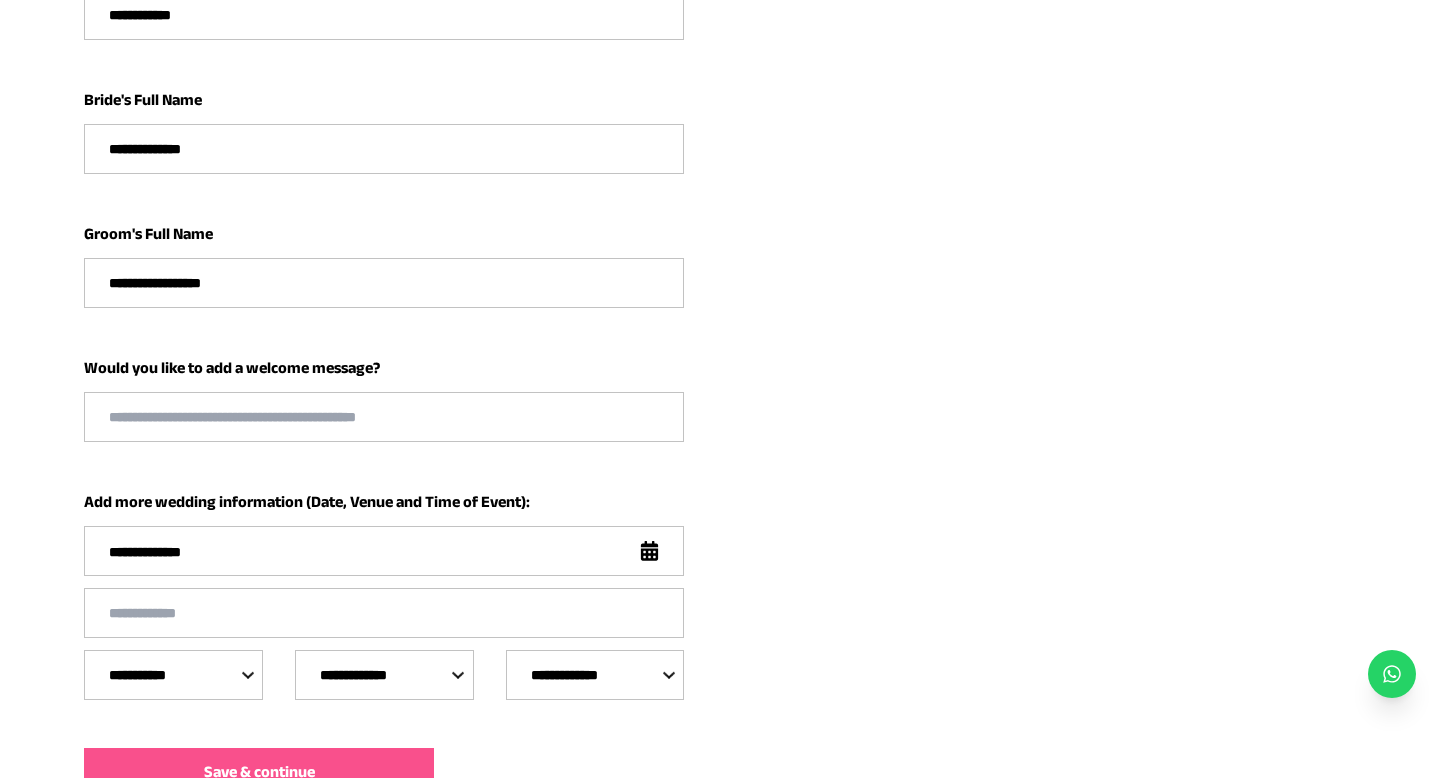 scroll, scrollTop: 443, scrollLeft: 0, axis: vertical 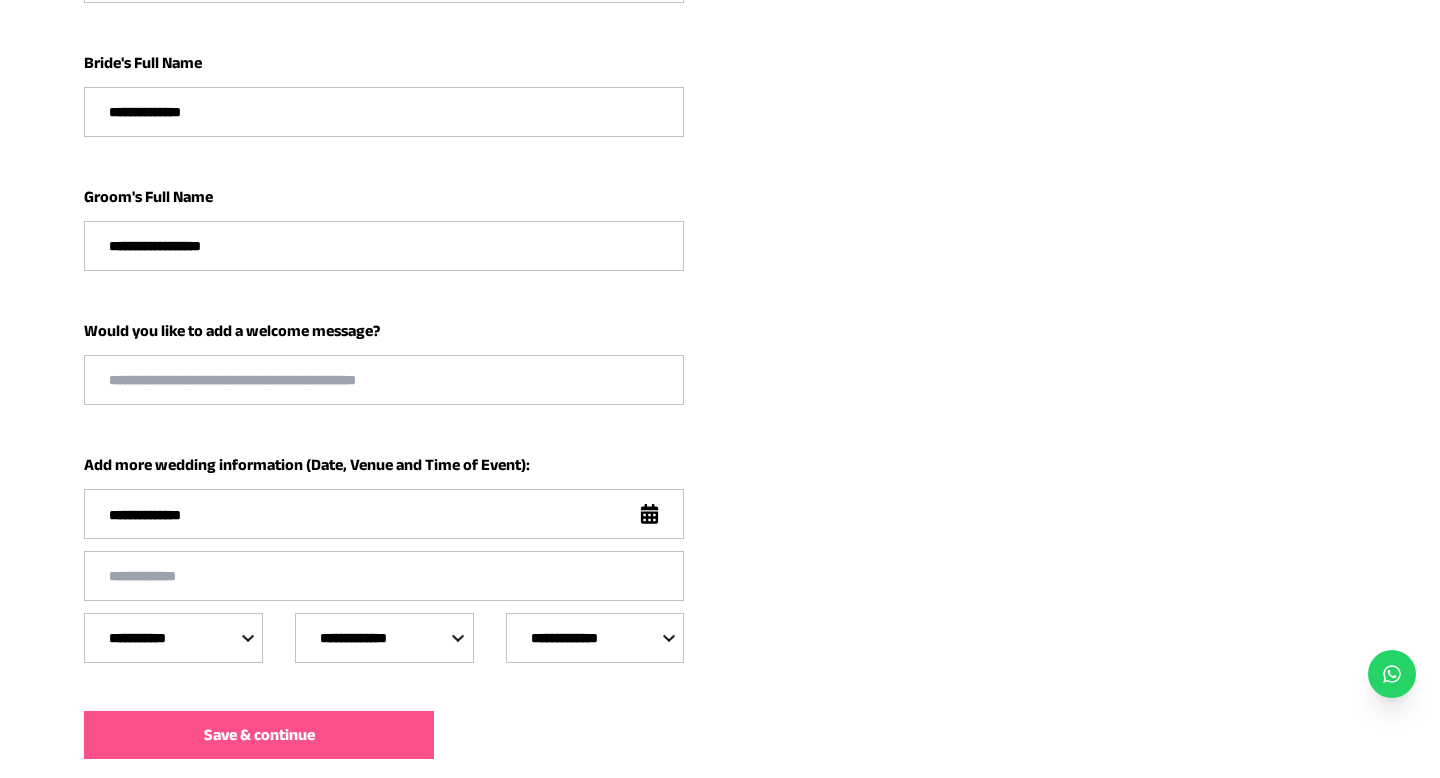 click 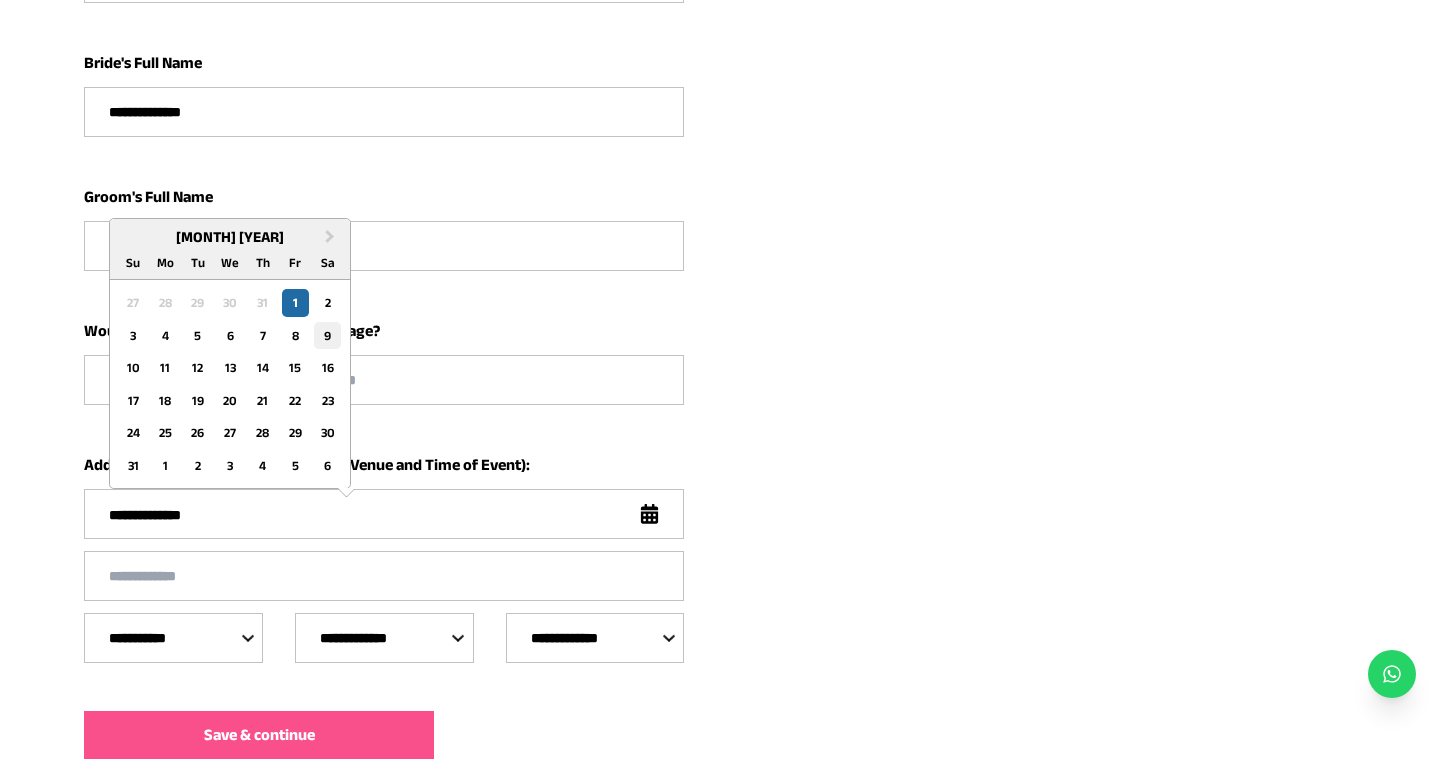 click on "9" at bounding box center [327, 335] 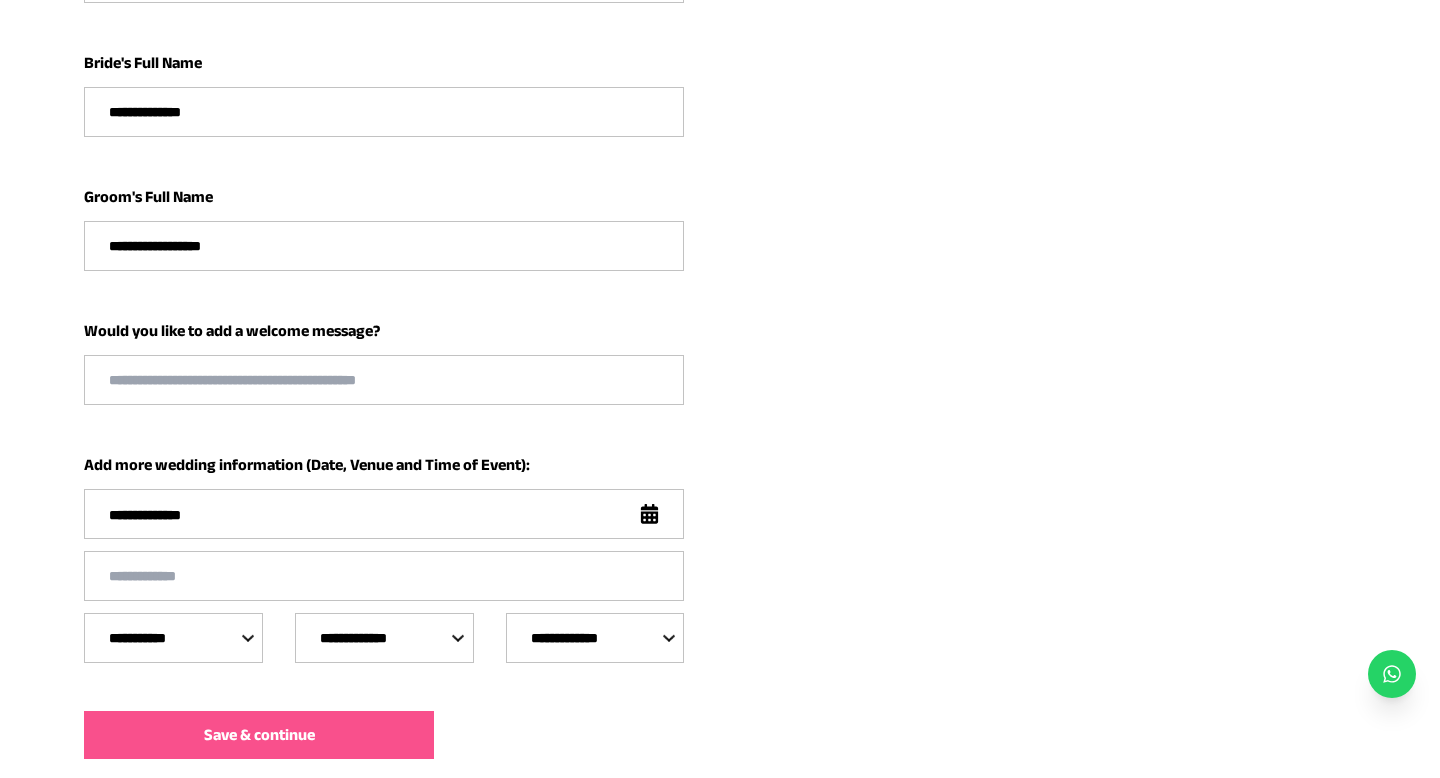 click at bounding box center (384, 576) 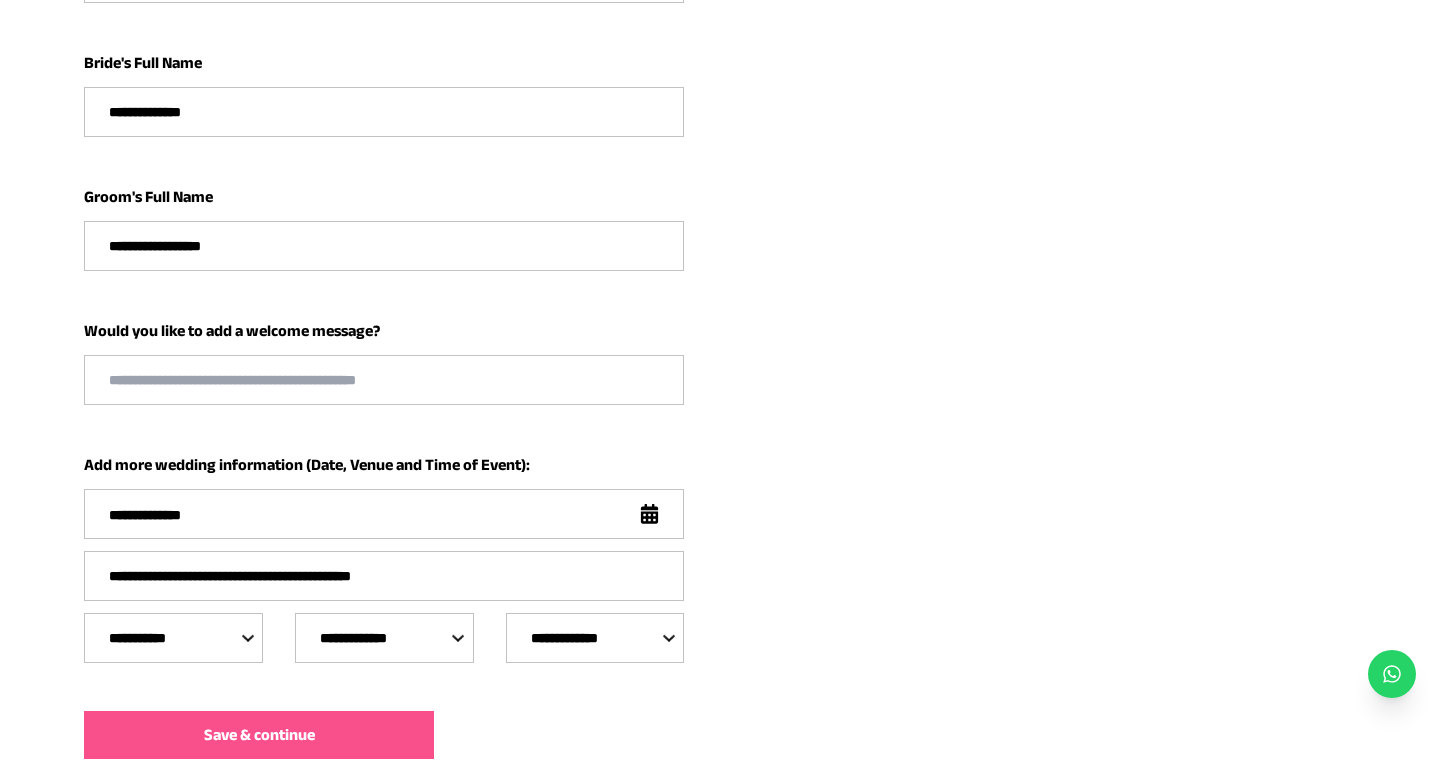 click on "**********" at bounding box center [384, 576] 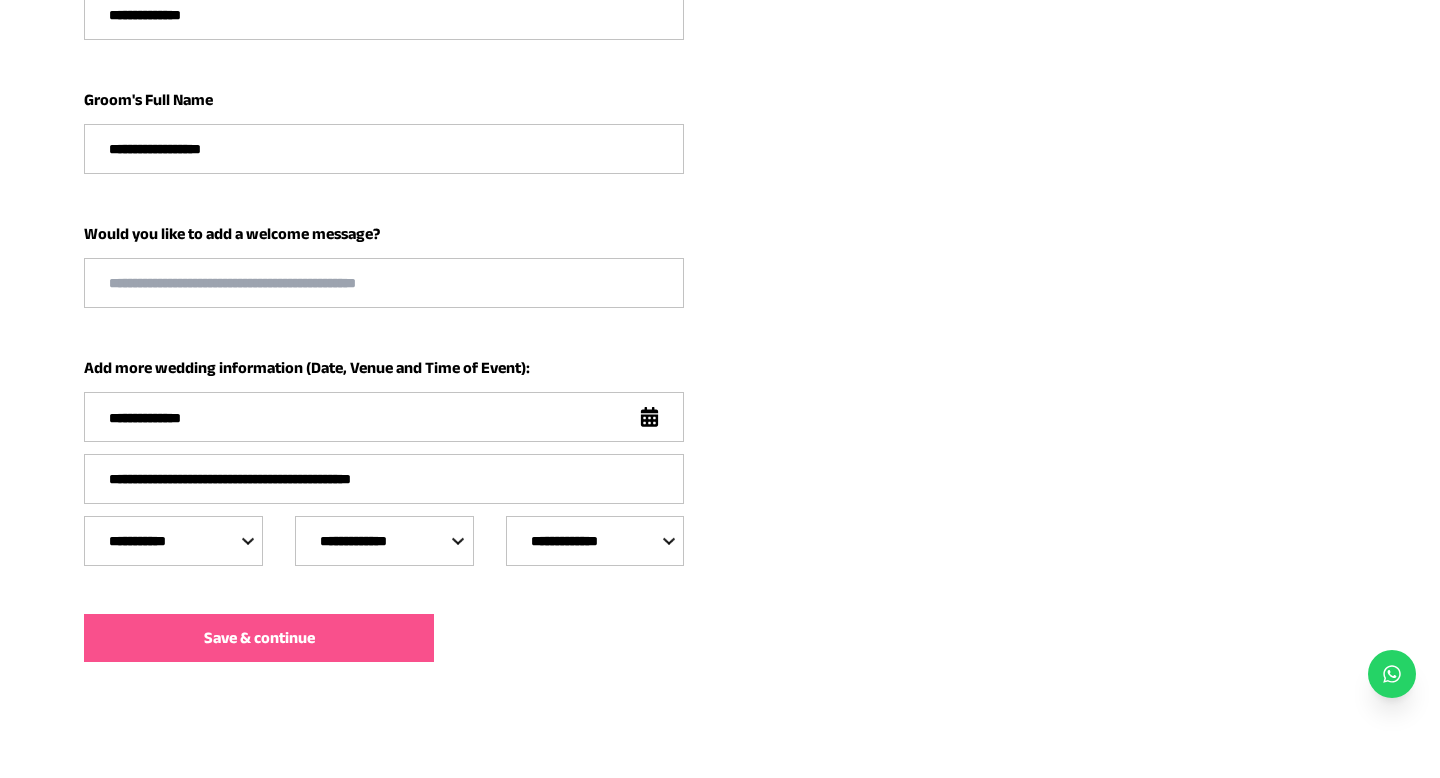 scroll, scrollTop: 561, scrollLeft: 0, axis: vertical 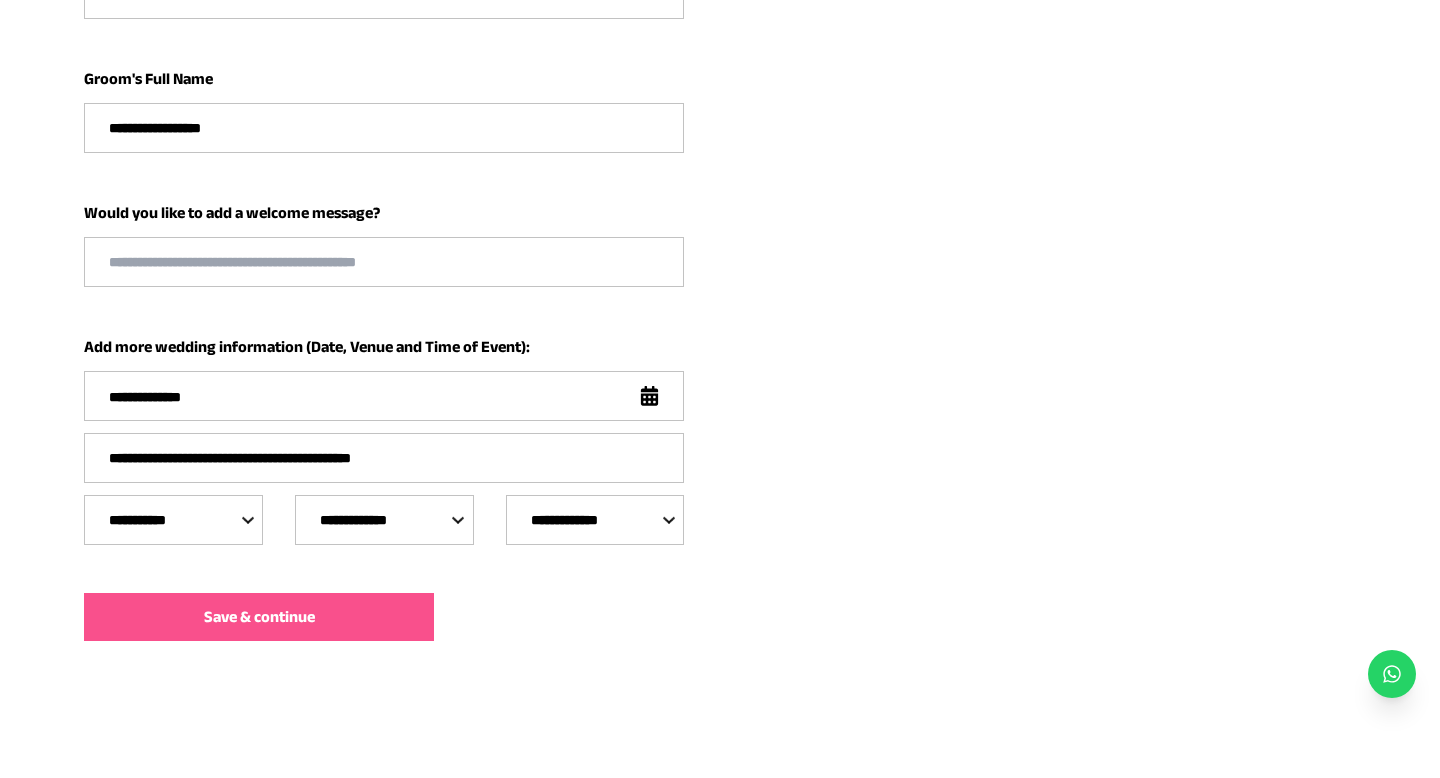 type on "**********" 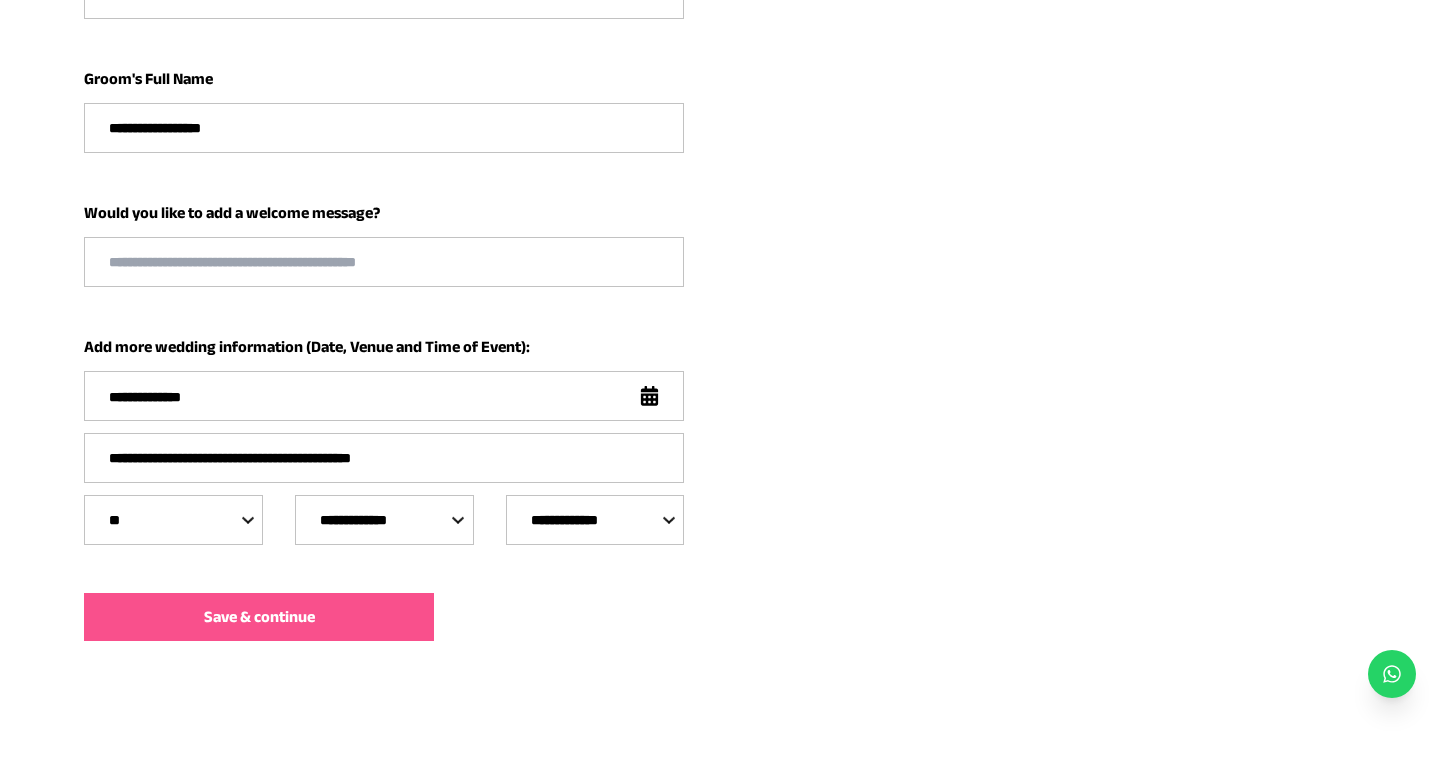 click on "**********" at bounding box center (384, 520) 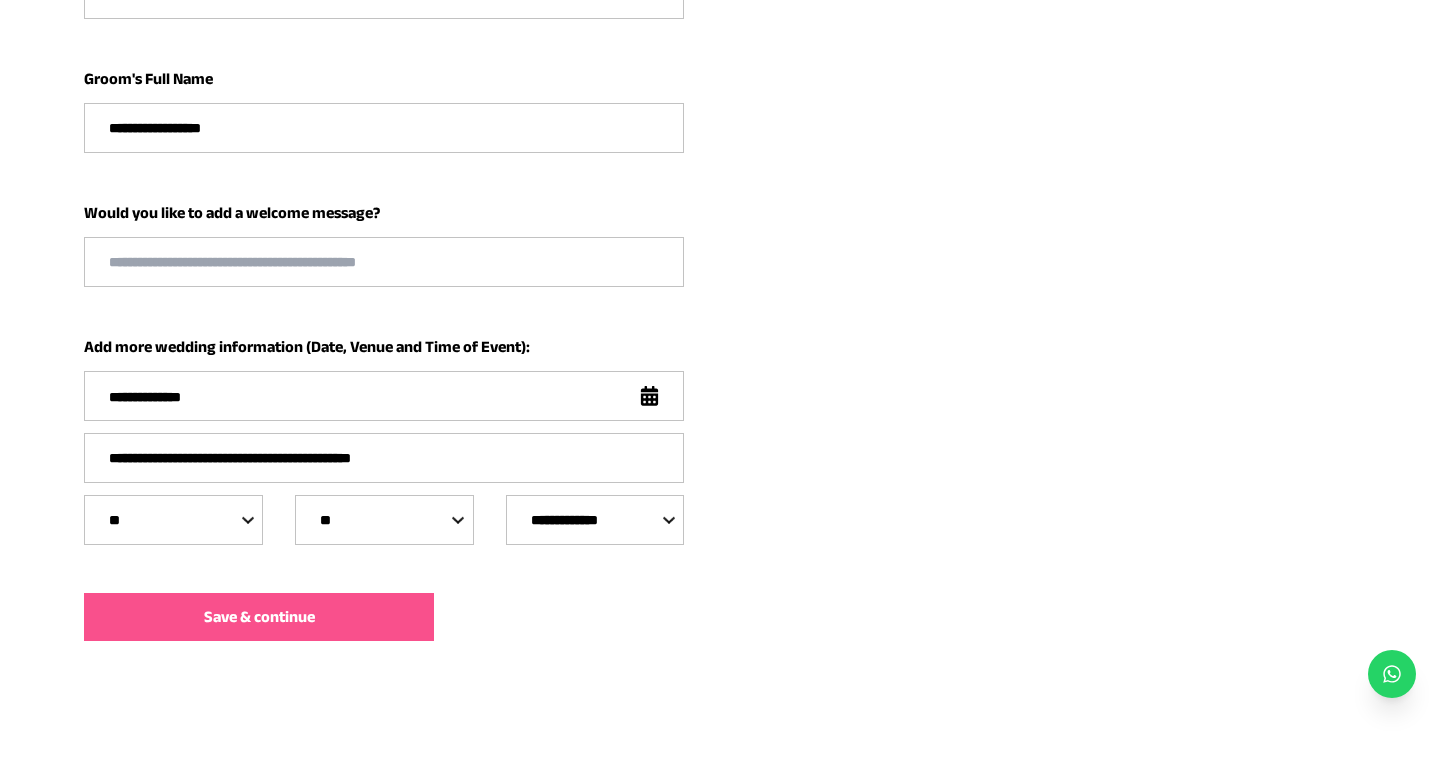 click on "**********" at bounding box center (595, 520) 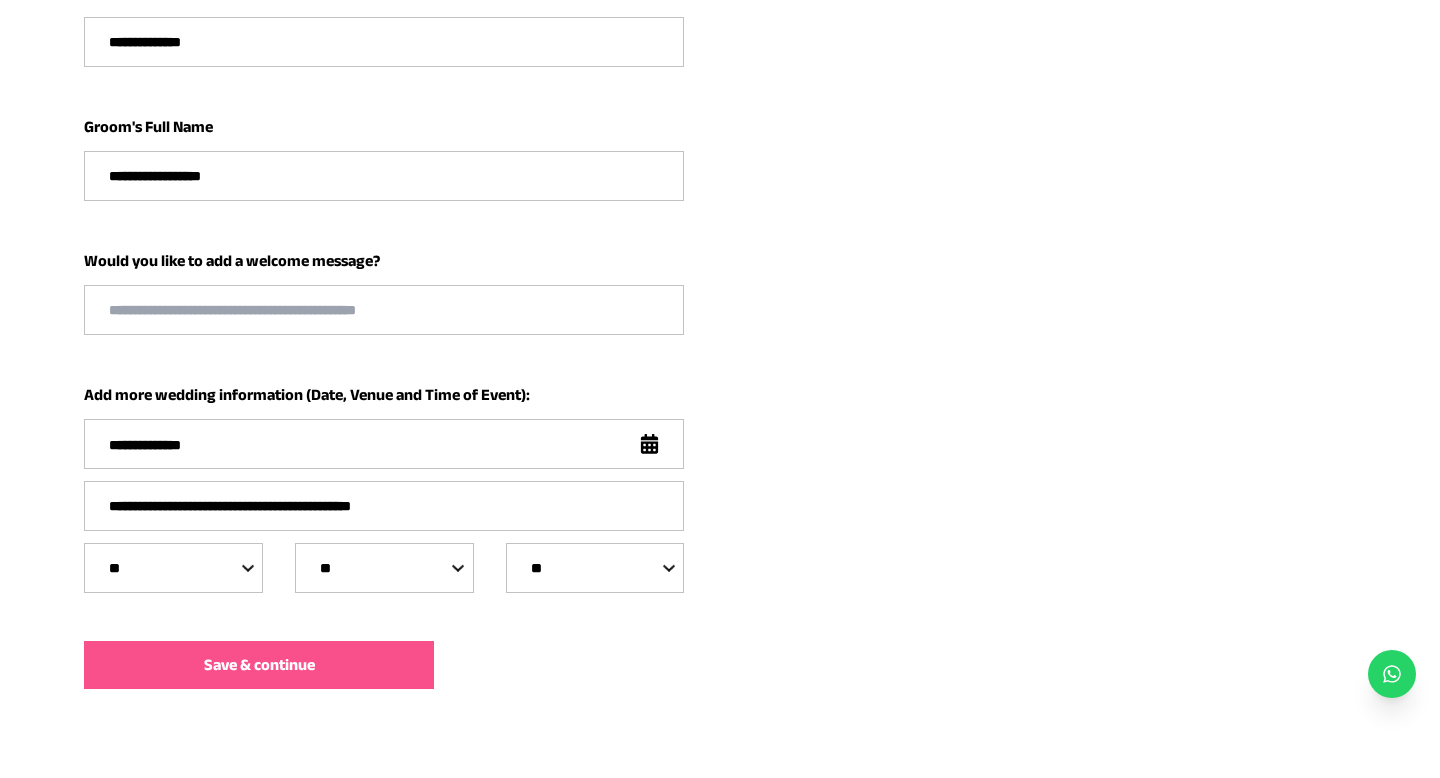 scroll, scrollTop: 503, scrollLeft: 0, axis: vertical 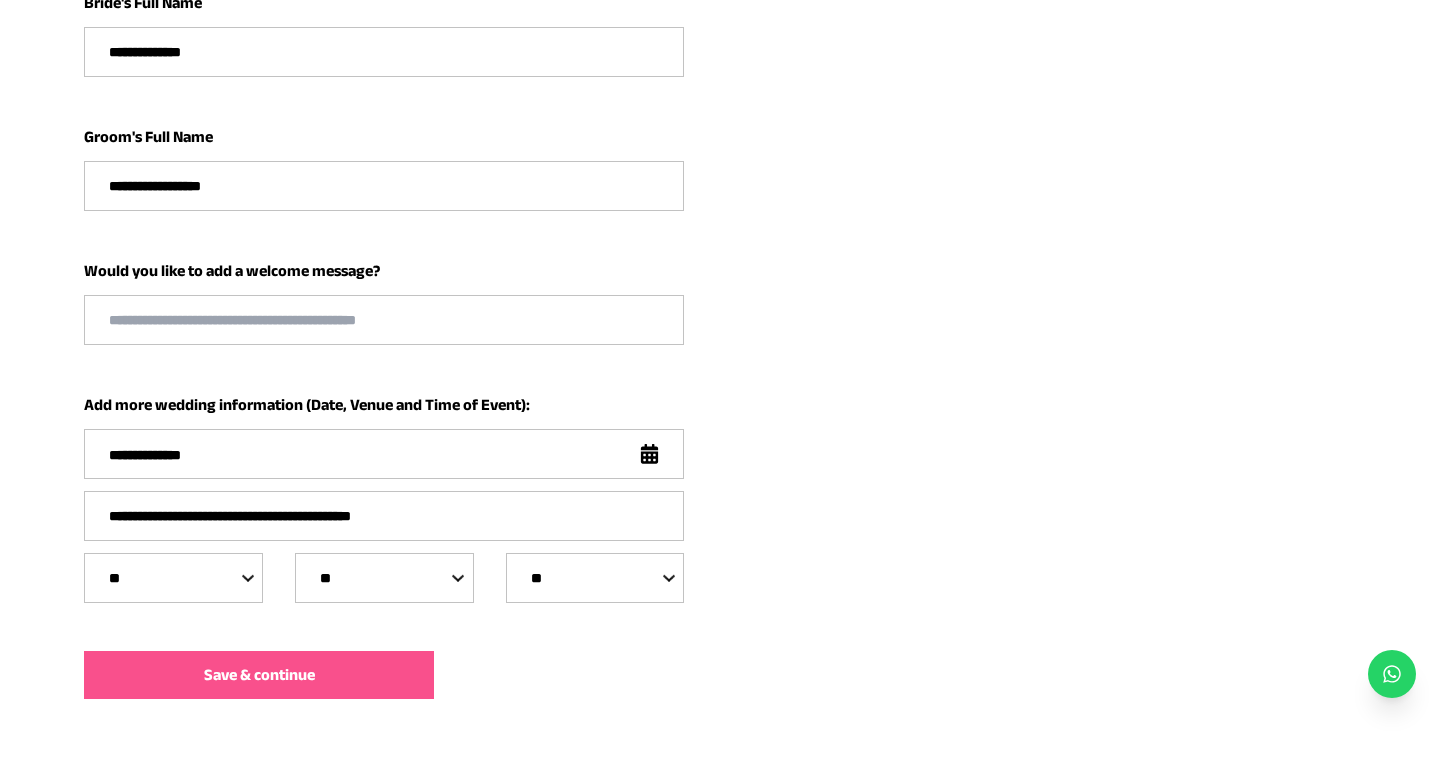 click at bounding box center (384, 320) 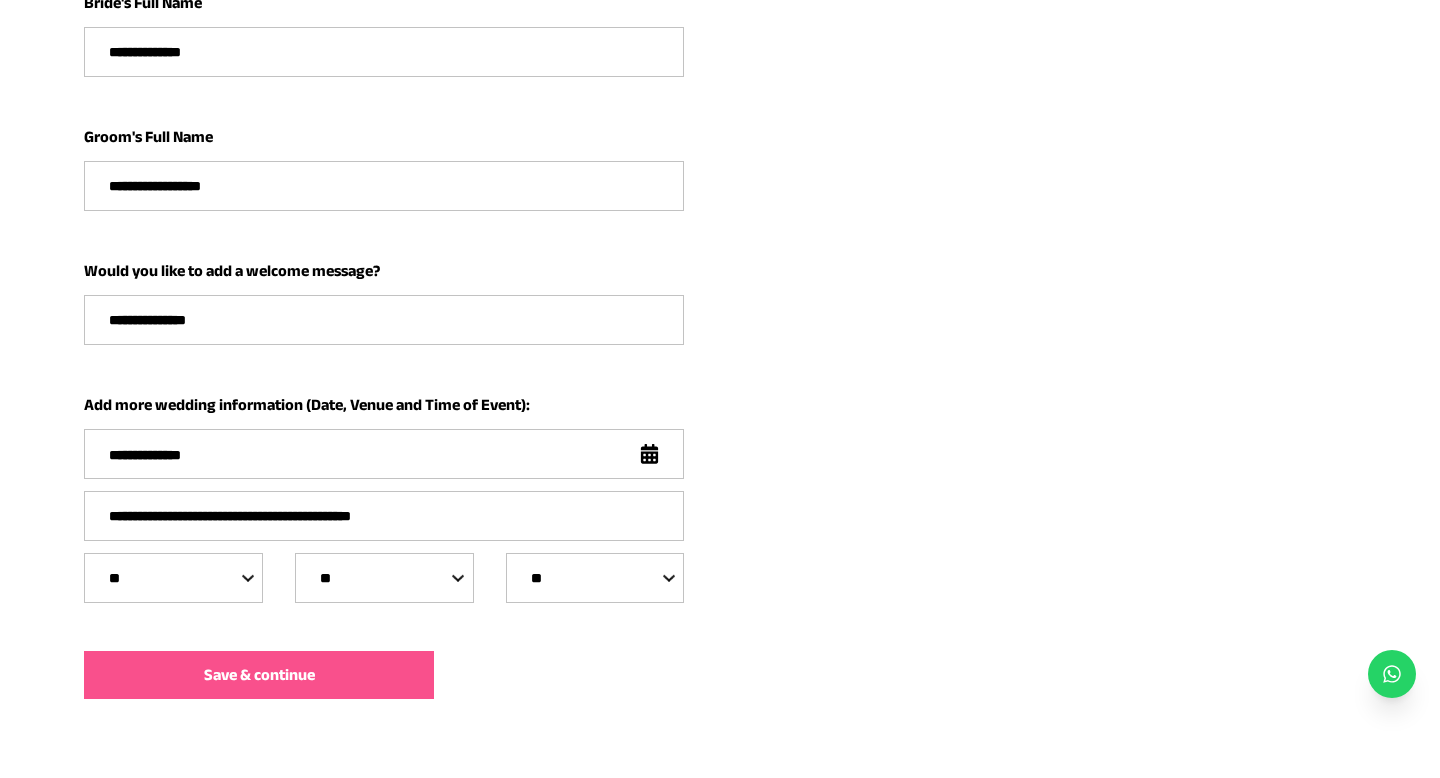 type on "**********" 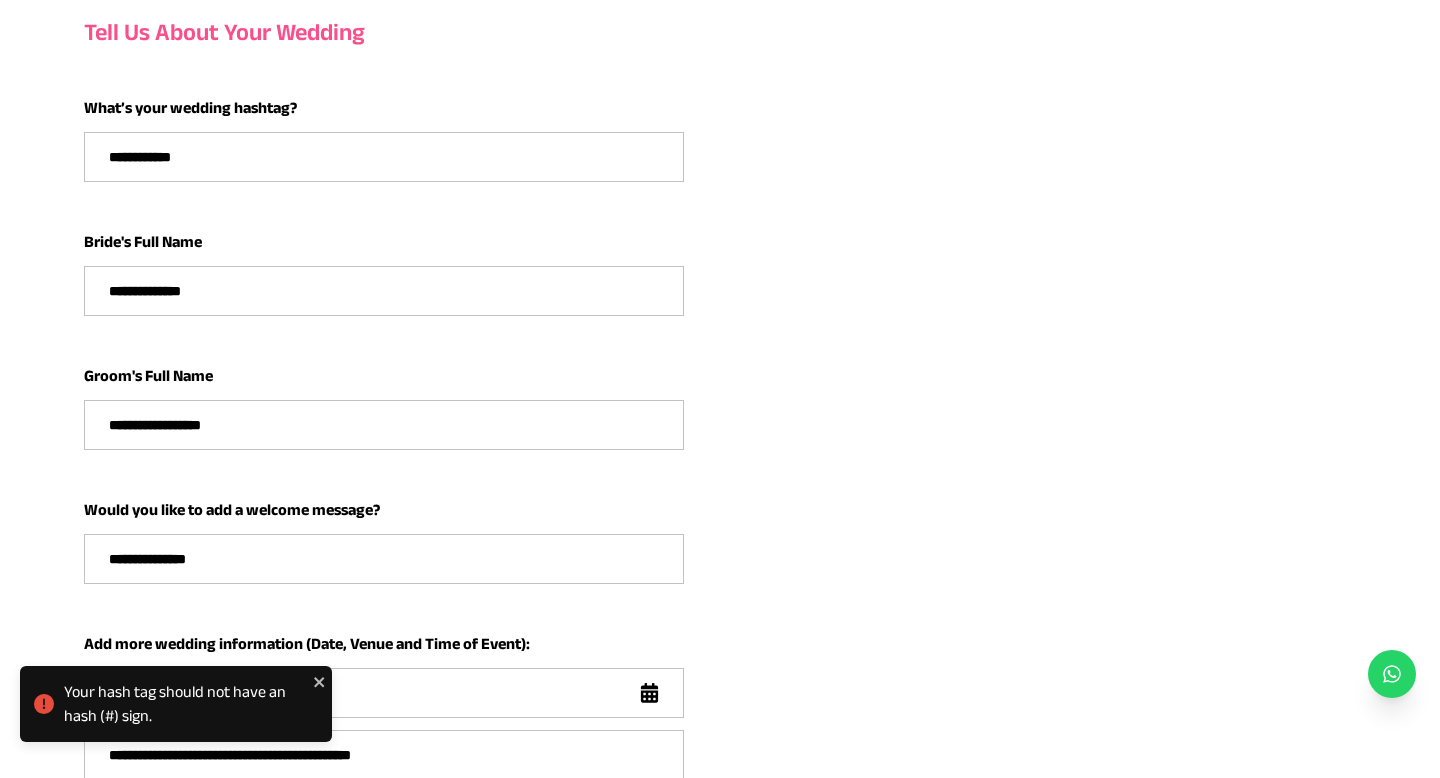 scroll, scrollTop: 254, scrollLeft: 0, axis: vertical 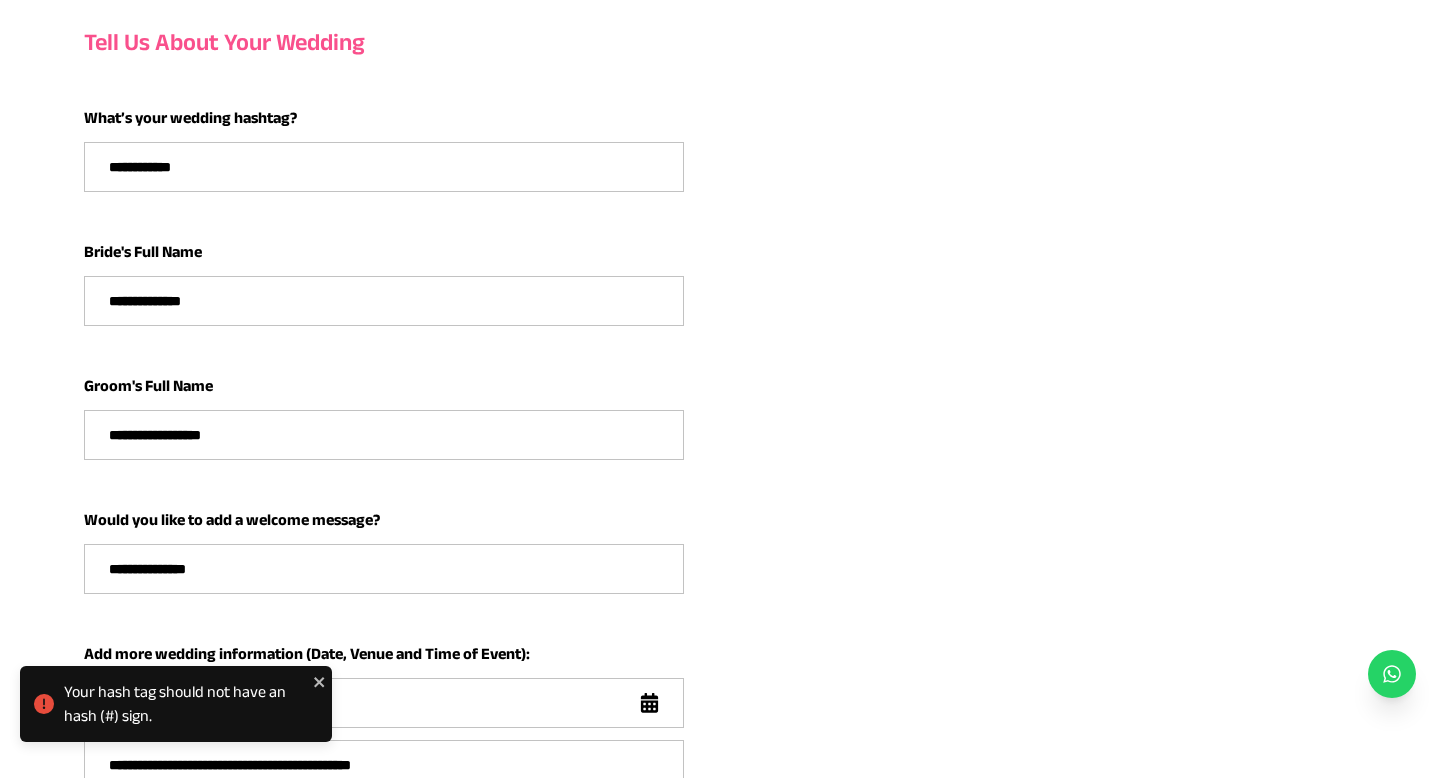 click on "**********" at bounding box center [384, 167] 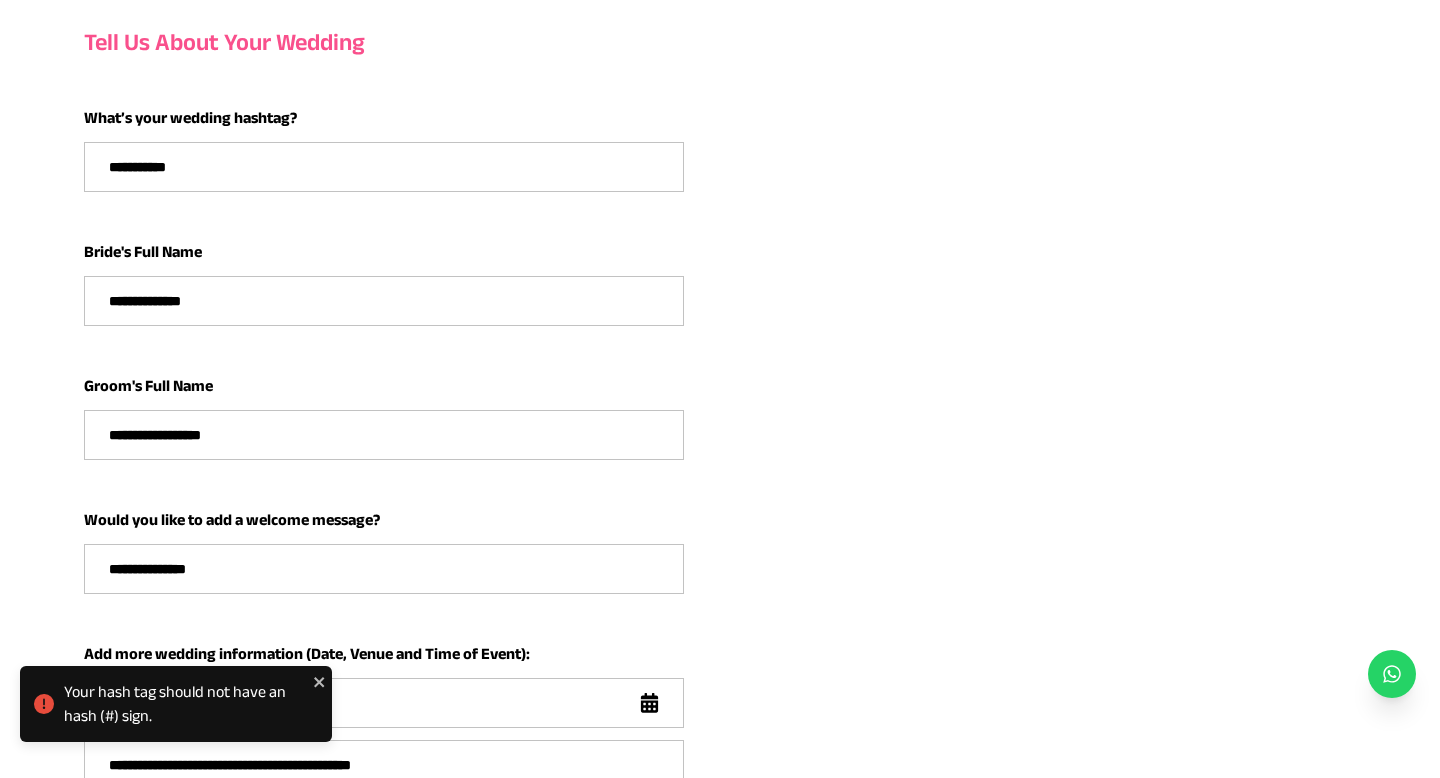 type on "**********" 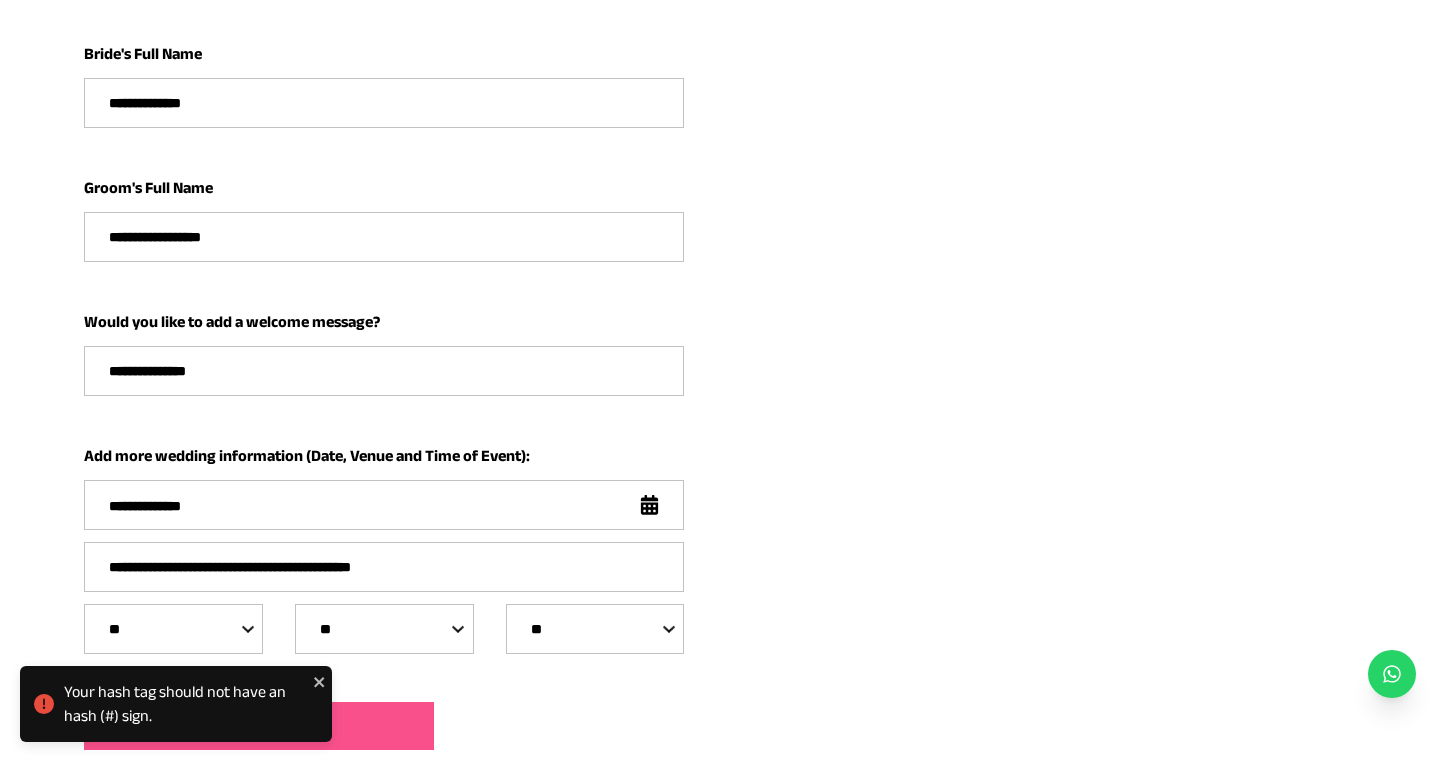 scroll, scrollTop: 568, scrollLeft: 0, axis: vertical 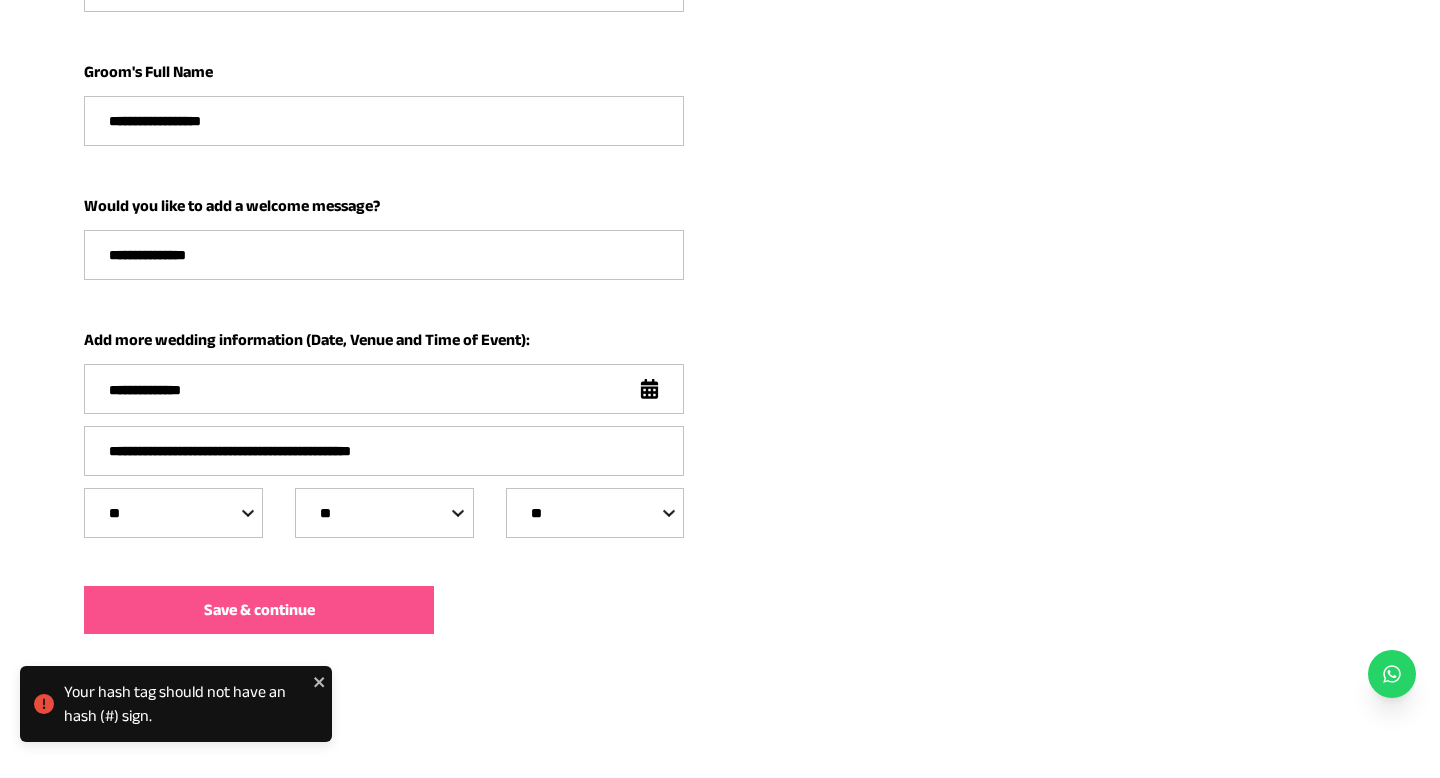 click on "Your hash tag should not have an hash (#) sign." at bounding box center (170, 704) 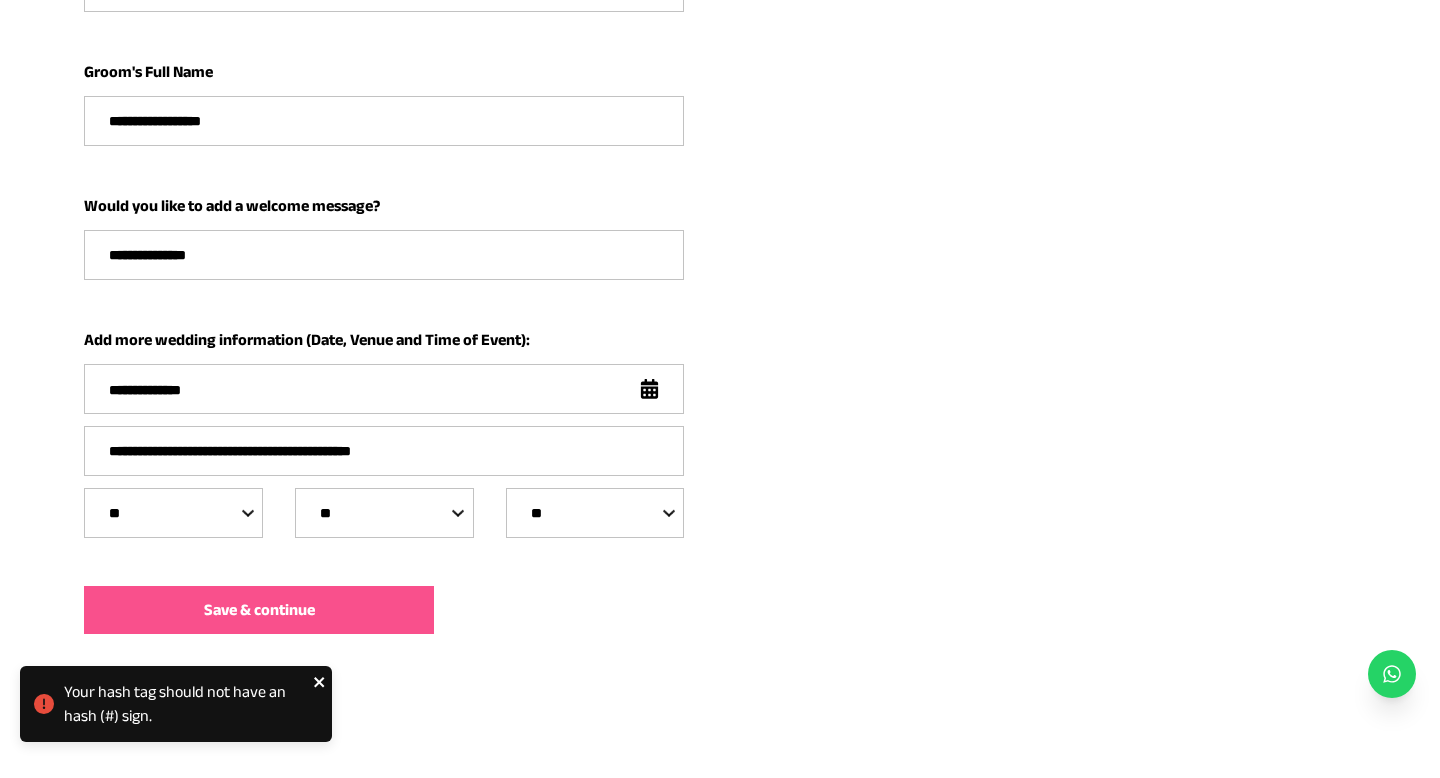click 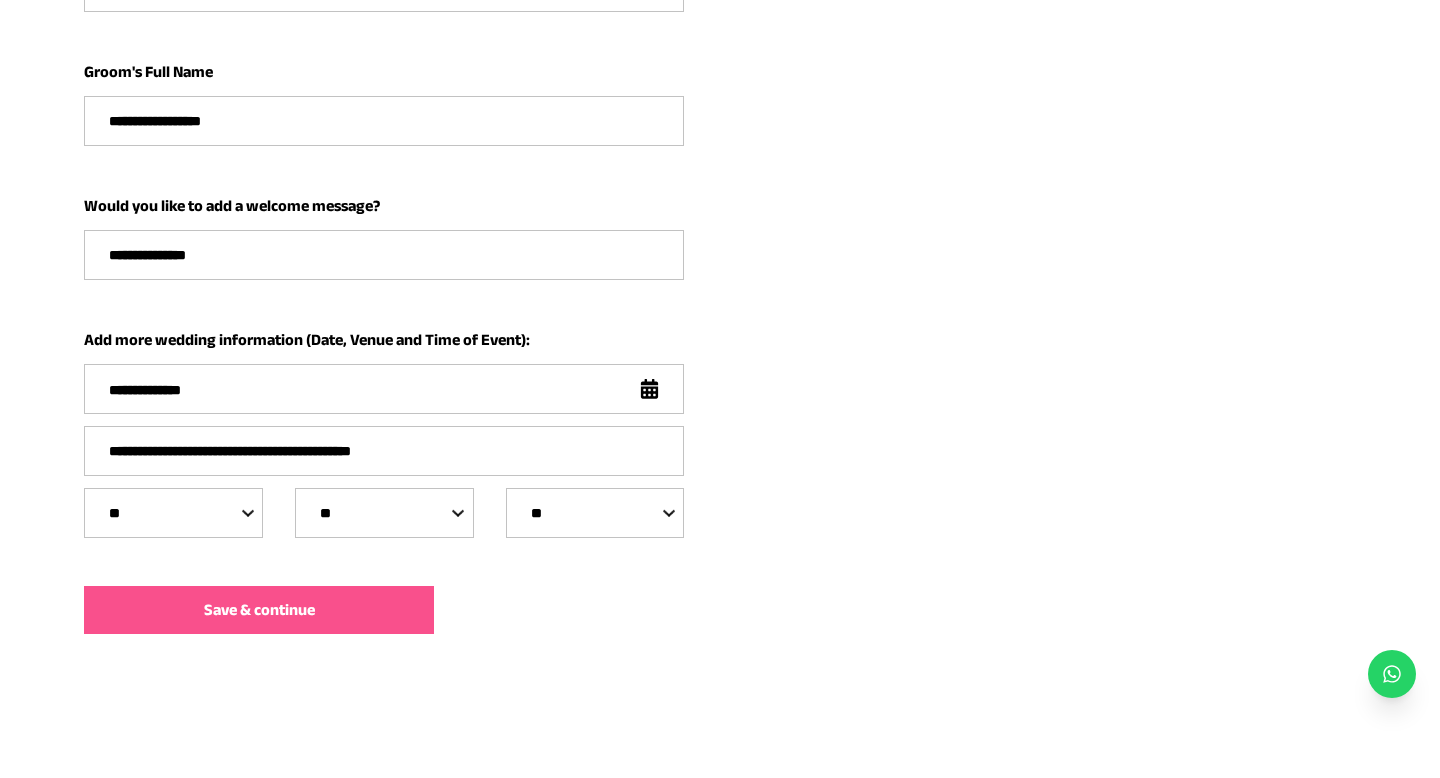 click on "**********" at bounding box center (384, 255) 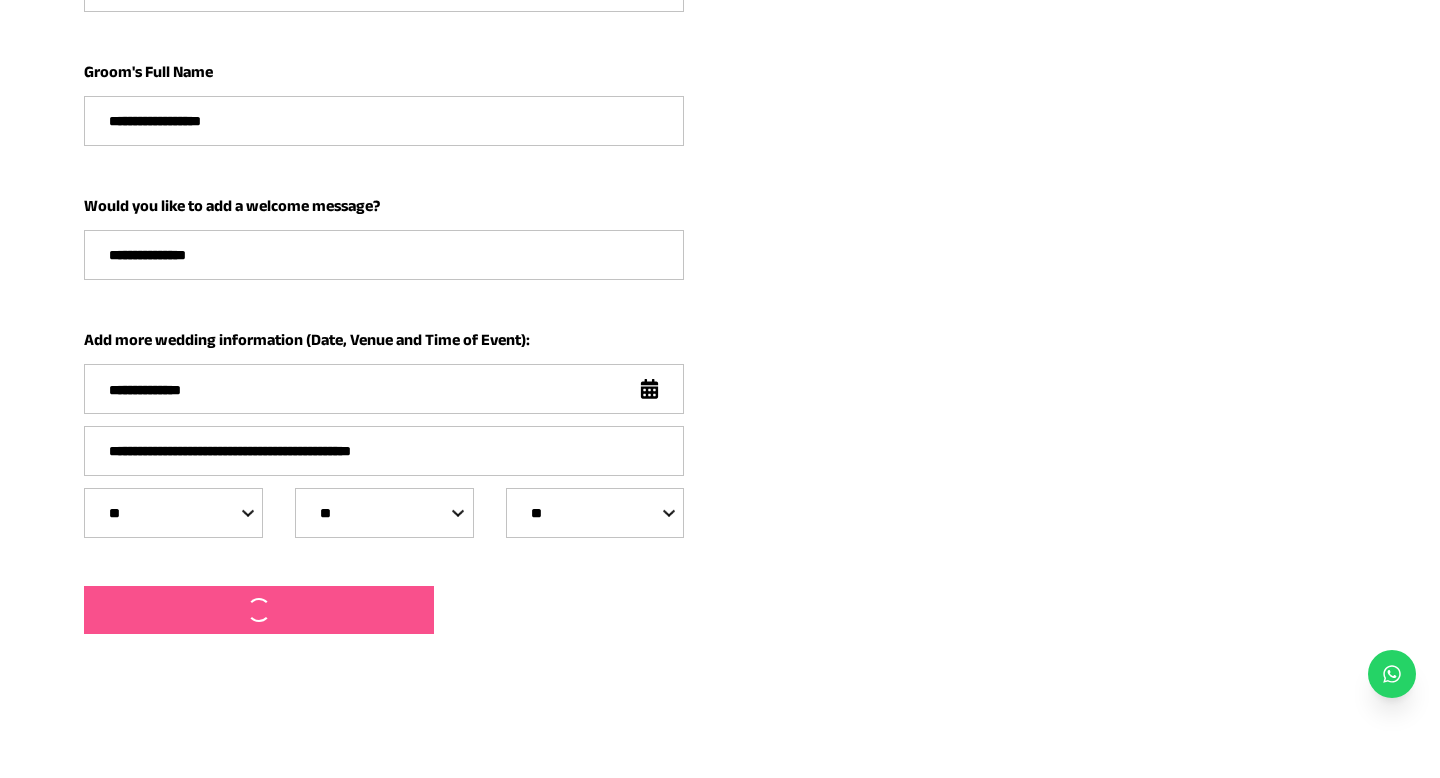 scroll, scrollTop: 0, scrollLeft: 0, axis: both 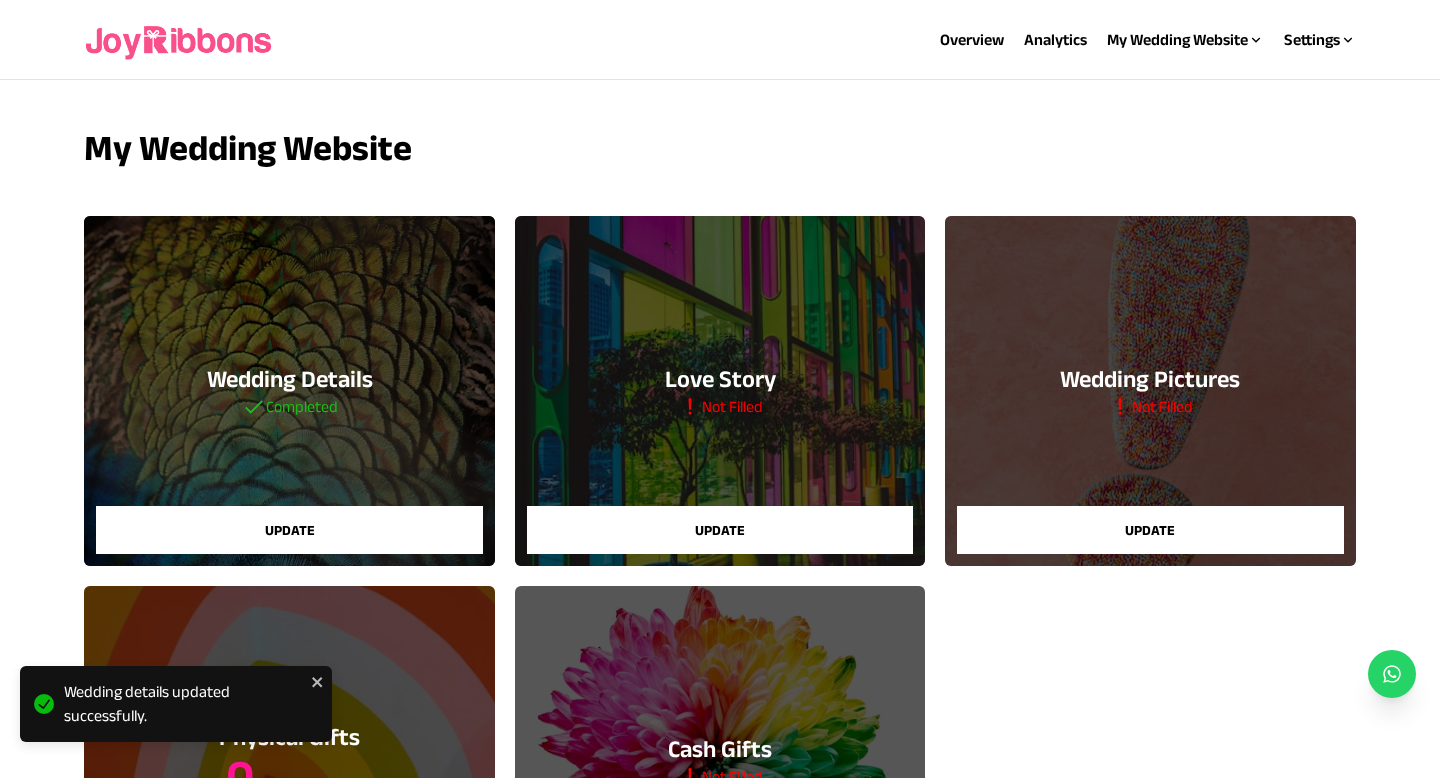 click on "Update" at bounding box center (720, 530) 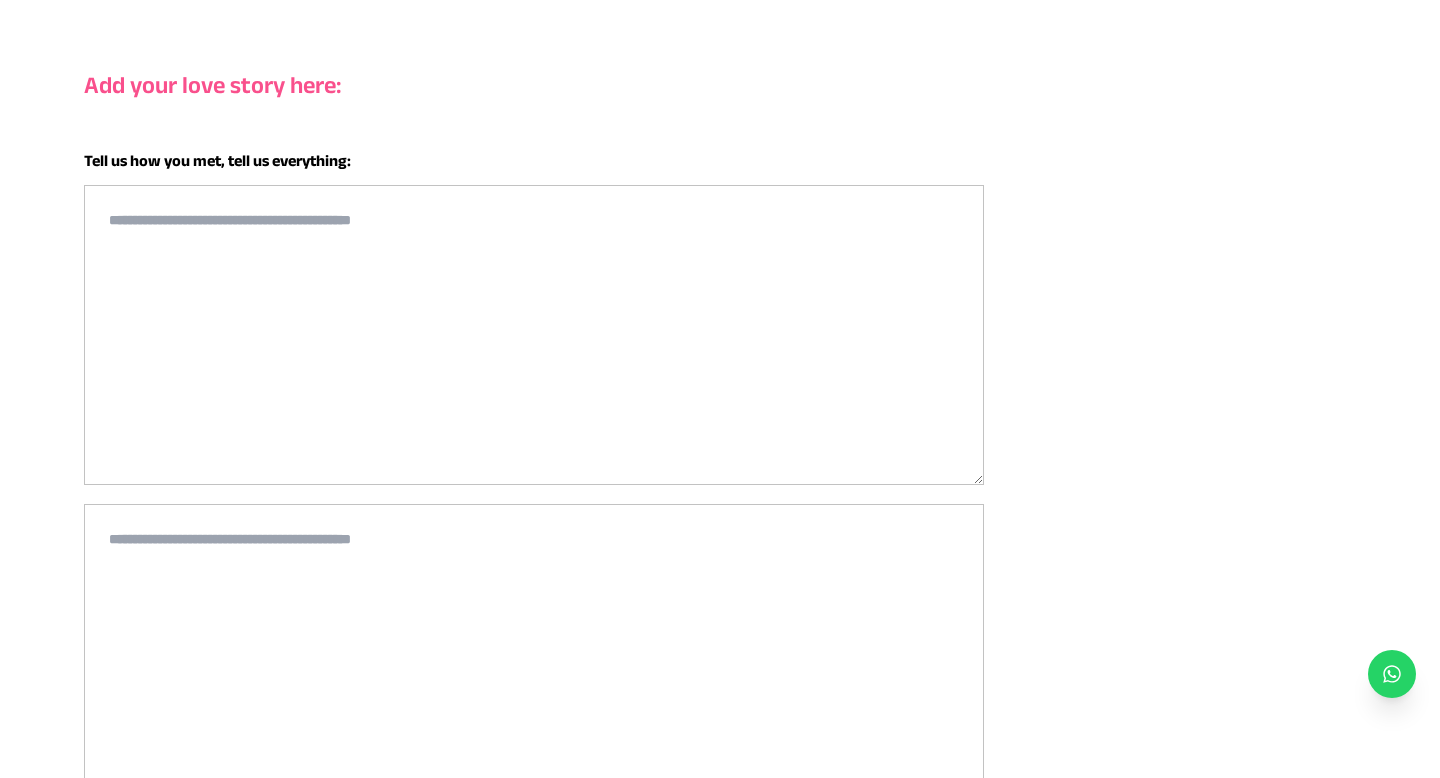 scroll, scrollTop: 207, scrollLeft: 0, axis: vertical 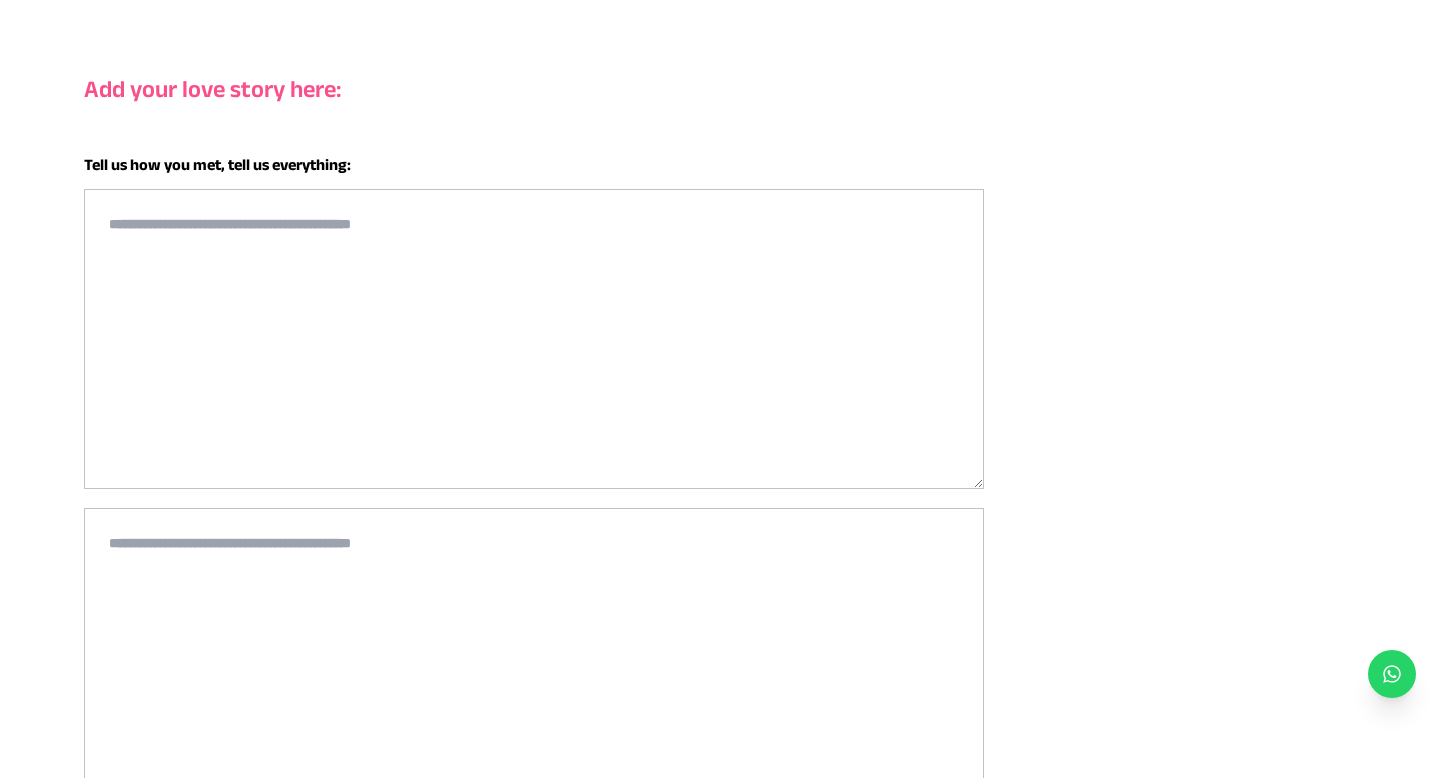 click at bounding box center [534, 339] 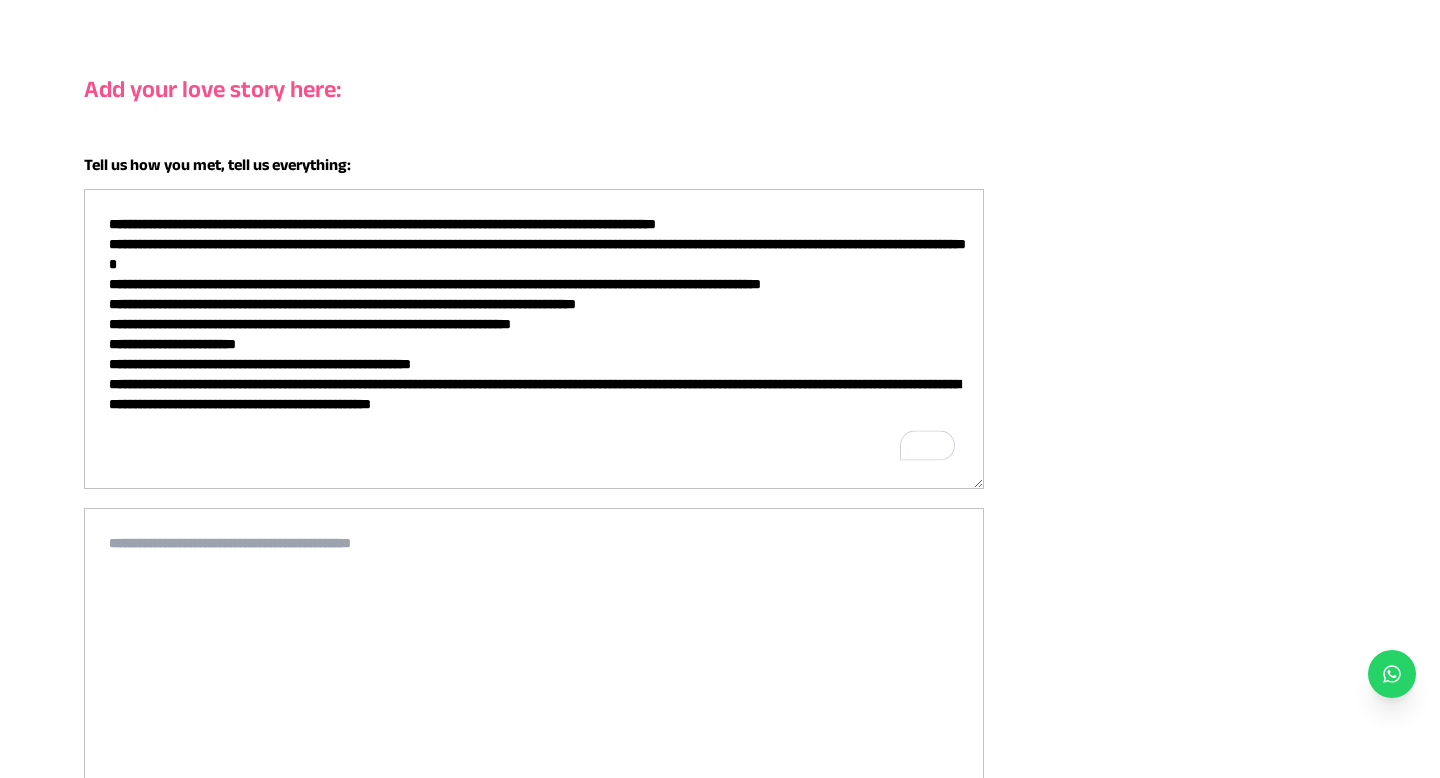 click on "**********" at bounding box center [534, 339] 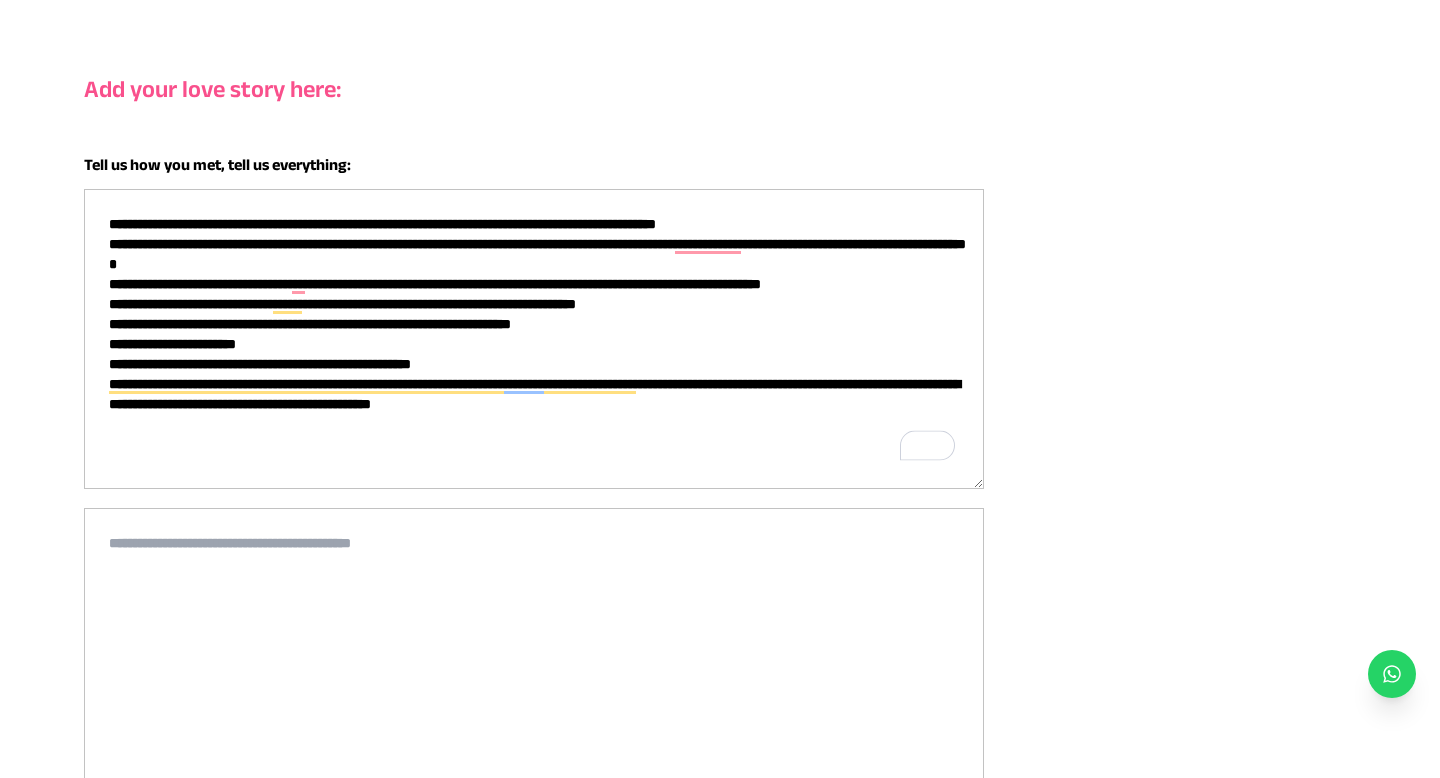drag, startPoint x: 401, startPoint y: 288, endPoint x: 353, endPoint y: 290, distance: 48.04165 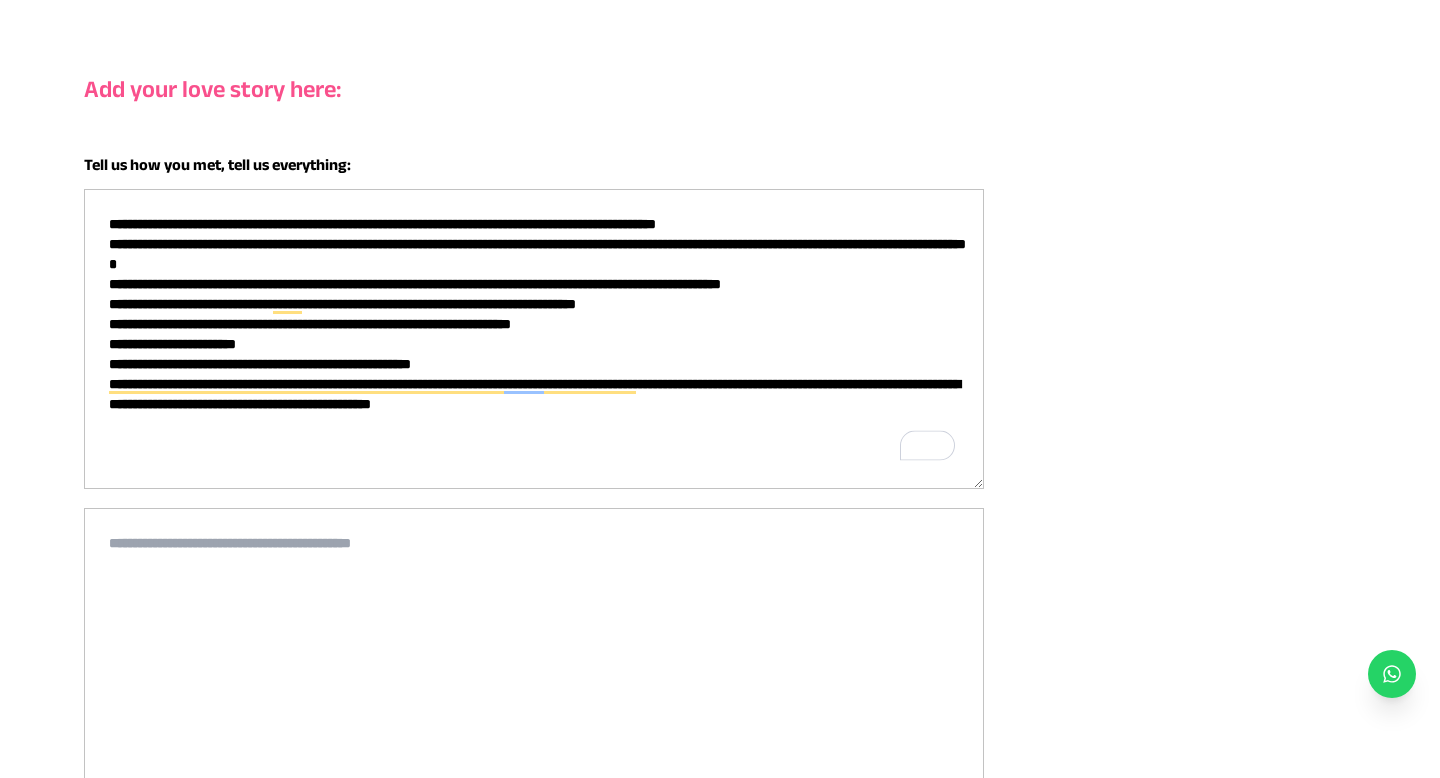 click on "**********" at bounding box center [534, 339] 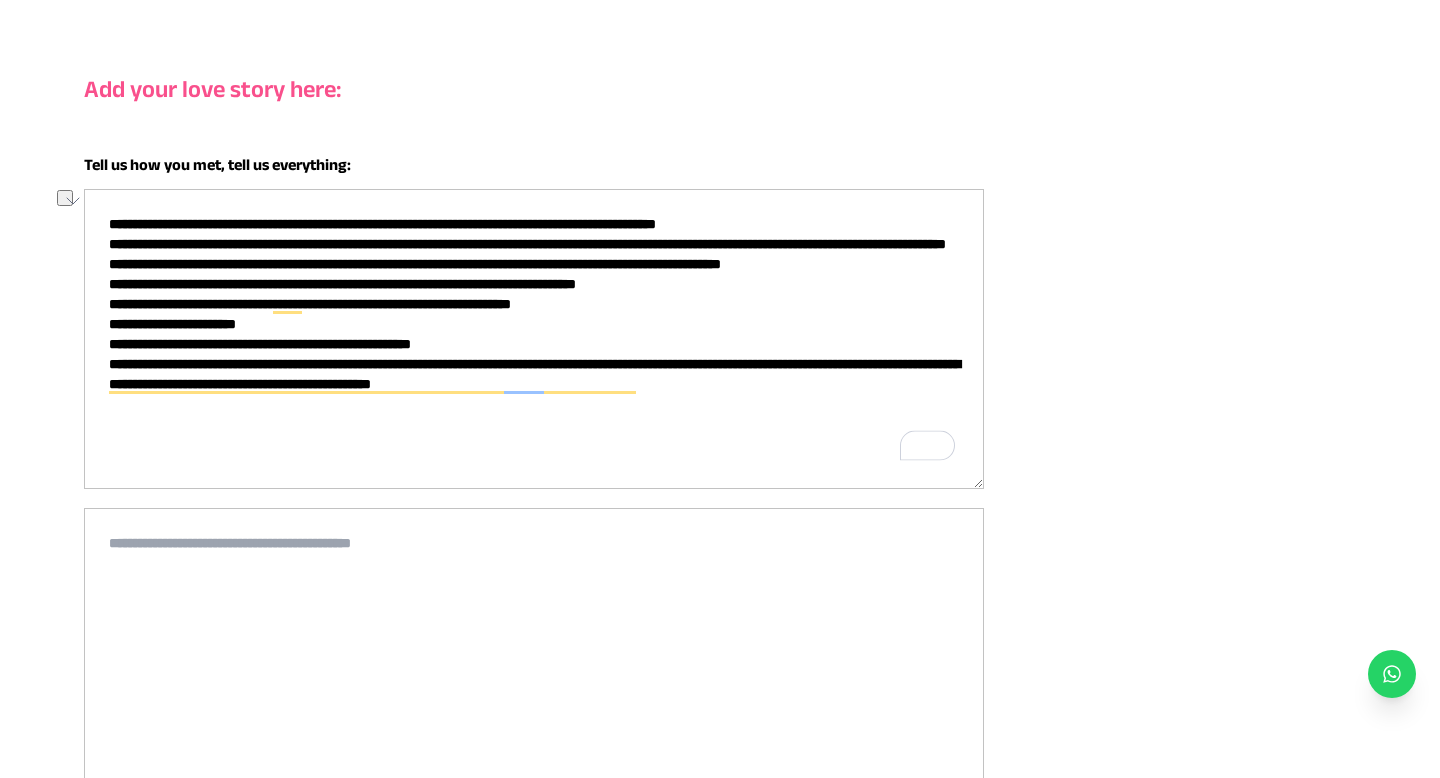 drag, startPoint x: 784, startPoint y: 246, endPoint x: 850, endPoint y: 248, distance: 66.0303 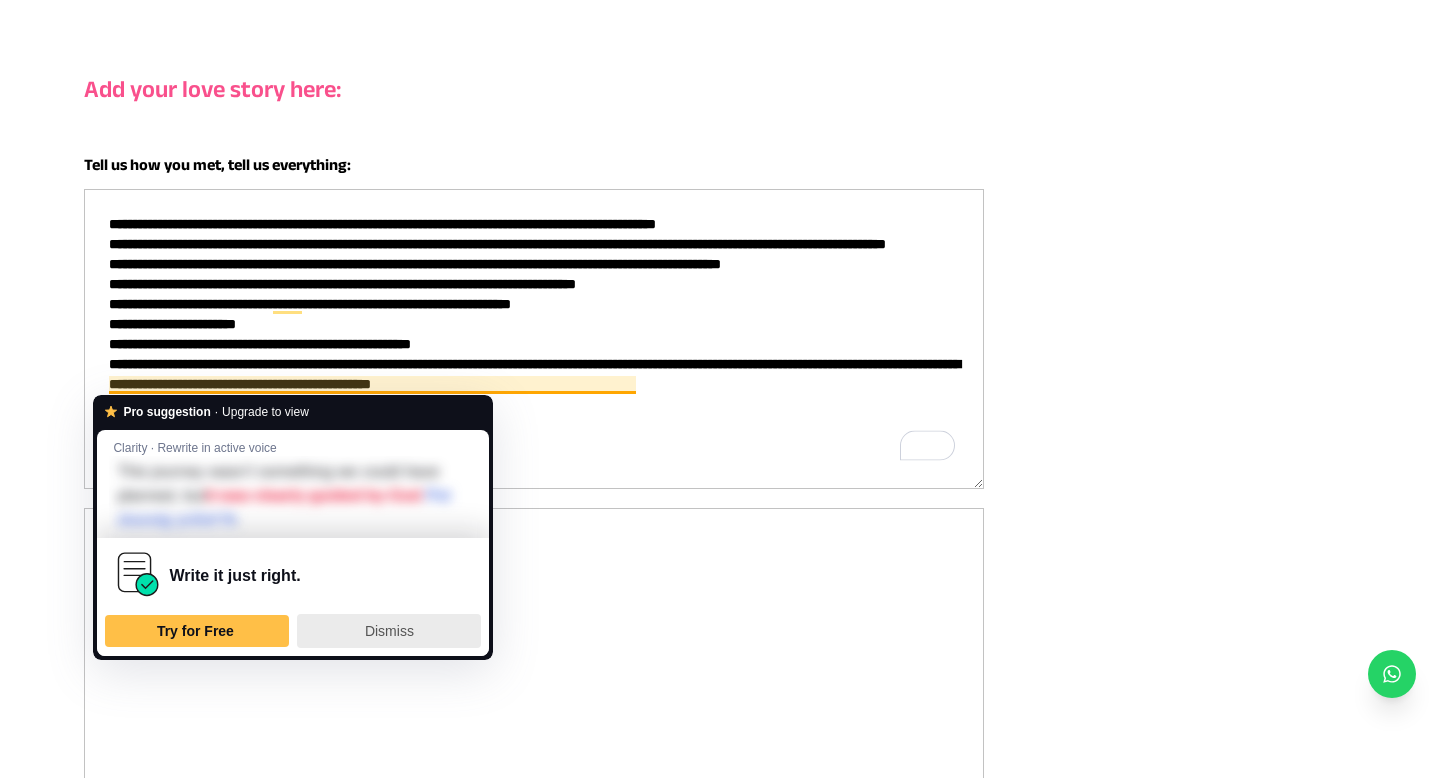 click on "Dismiss" at bounding box center [389, 631] 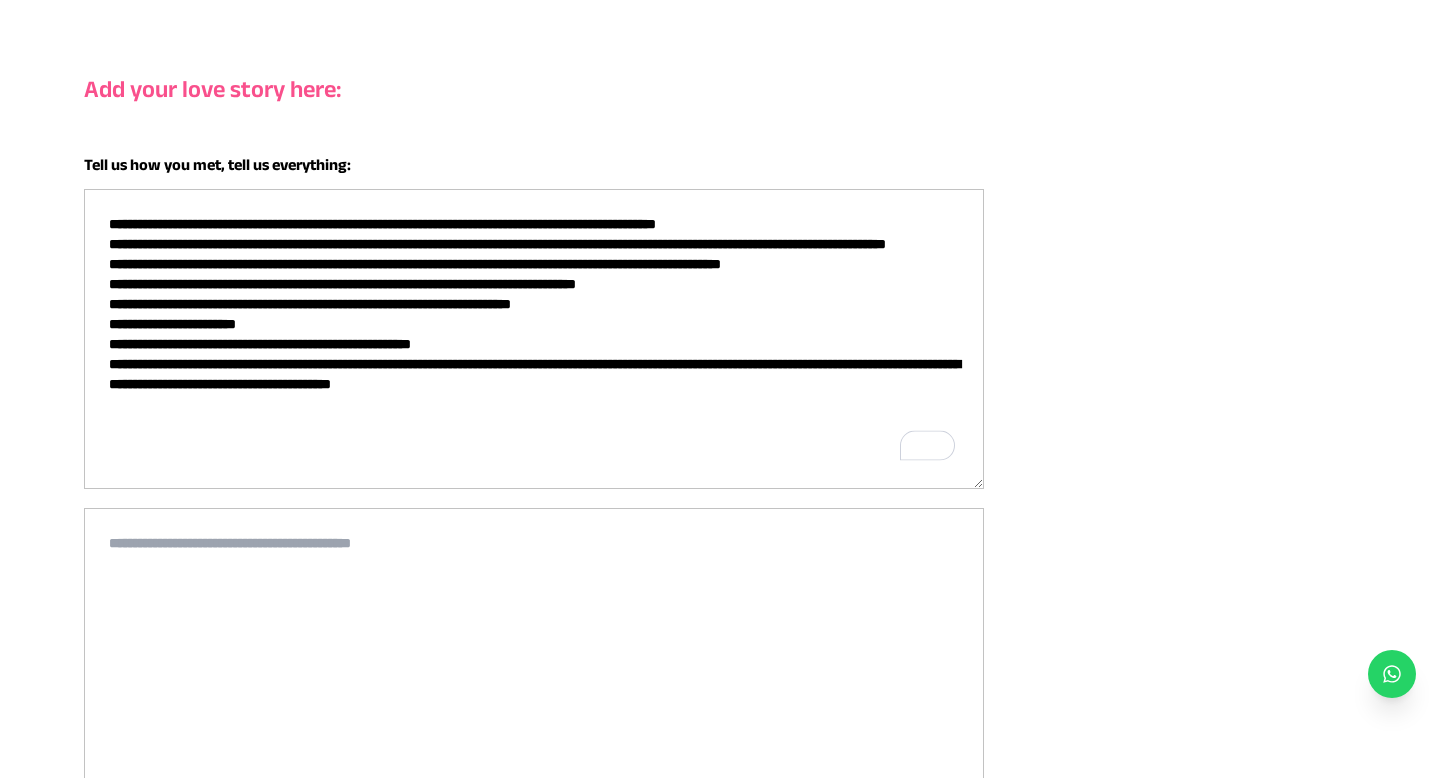 type on "**********" 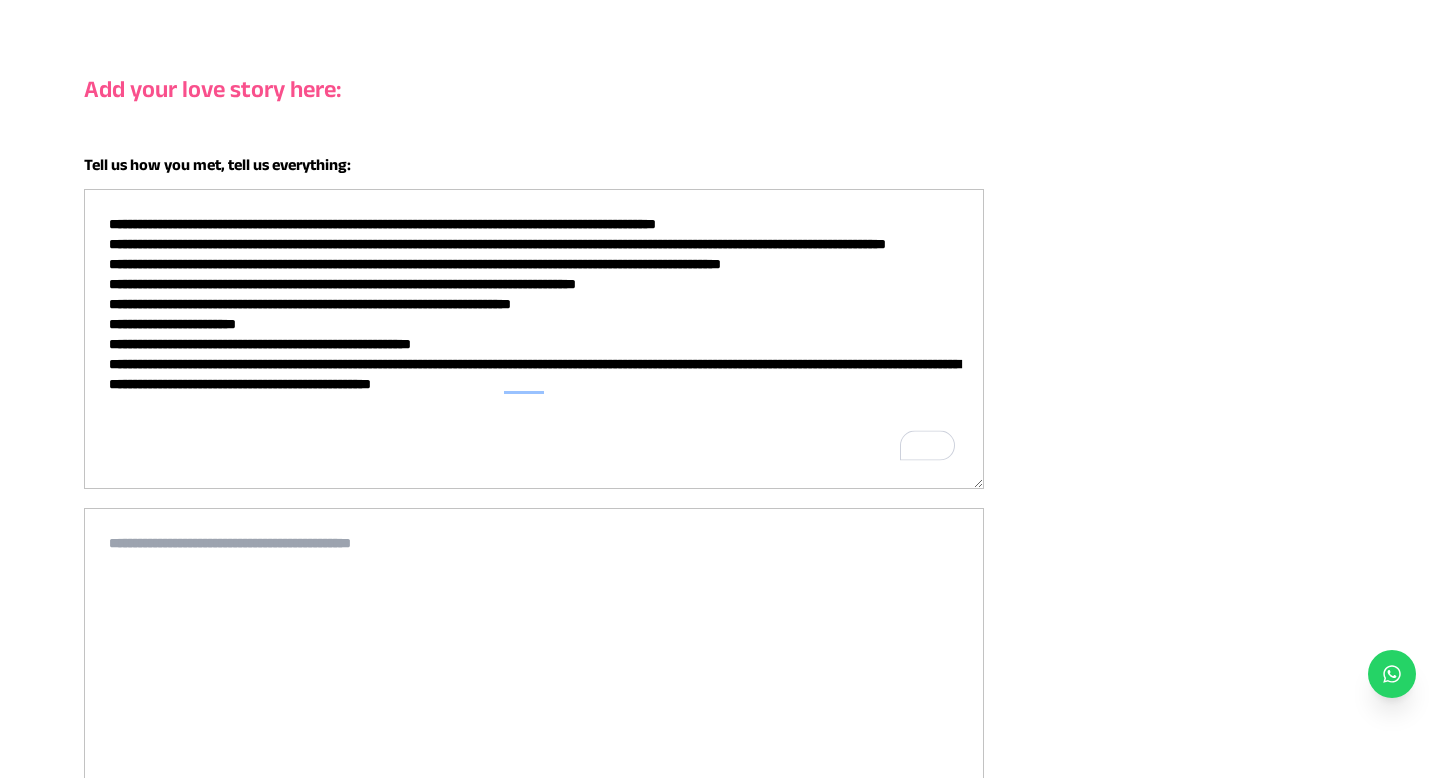 click on "**********" at bounding box center (534, 339) 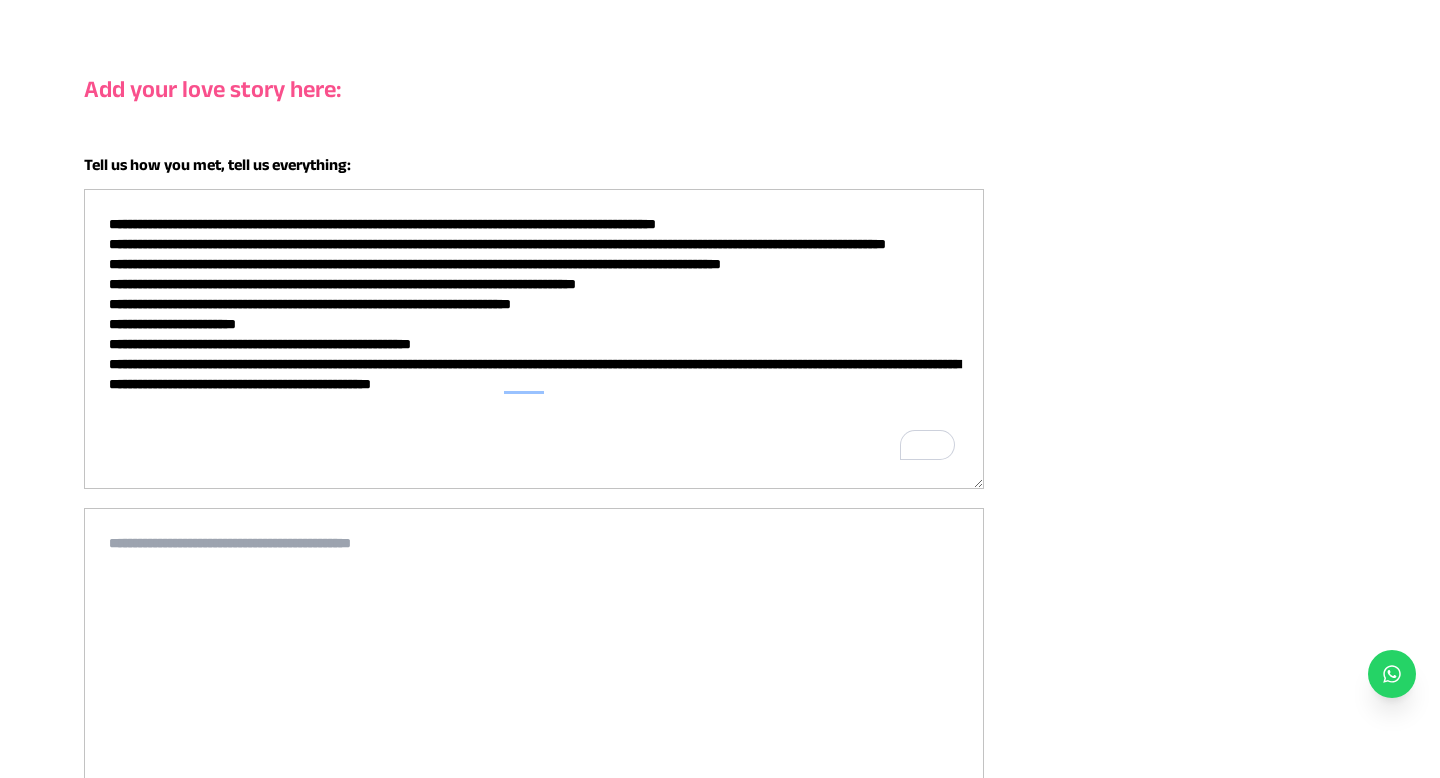 click at bounding box center (534, 658) 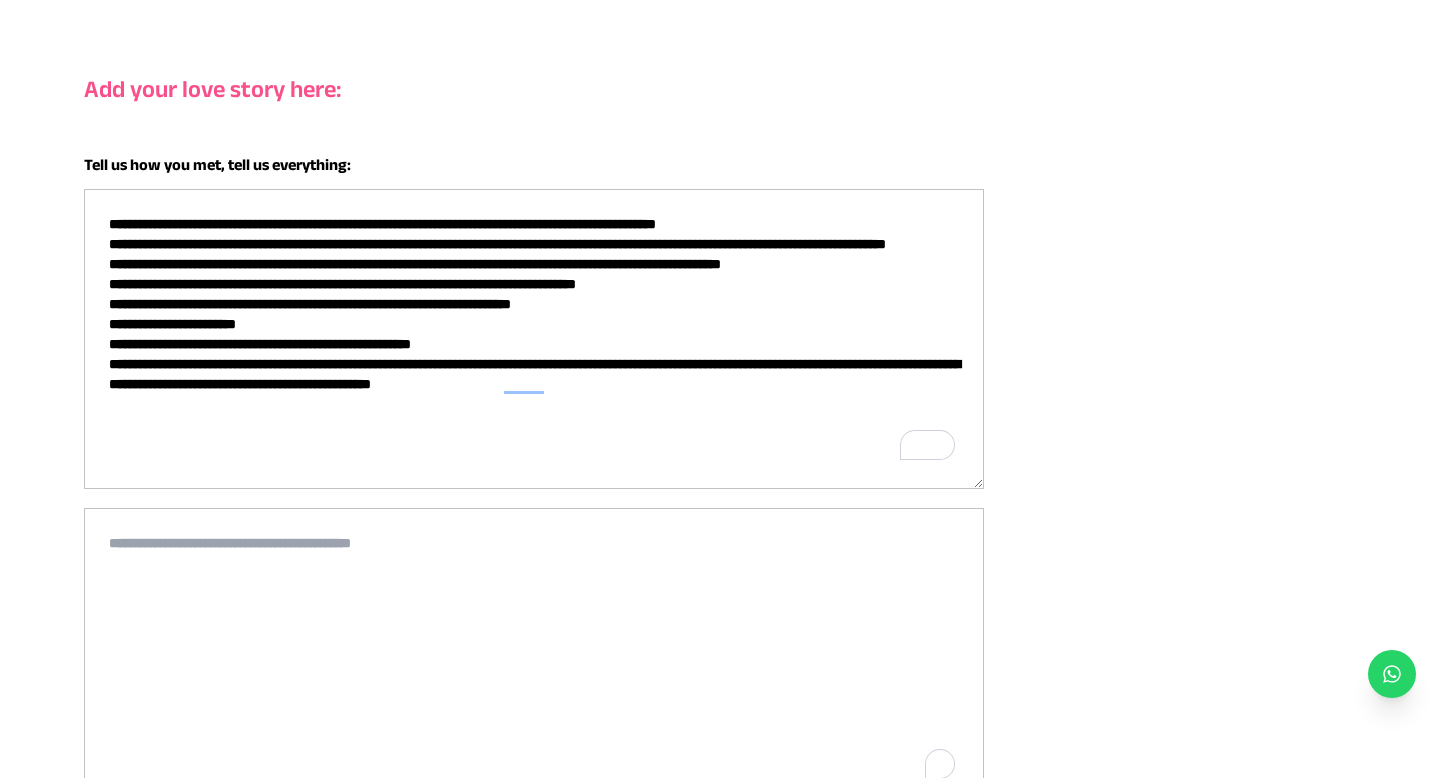 click at bounding box center [534, 658] 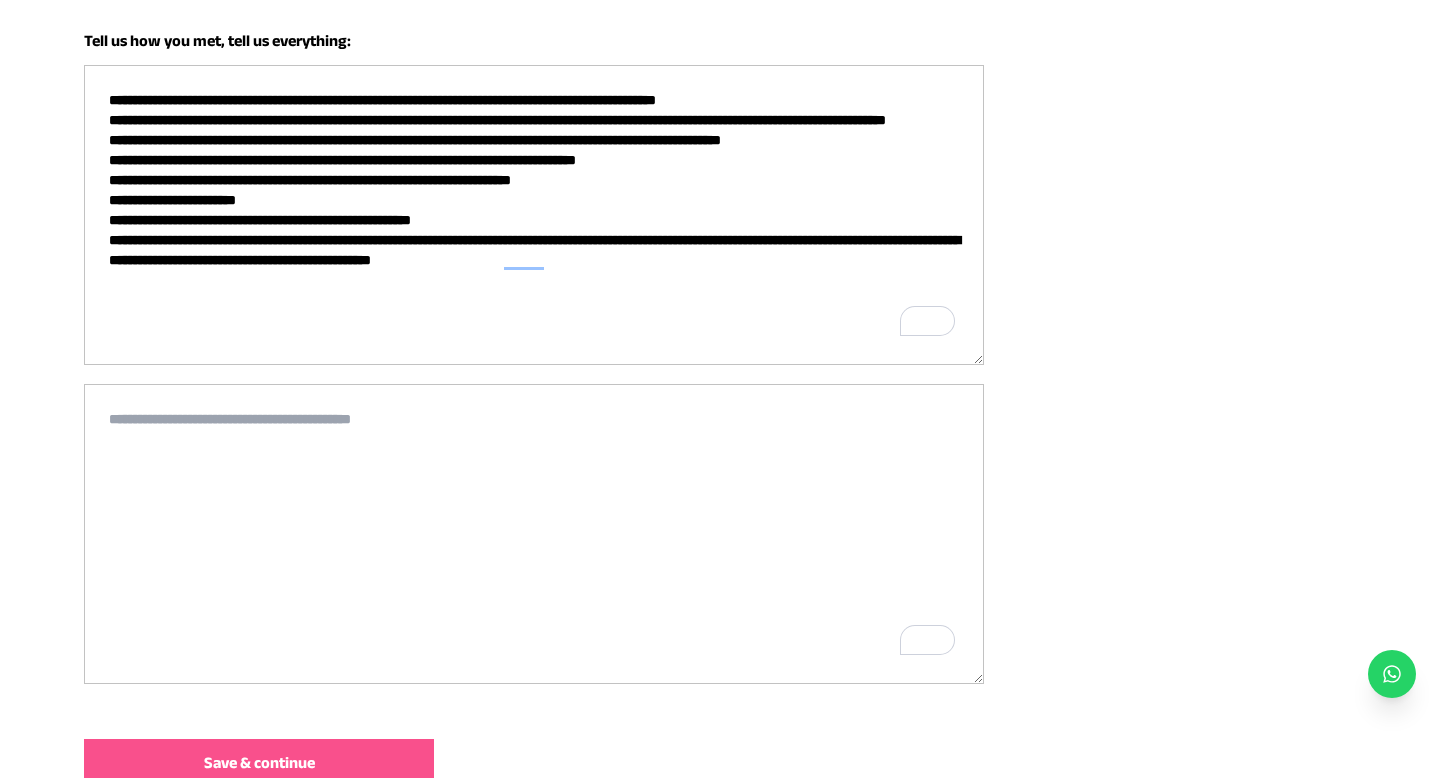 scroll, scrollTop: 333, scrollLeft: 0, axis: vertical 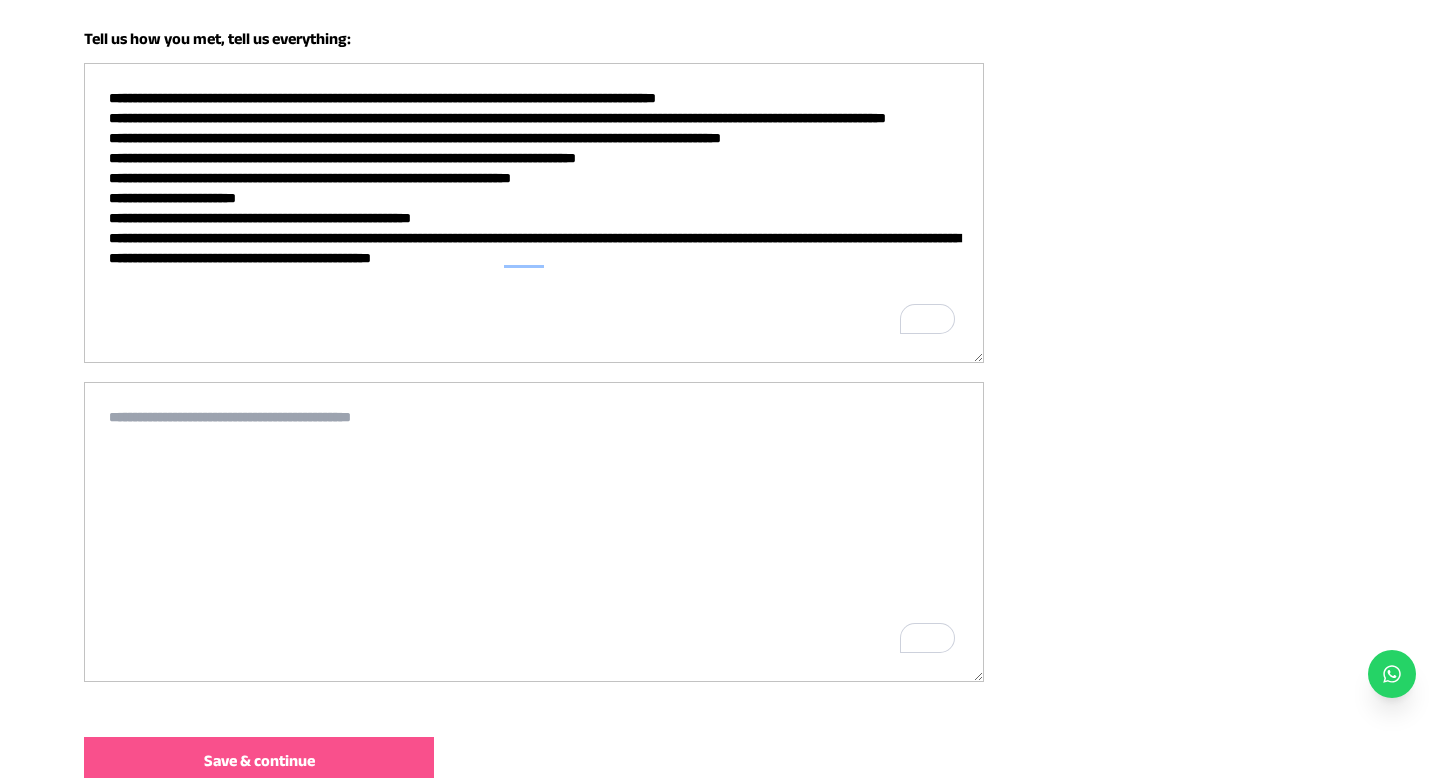 paste on "**********" 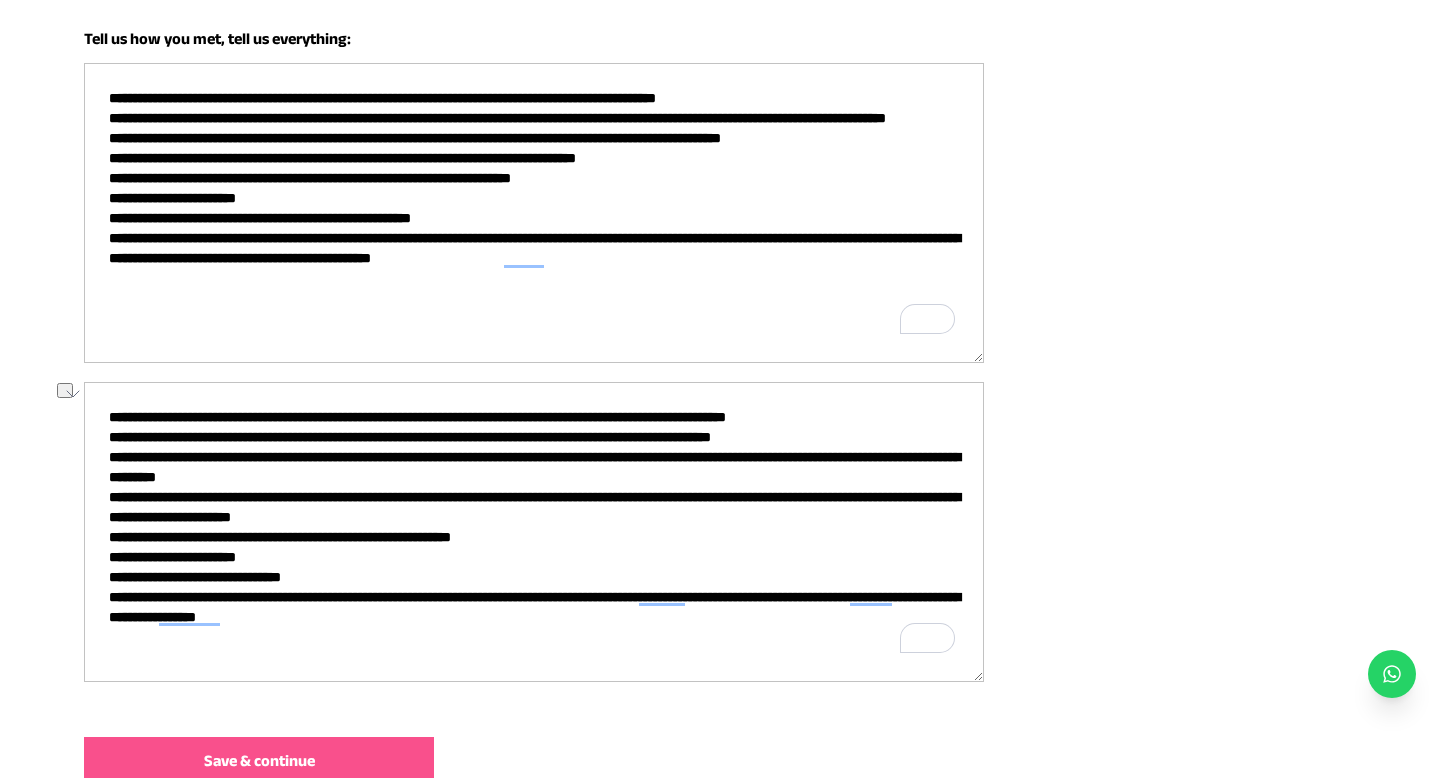 drag, startPoint x: 606, startPoint y: 418, endPoint x: 834, endPoint y: 417, distance: 228.0022 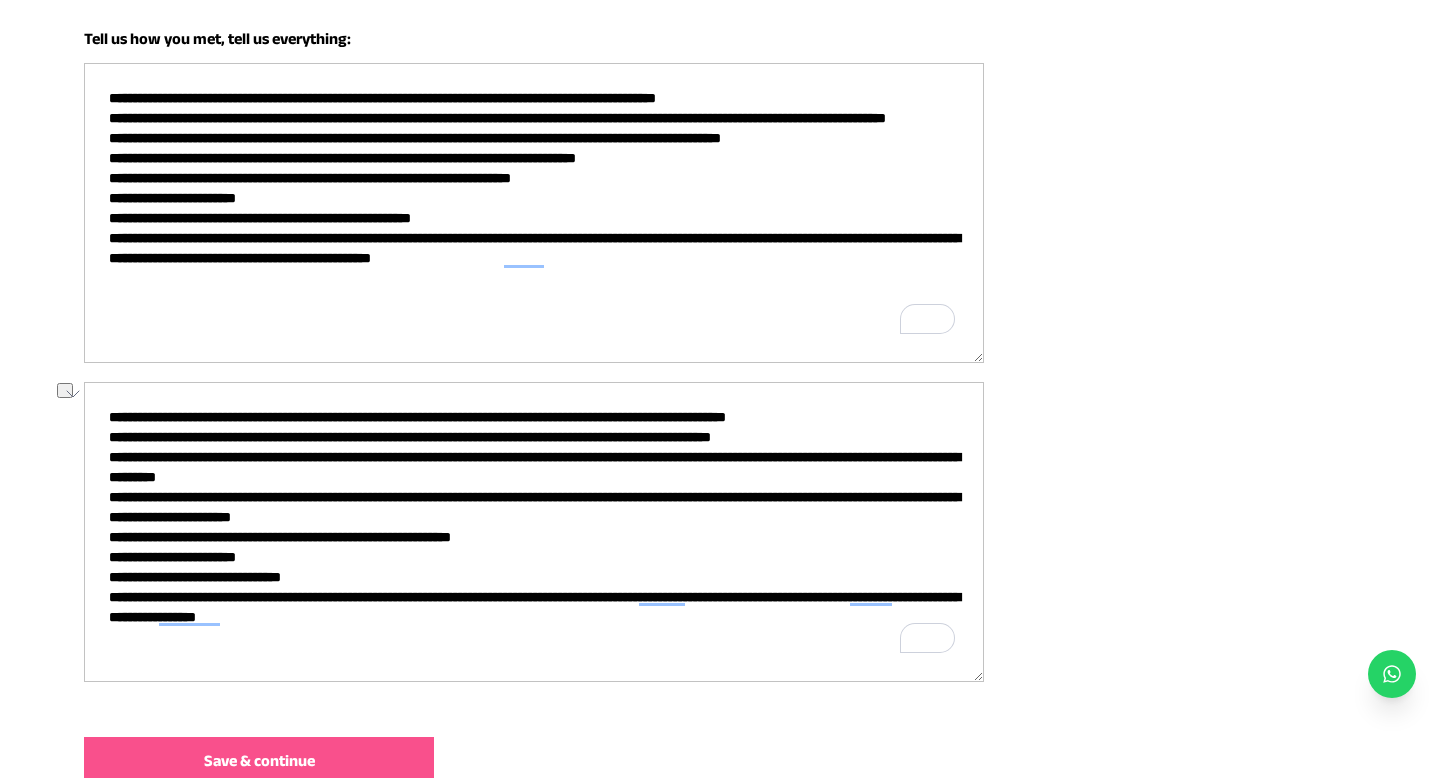 click on "**********" at bounding box center (534, 532) 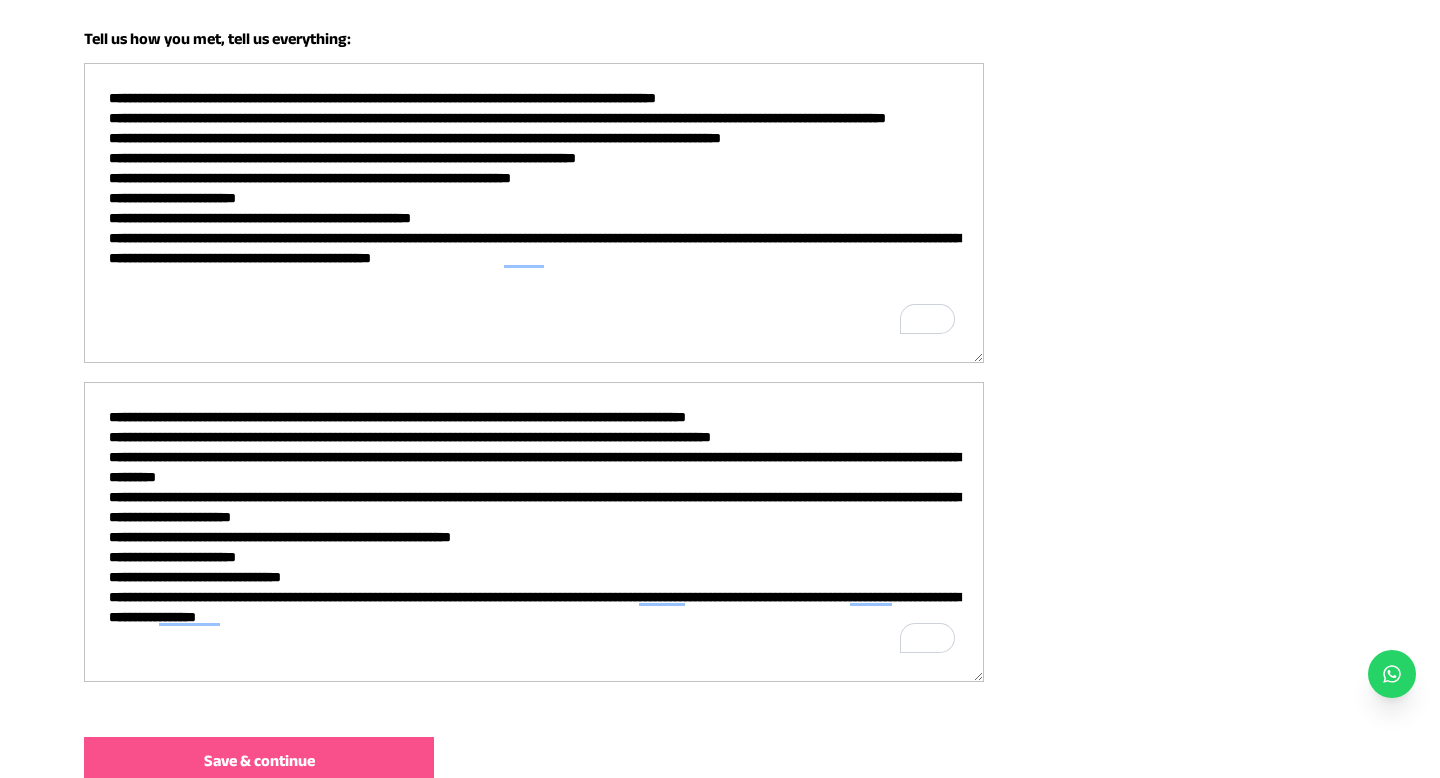 click on "**********" at bounding box center [534, 532] 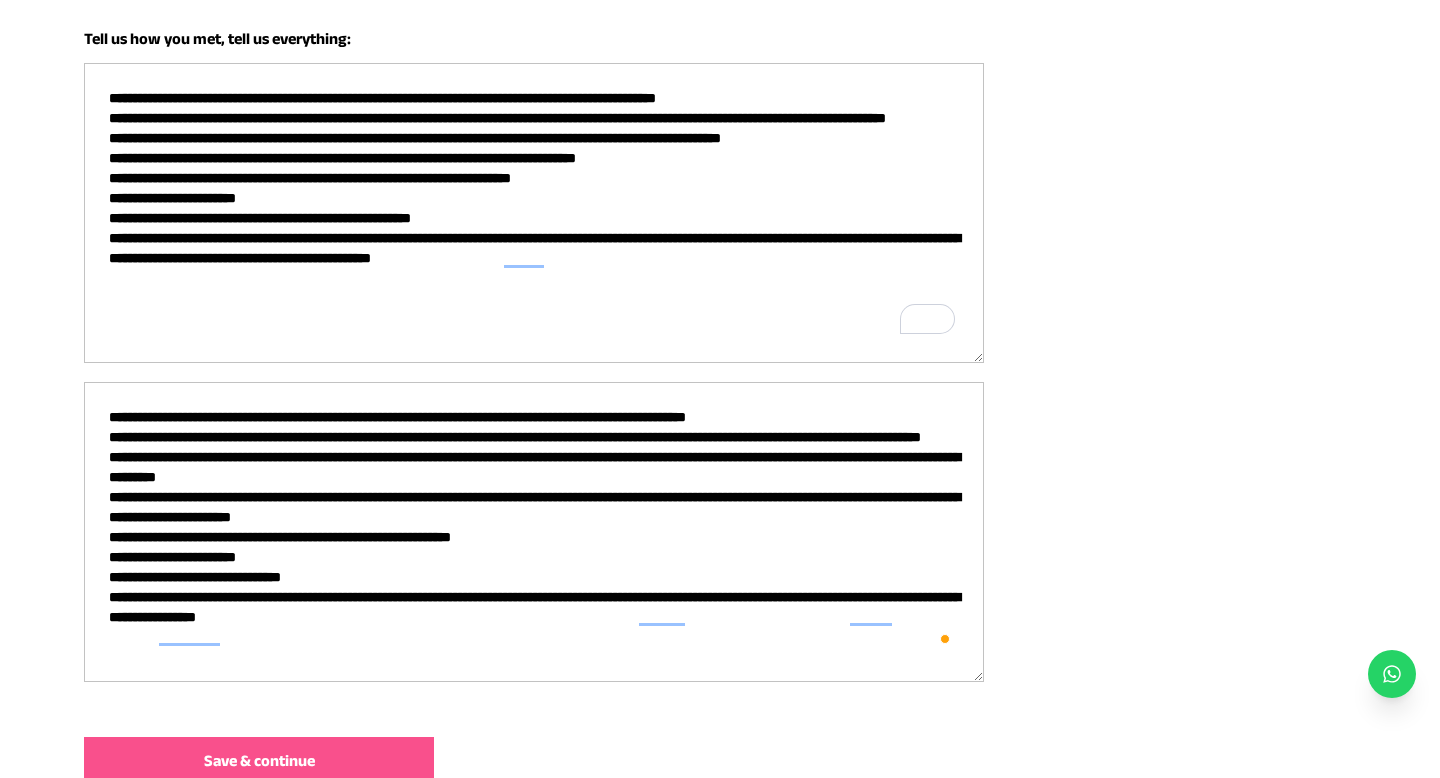 click on "**********" at bounding box center [534, 532] 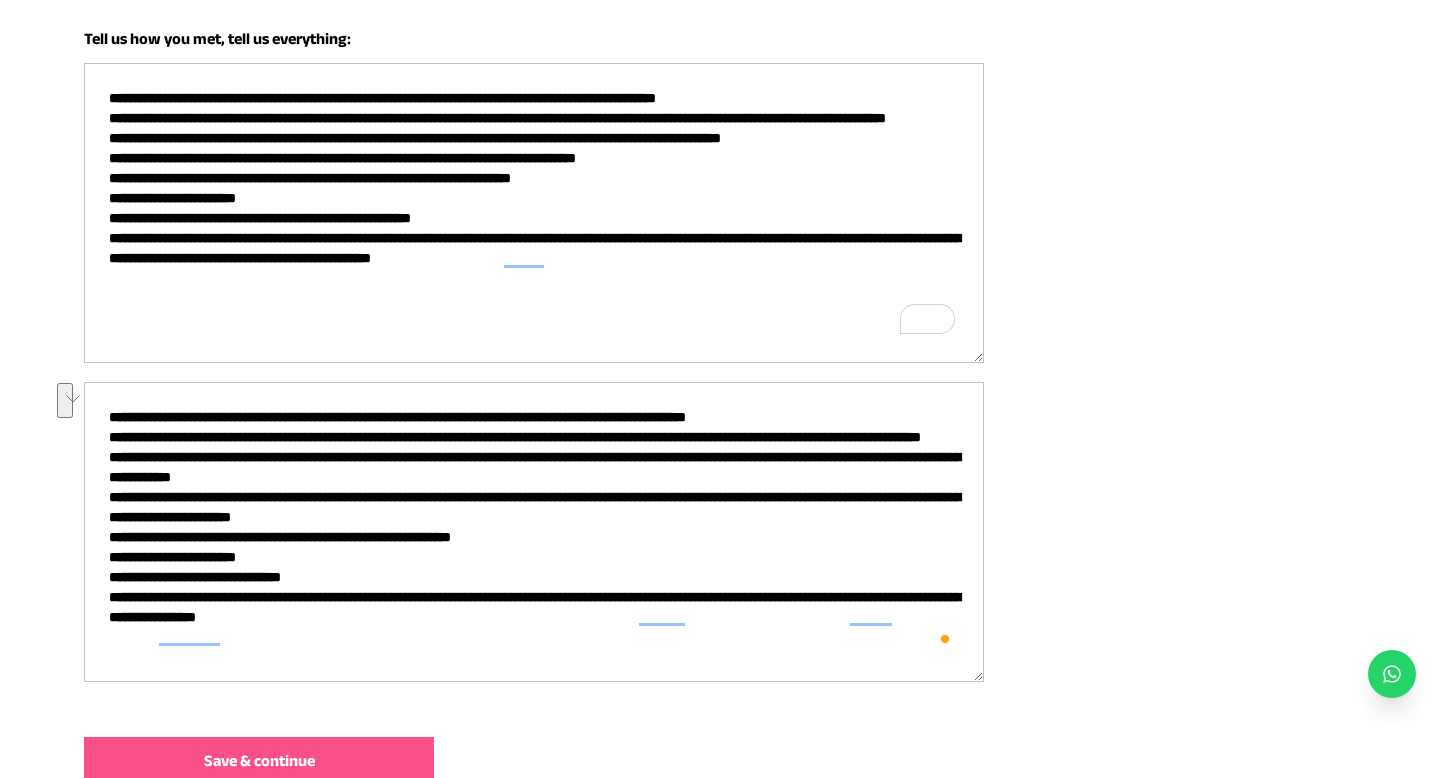 drag, startPoint x: 809, startPoint y: 482, endPoint x: 290, endPoint y: 492, distance: 519.0963 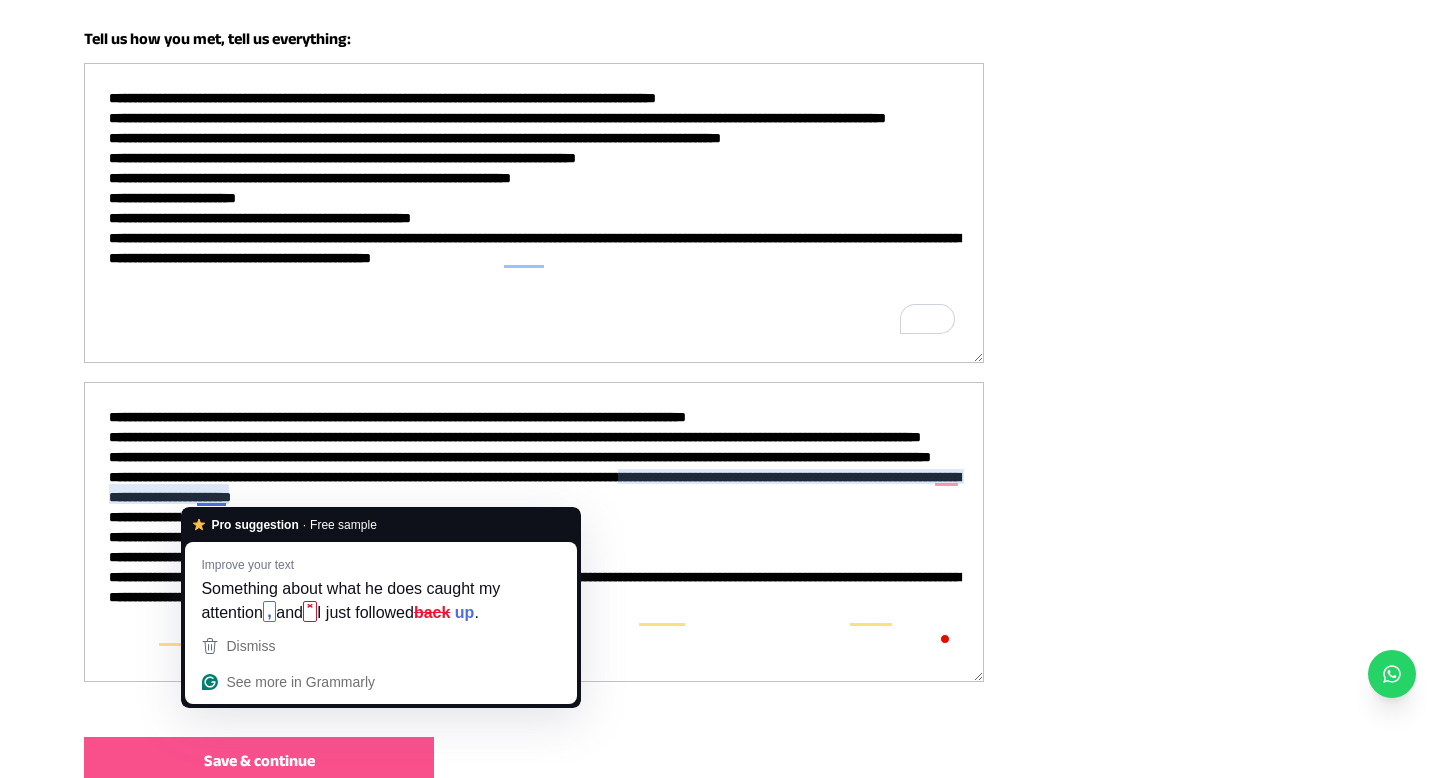click on "**********" at bounding box center (534, 532) 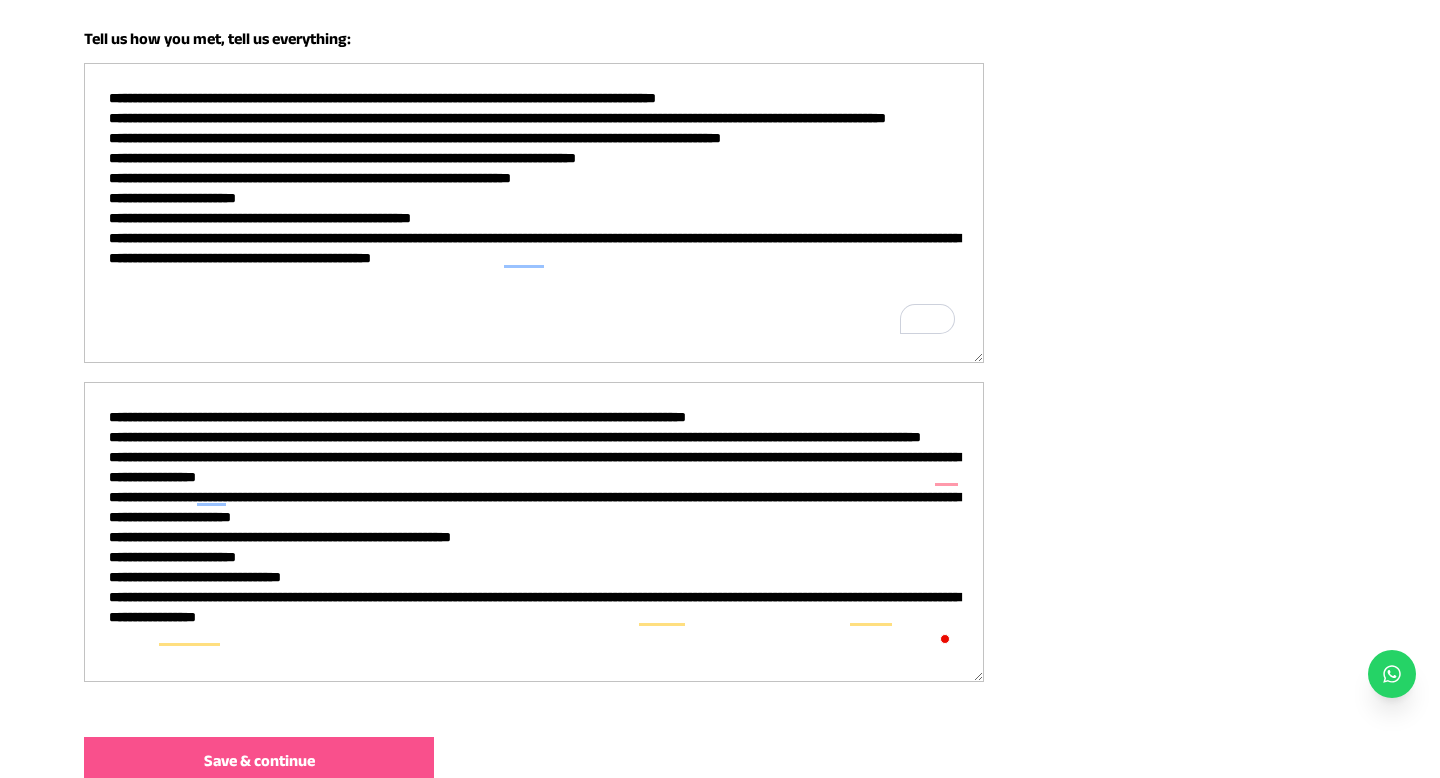 click on "**********" at bounding box center (534, 532) 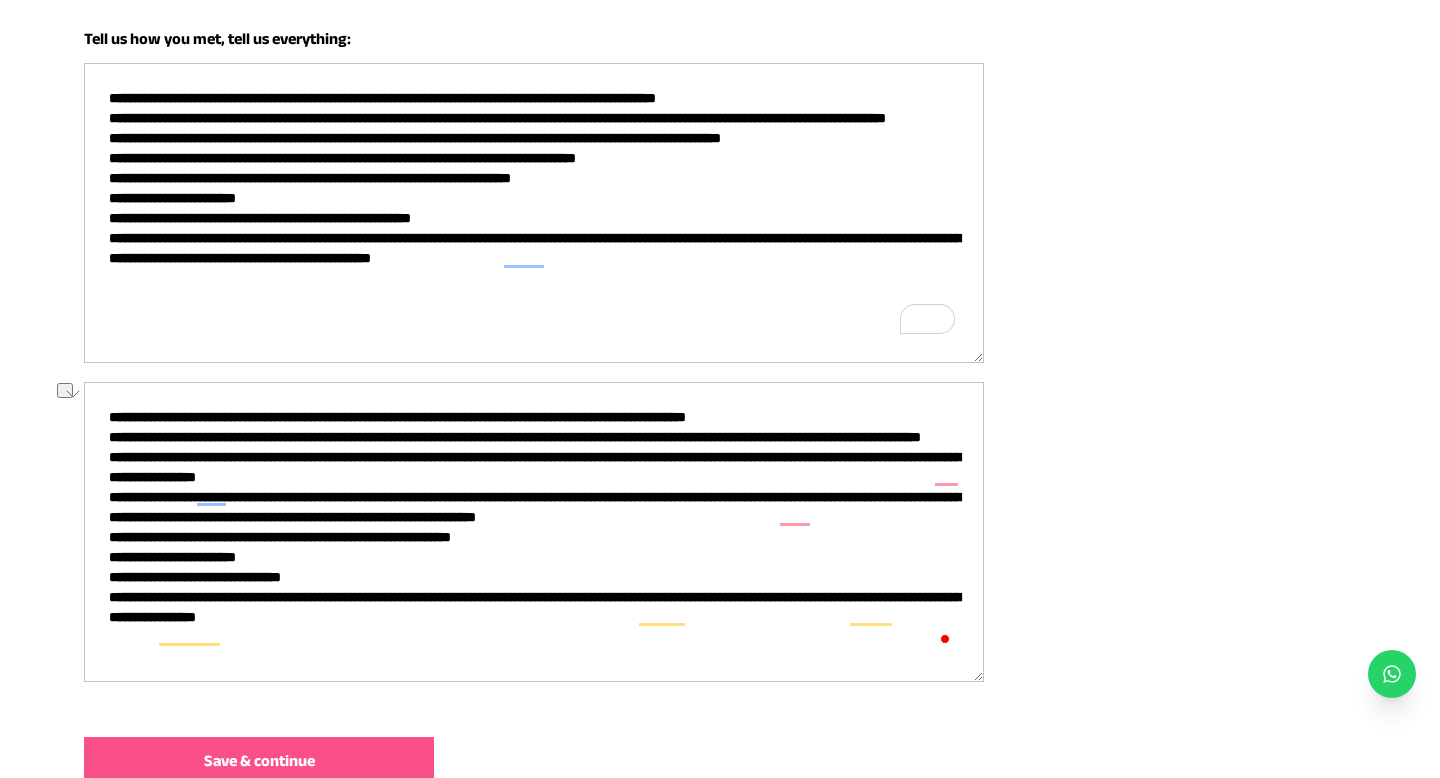 drag, startPoint x: 186, startPoint y: 538, endPoint x: 410, endPoint y: 538, distance: 224 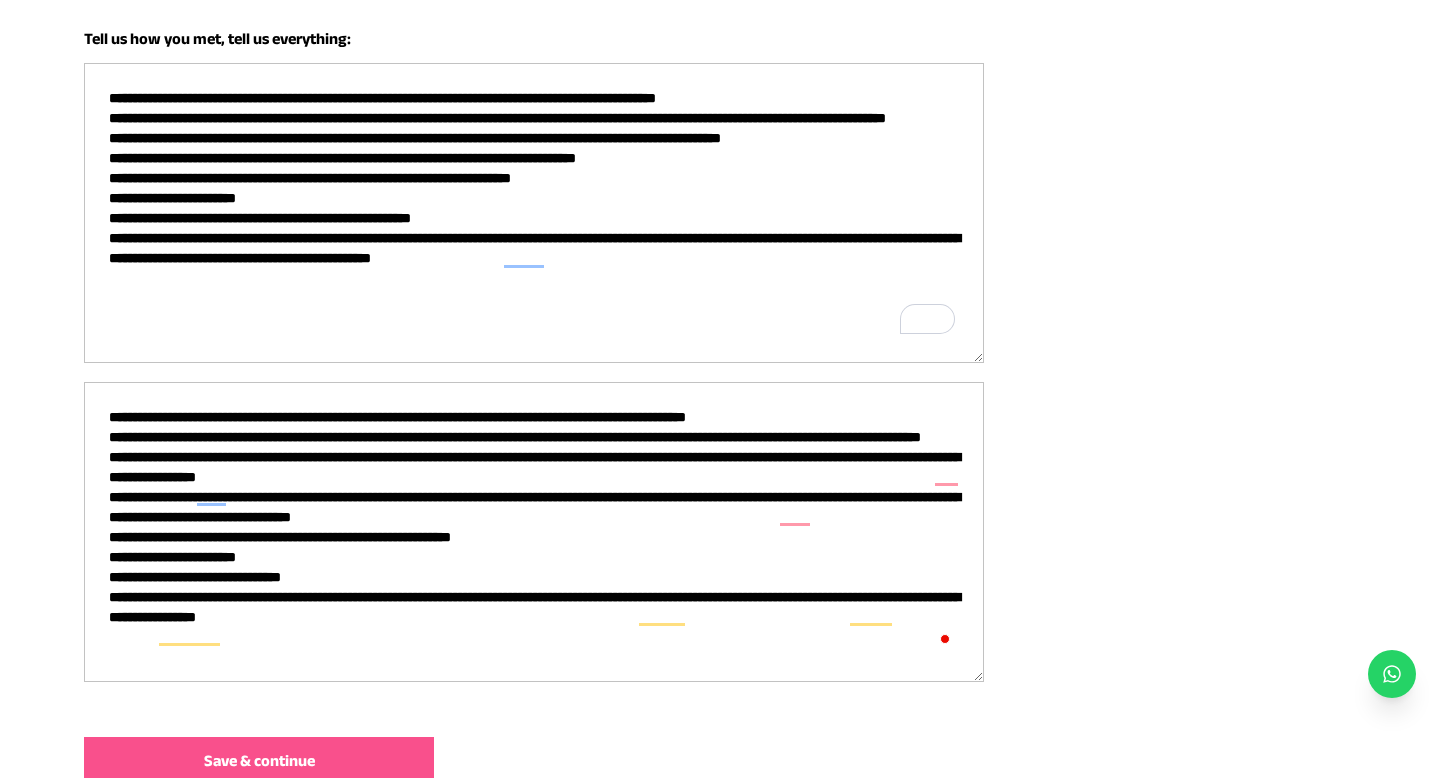 click on "**********" at bounding box center [534, 532] 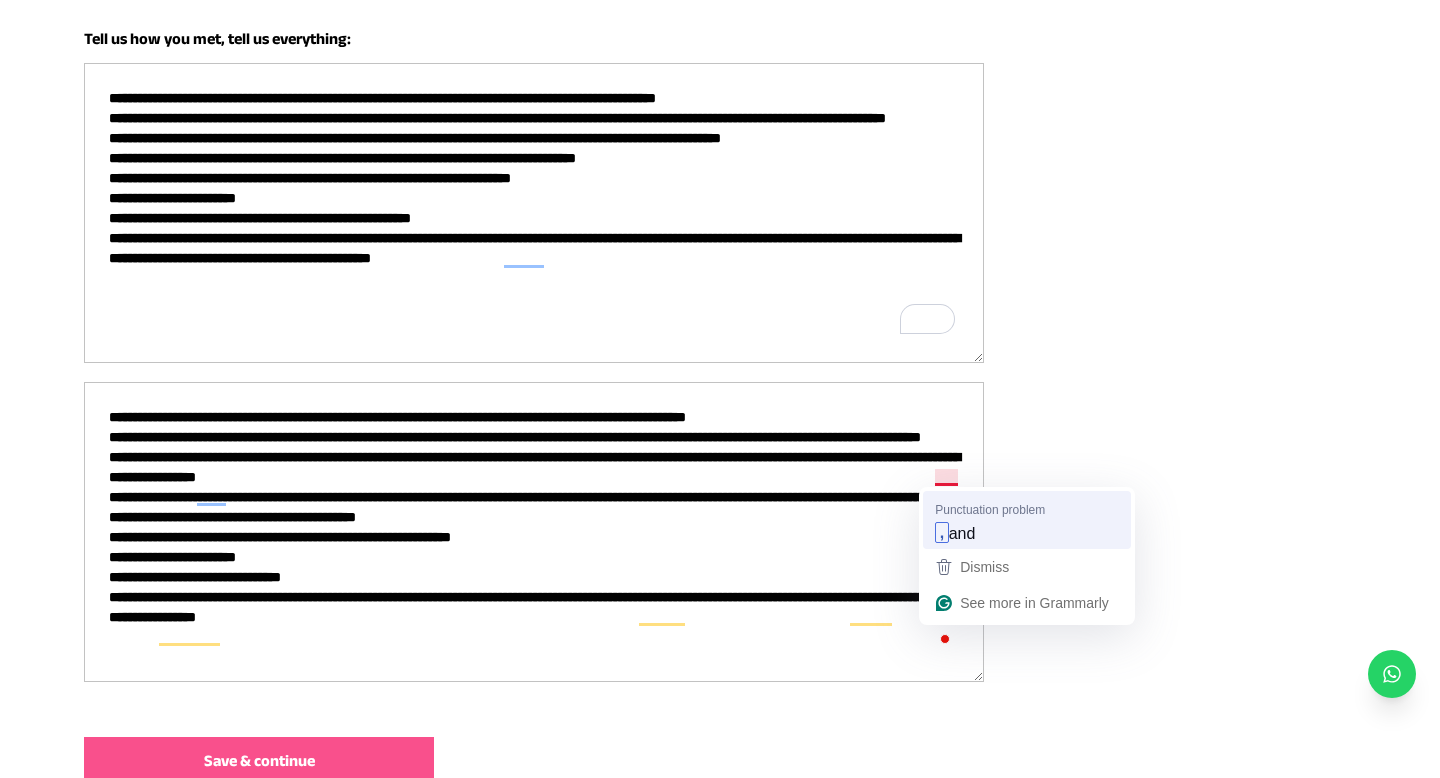 type on "**********" 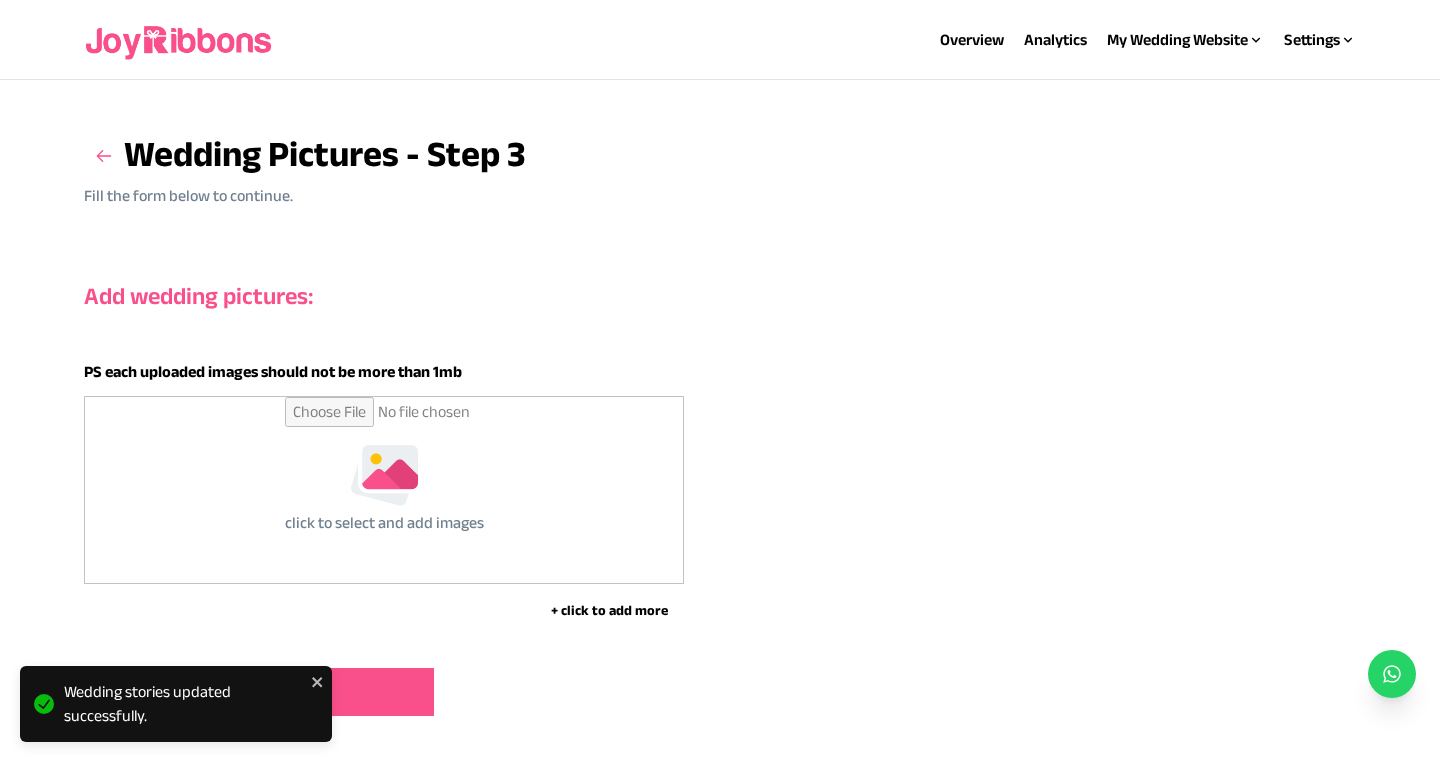 scroll, scrollTop: 0, scrollLeft: 0, axis: both 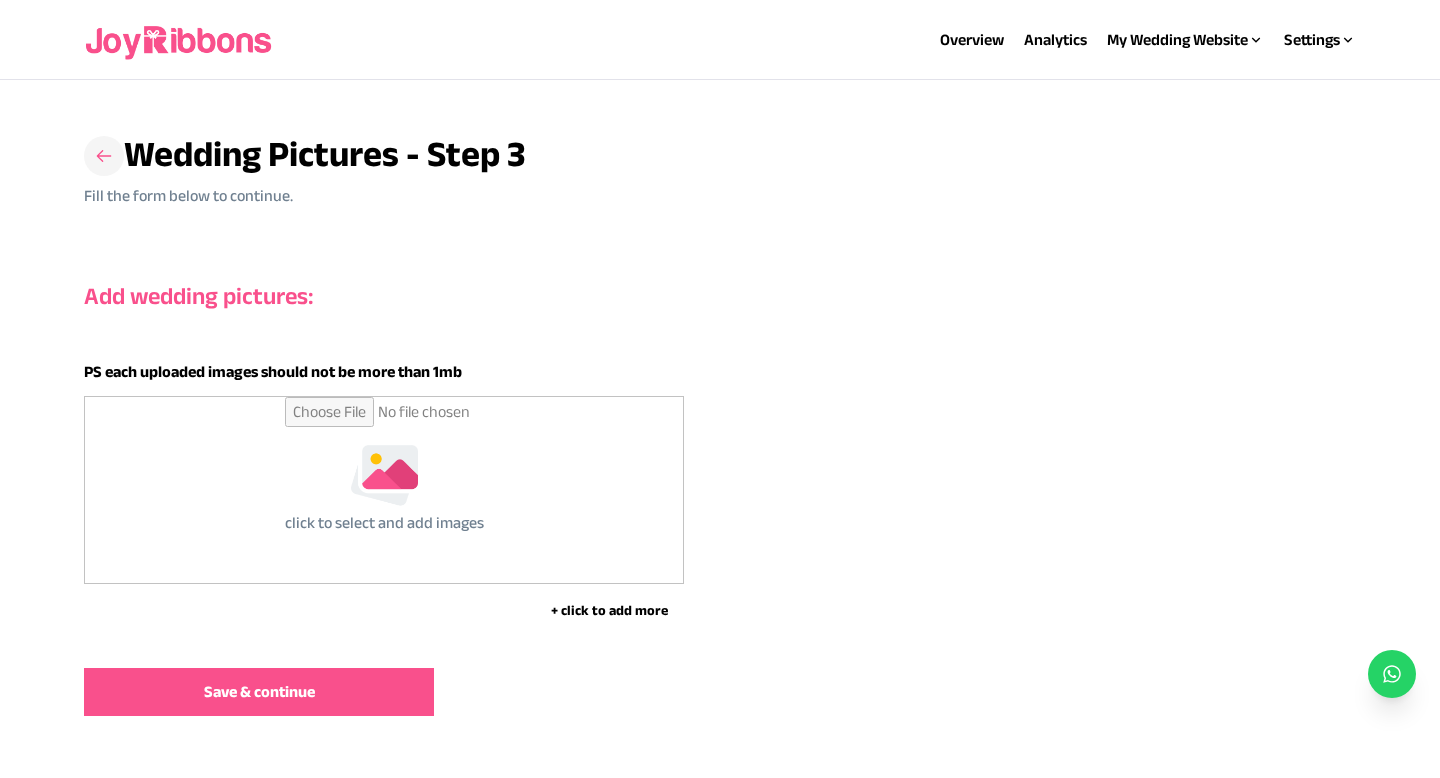 click 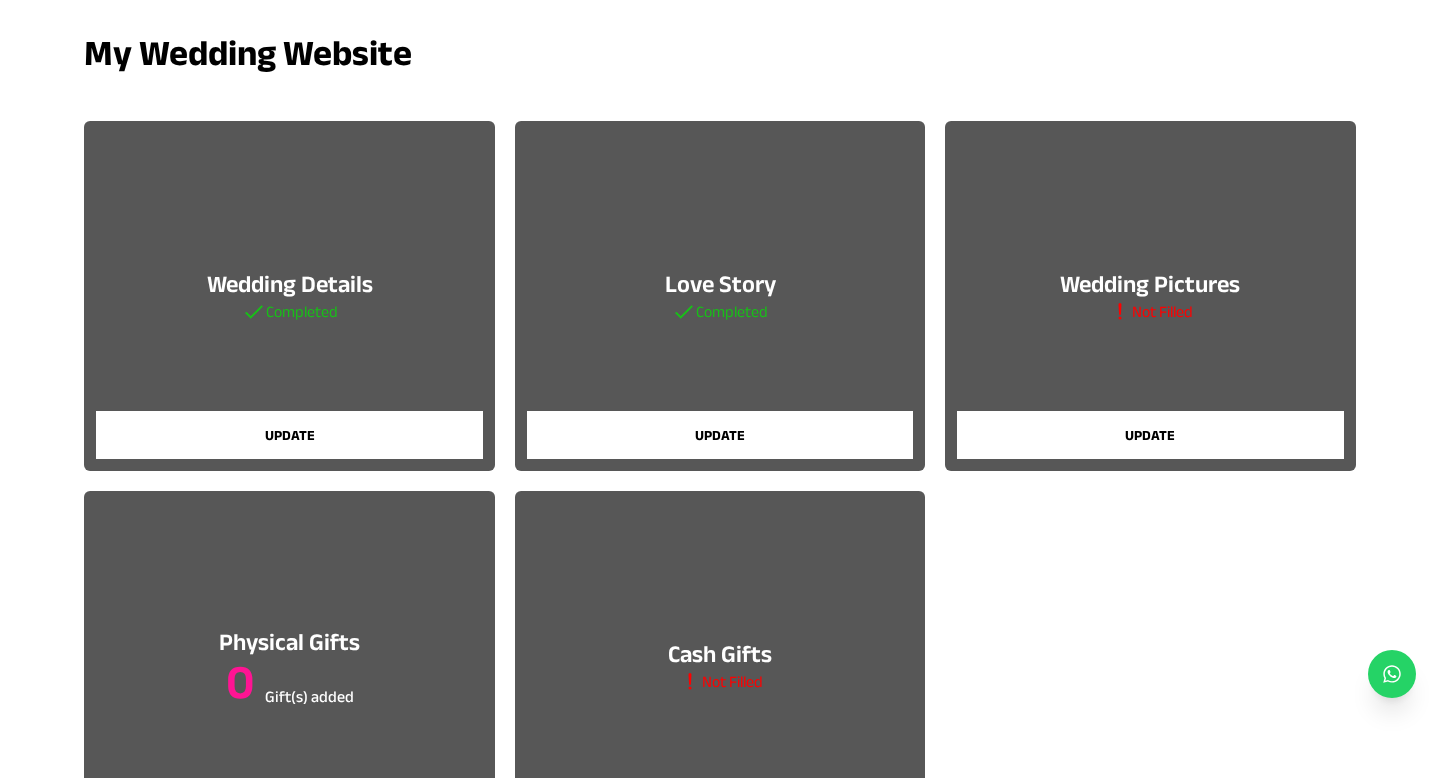 scroll, scrollTop: 93, scrollLeft: 0, axis: vertical 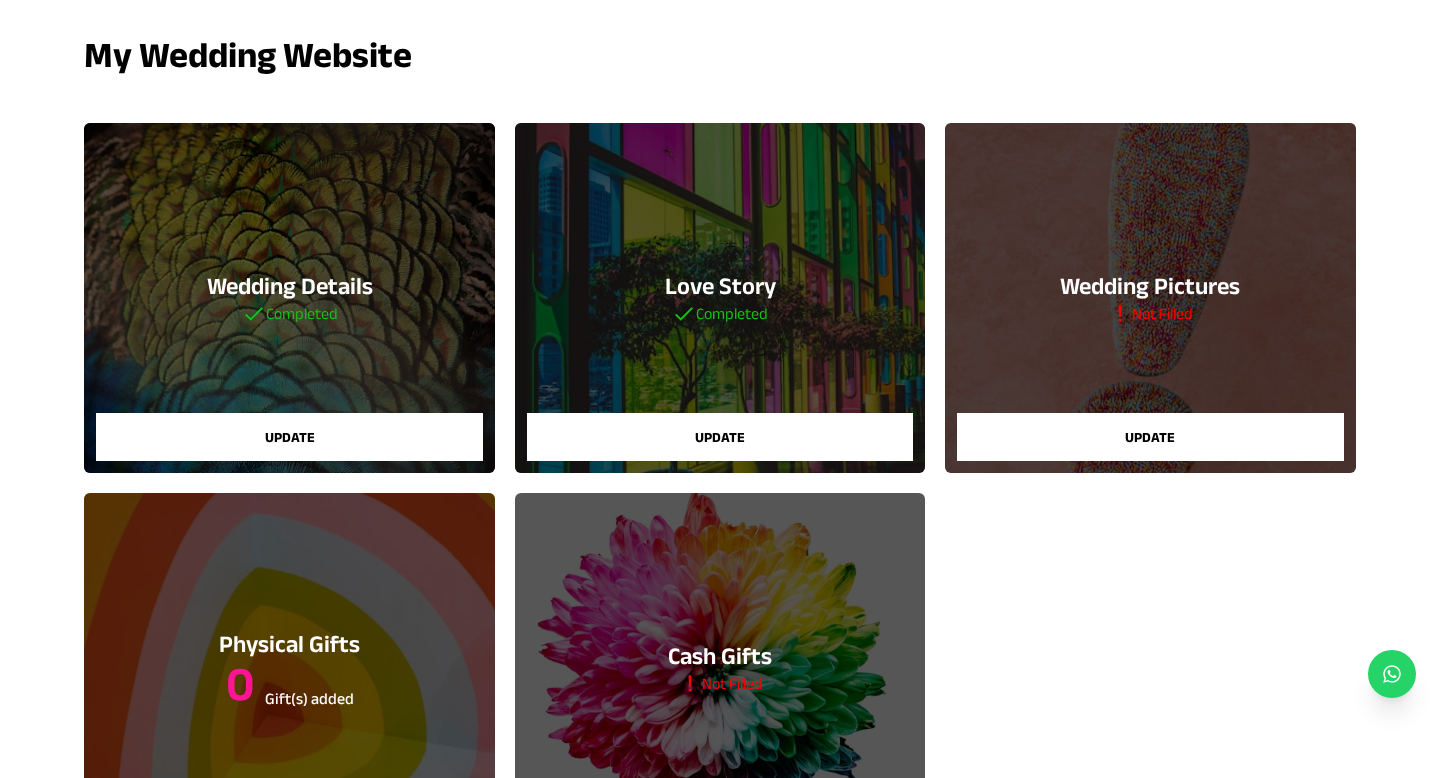 click on "Update" at bounding box center [1150, 437] 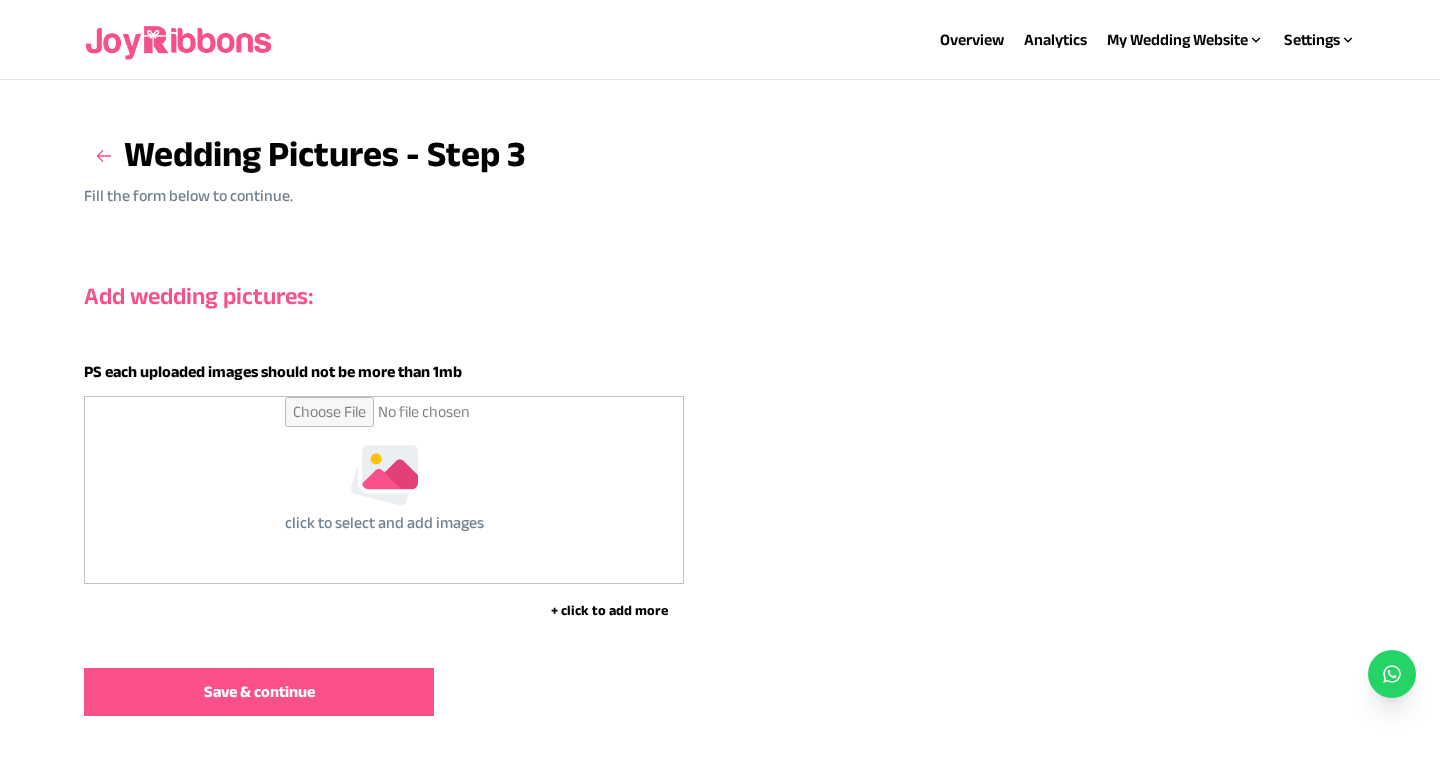 click on "+ click to add more" at bounding box center [609, 610] 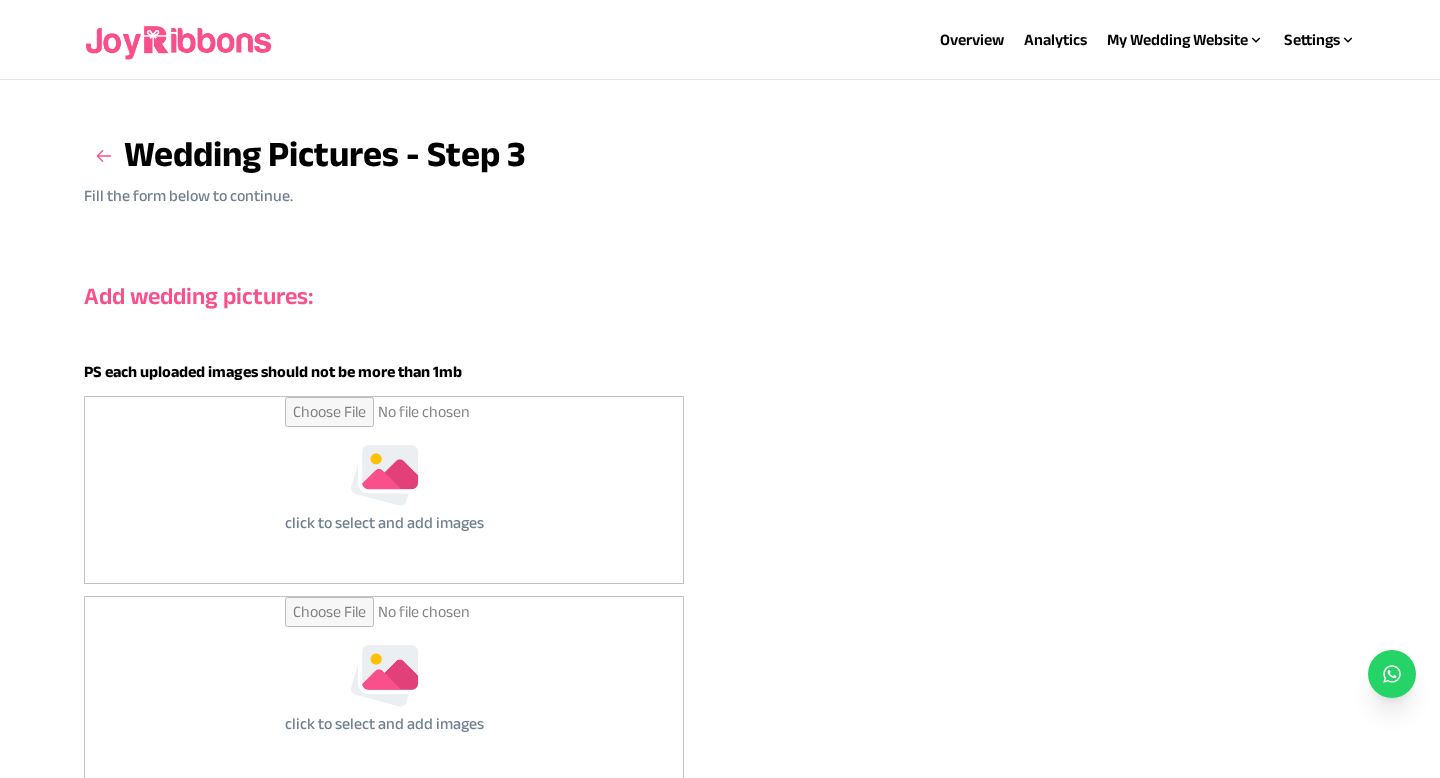click at bounding box center [384, 490] 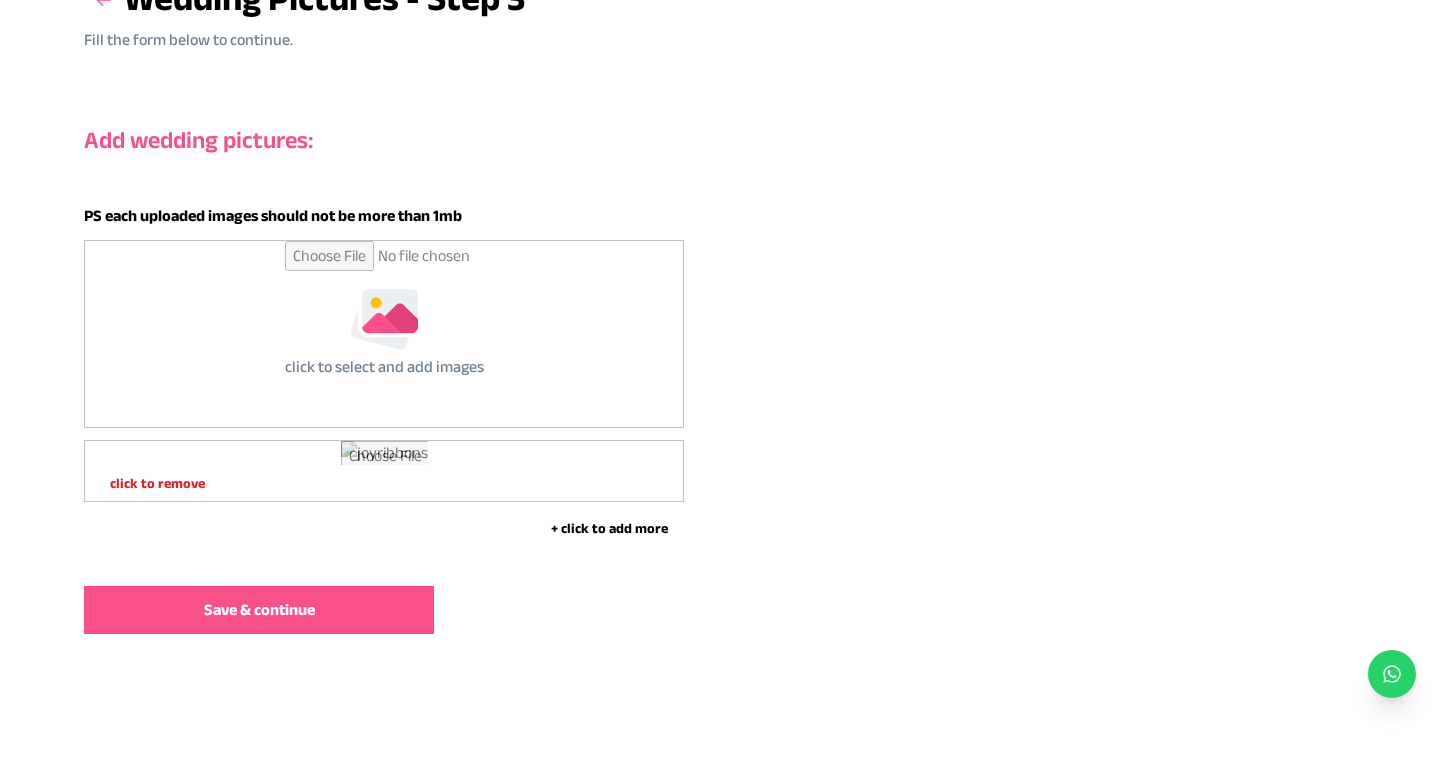 scroll, scrollTop: 1028, scrollLeft: 0, axis: vertical 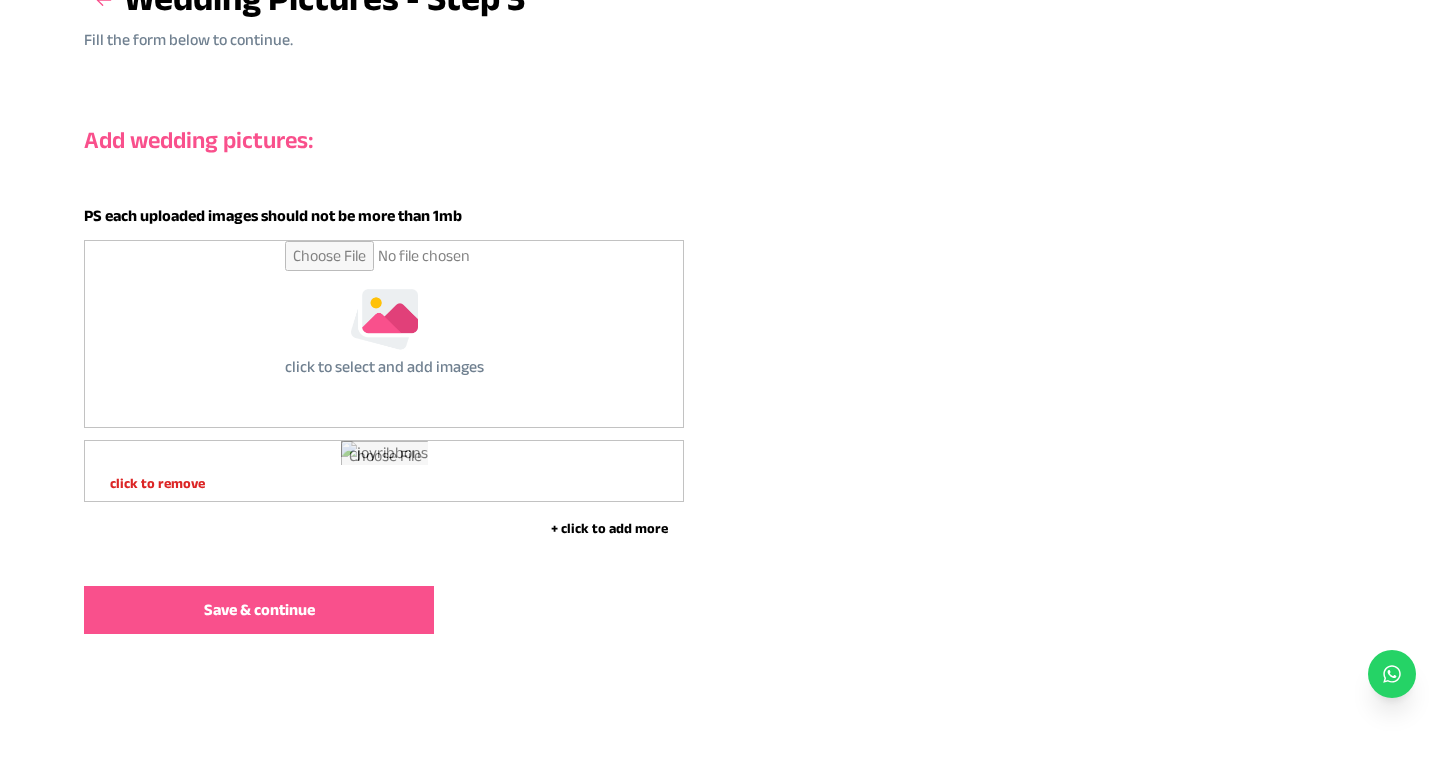 click on "+ click to add more" at bounding box center [609, 528] 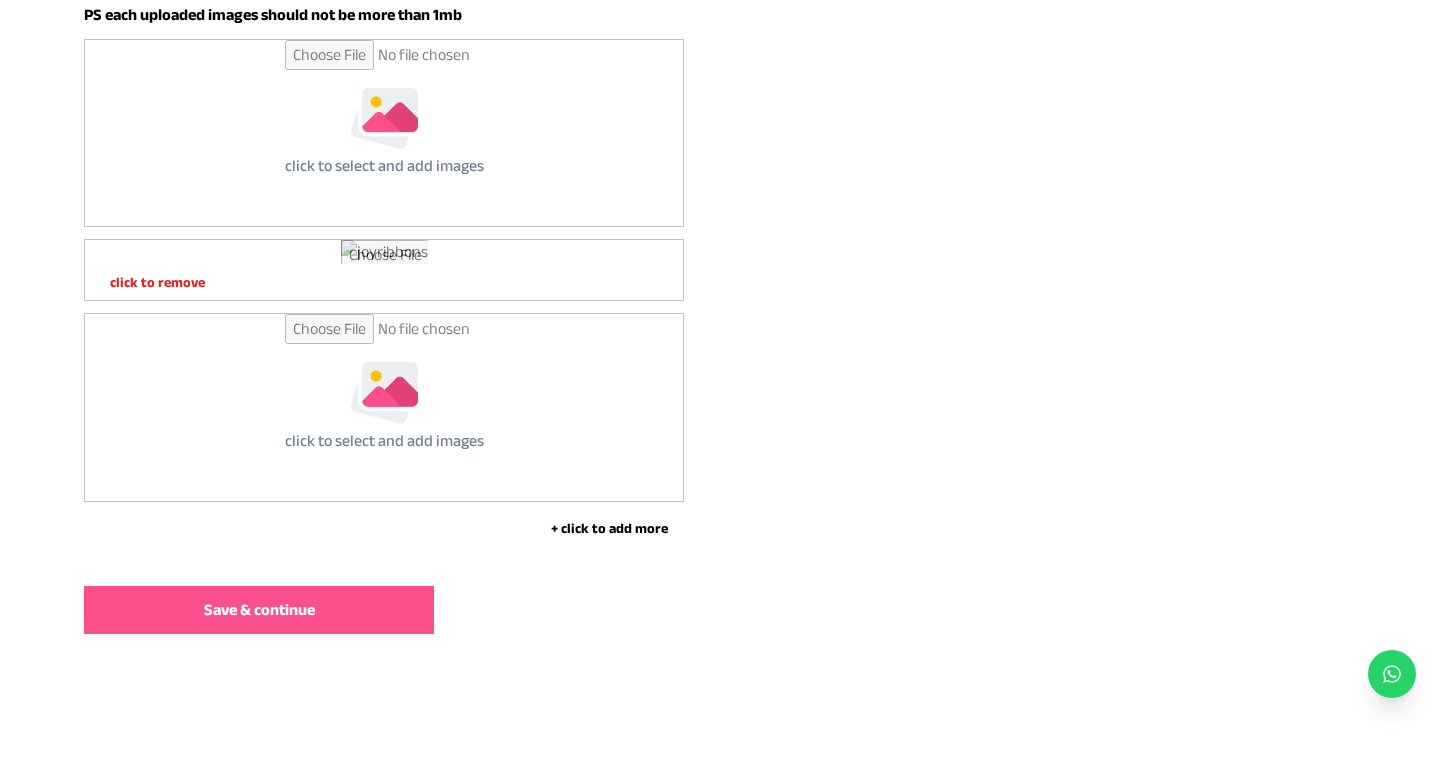 click at bounding box center (384, 407) 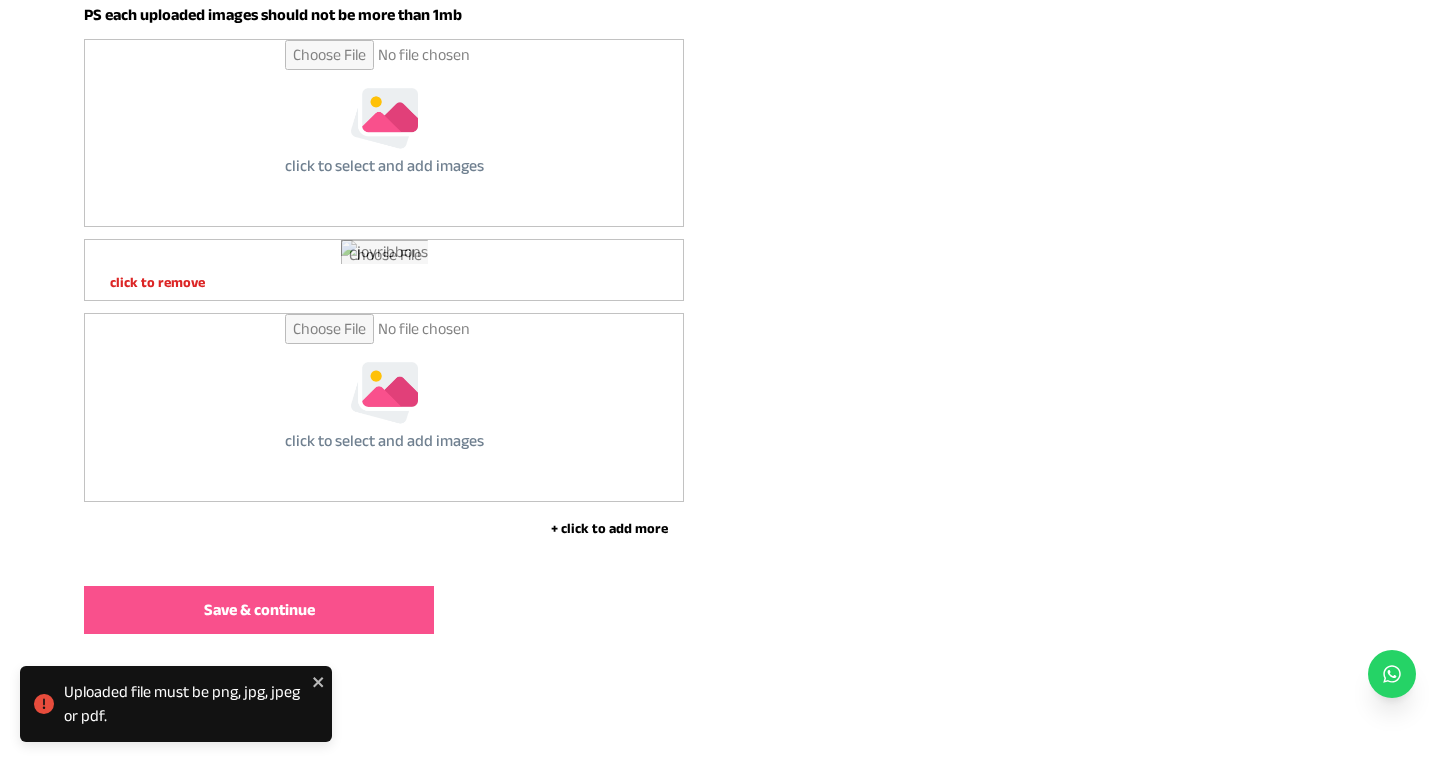 scroll, scrollTop: 1229, scrollLeft: 0, axis: vertical 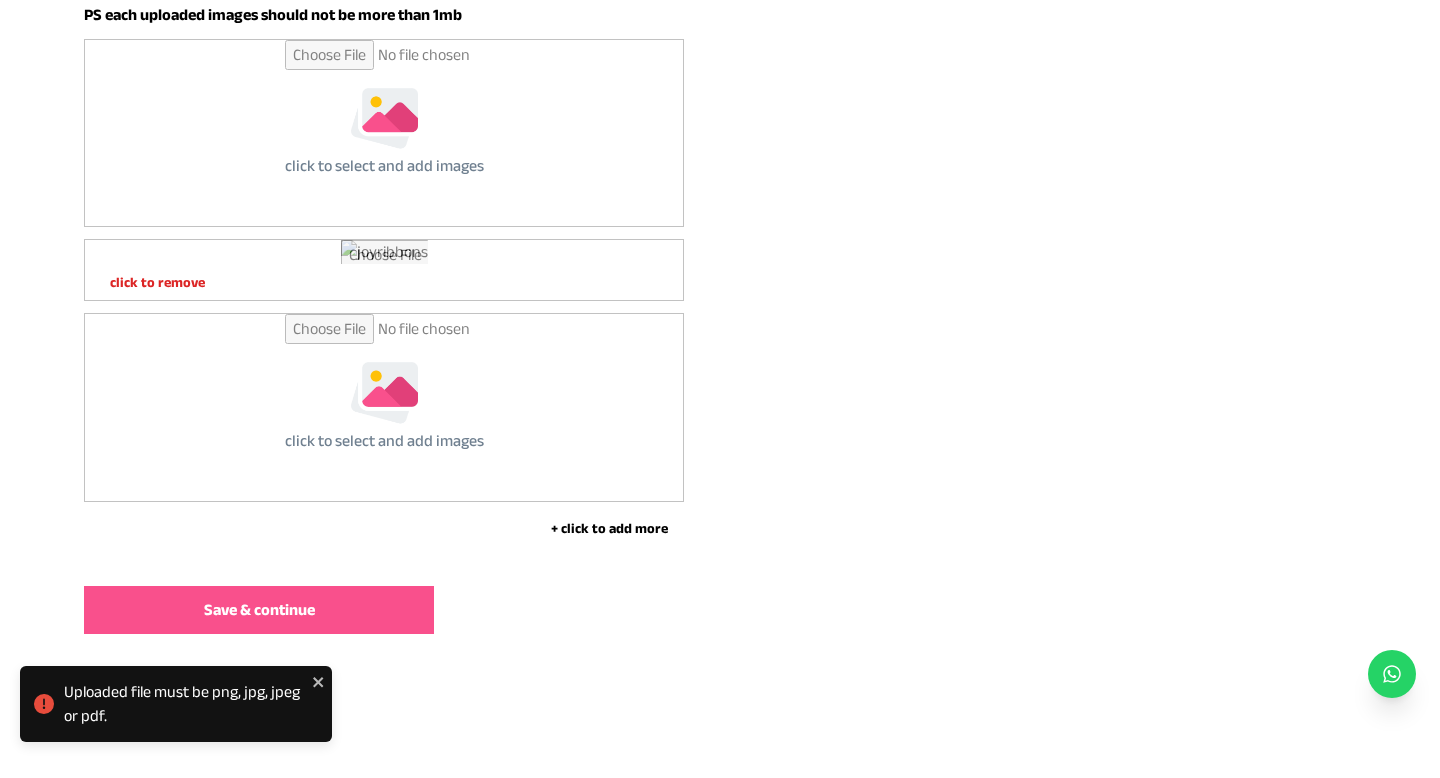 click at bounding box center (384, 407) 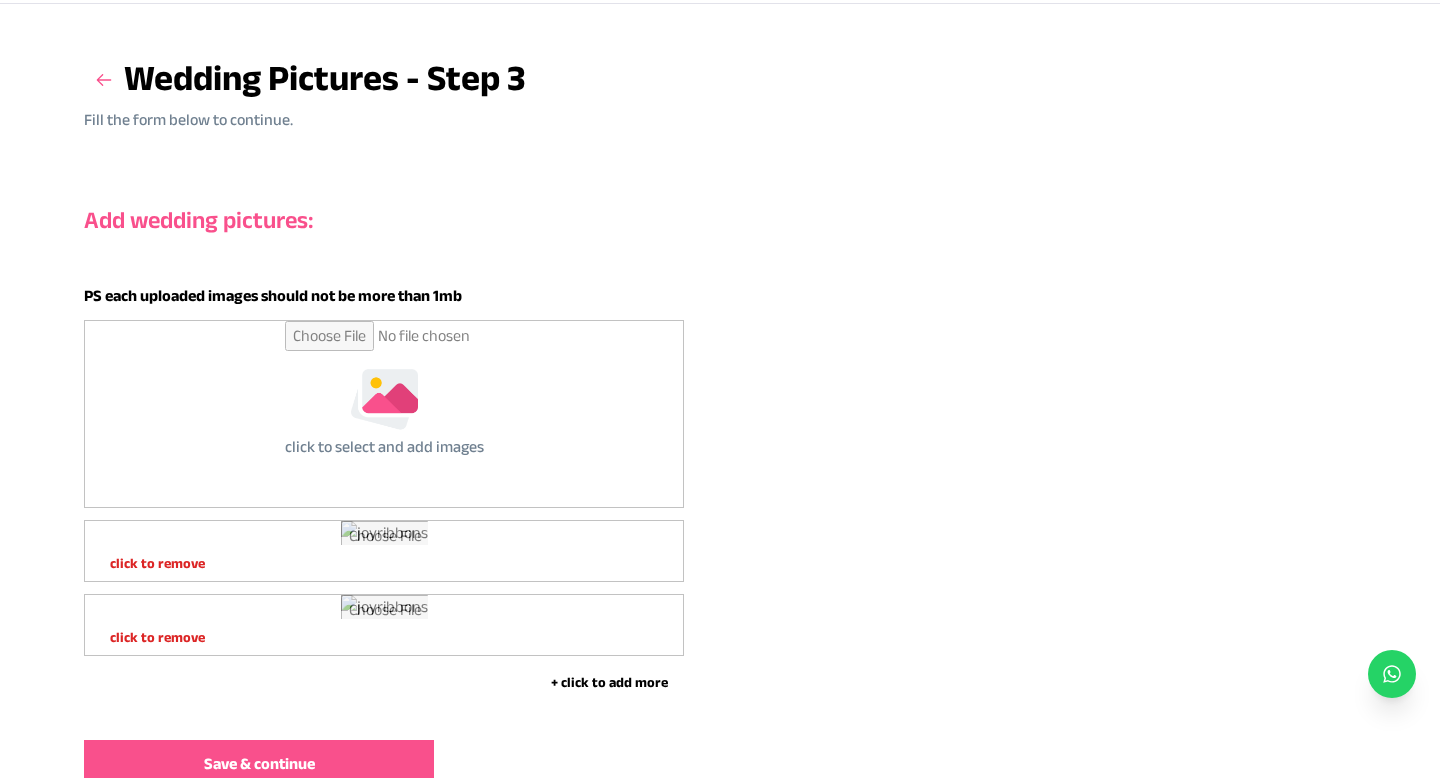 scroll, scrollTop: 0, scrollLeft: 0, axis: both 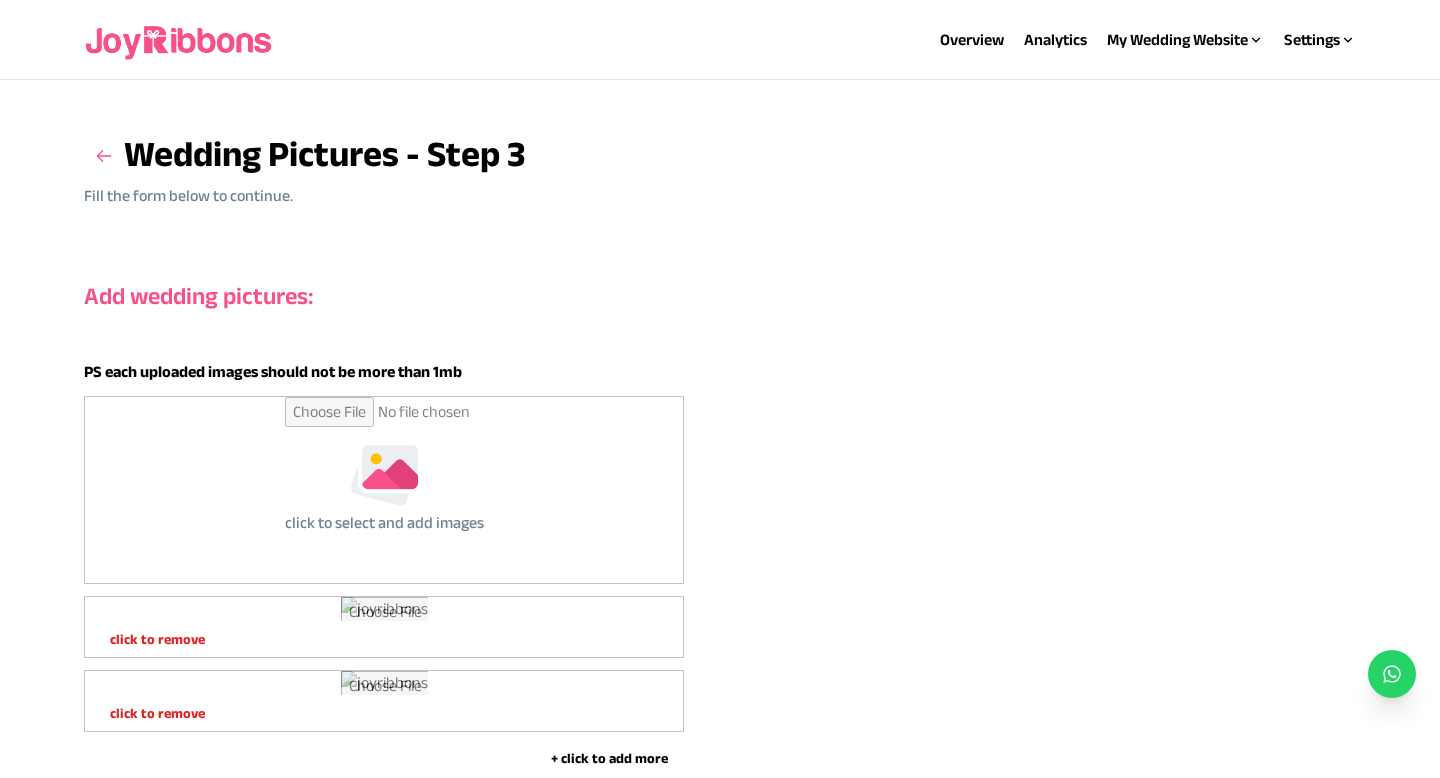click at bounding box center [384, 490] 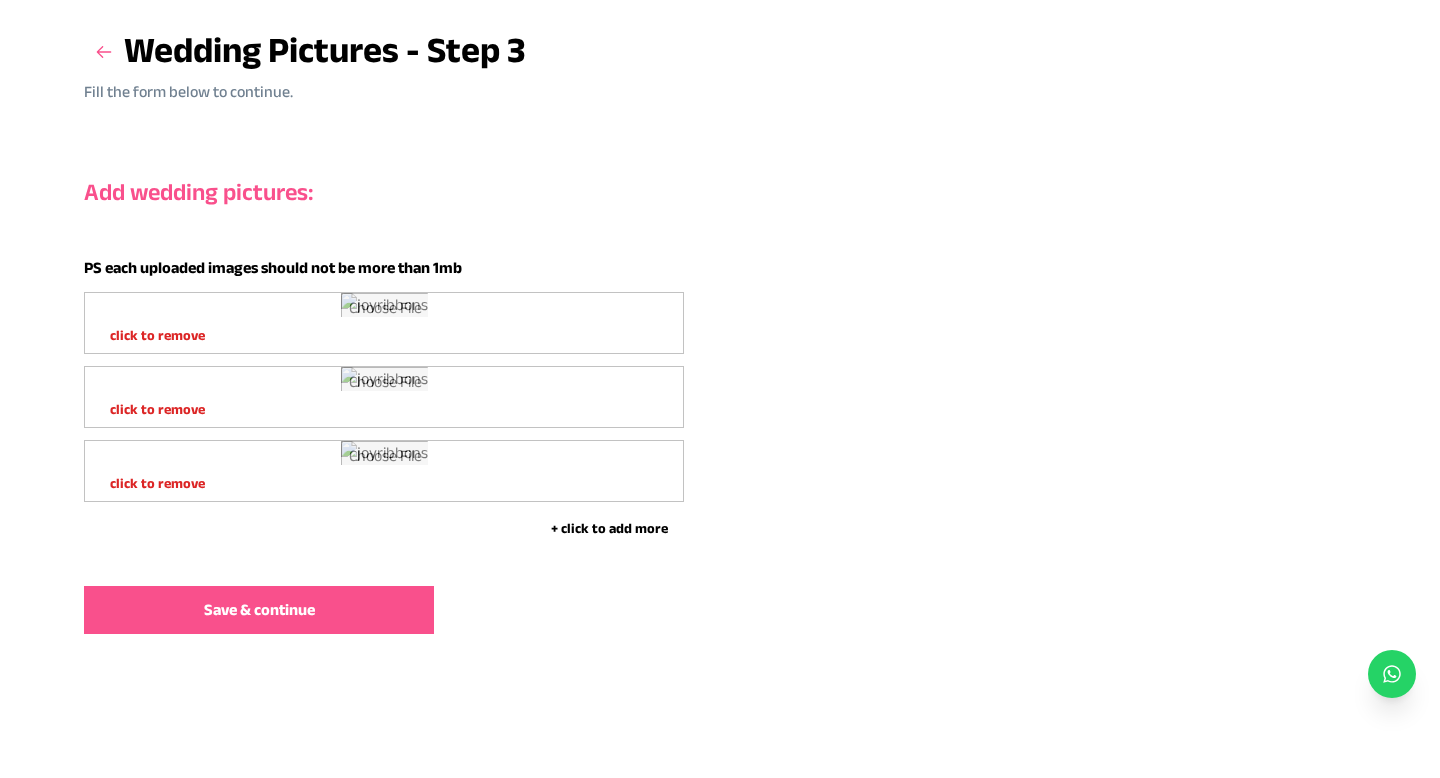 scroll, scrollTop: 2490, scrollLeft: 0, axis: vertical 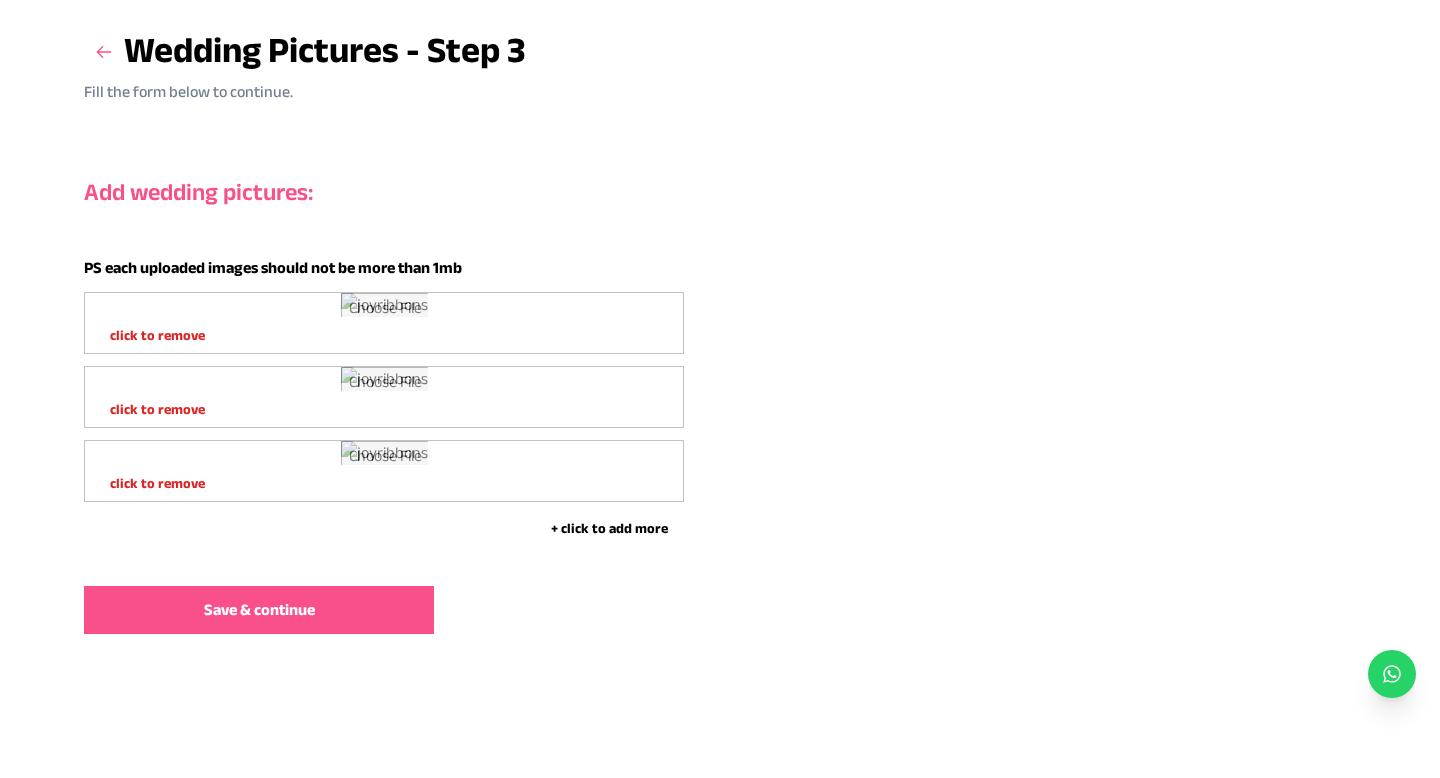 click on "+ click to add more" at bounding box center (609, 528) 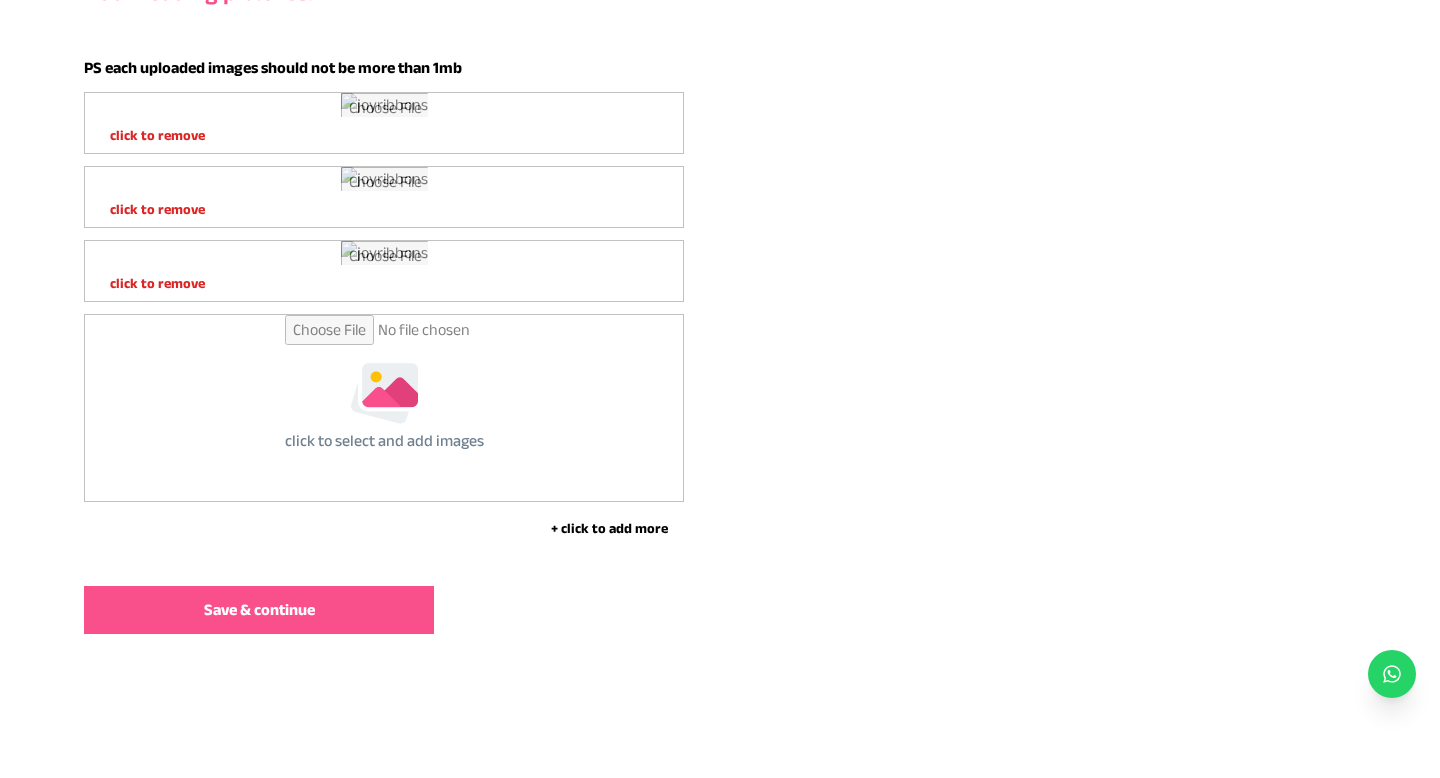 click at bounding box center [384, 408] 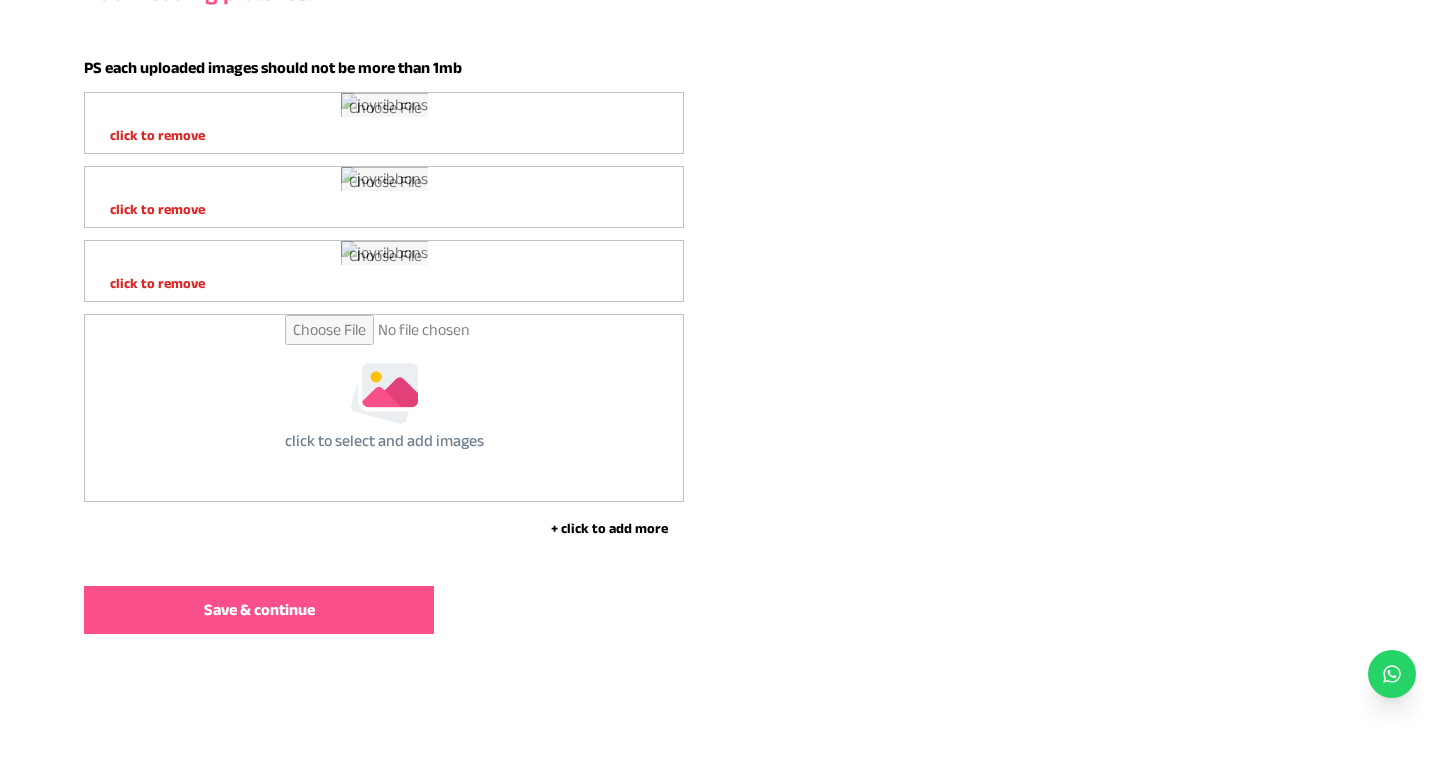 scroll, scrollTop: 2691, scrollLeft: 0, axis: vertical 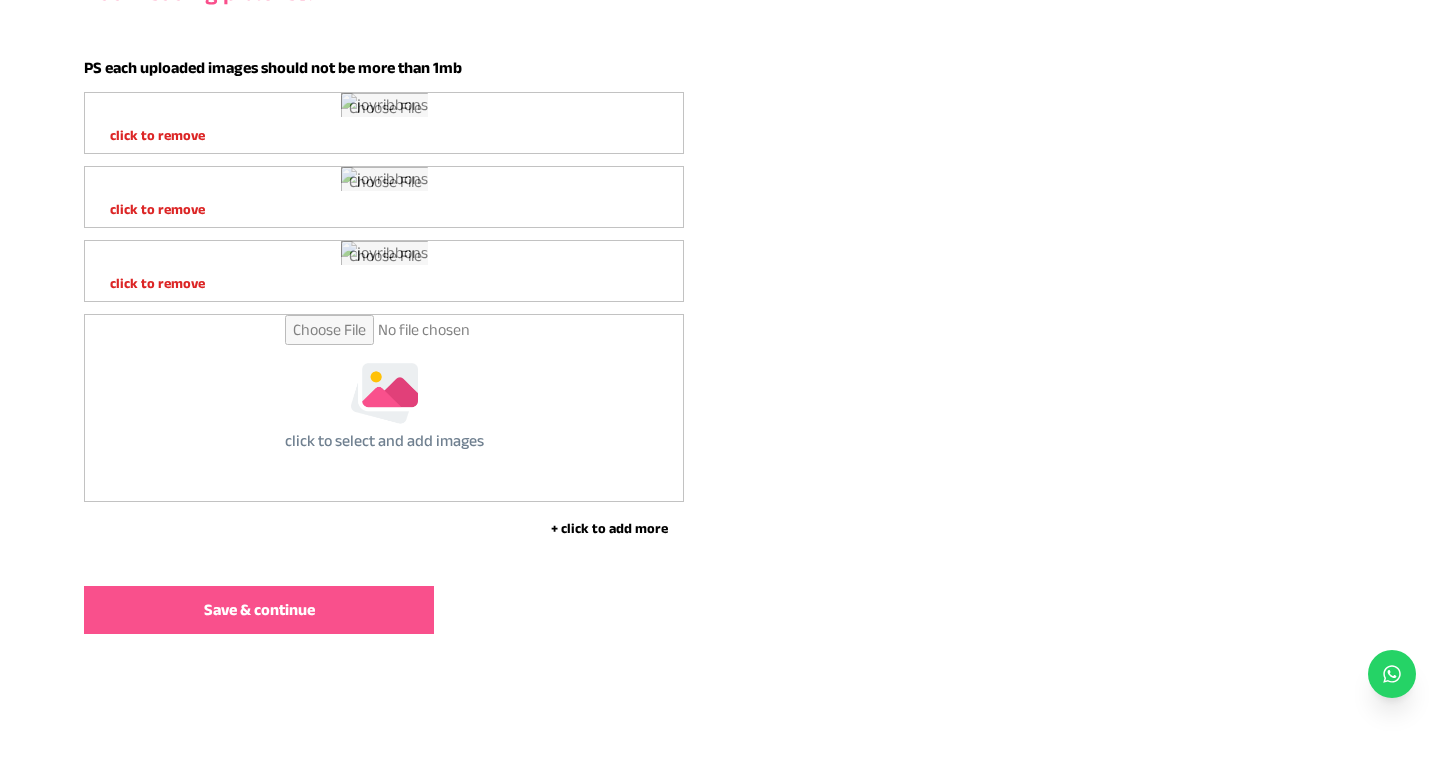 click at bounding box center (384, 408) 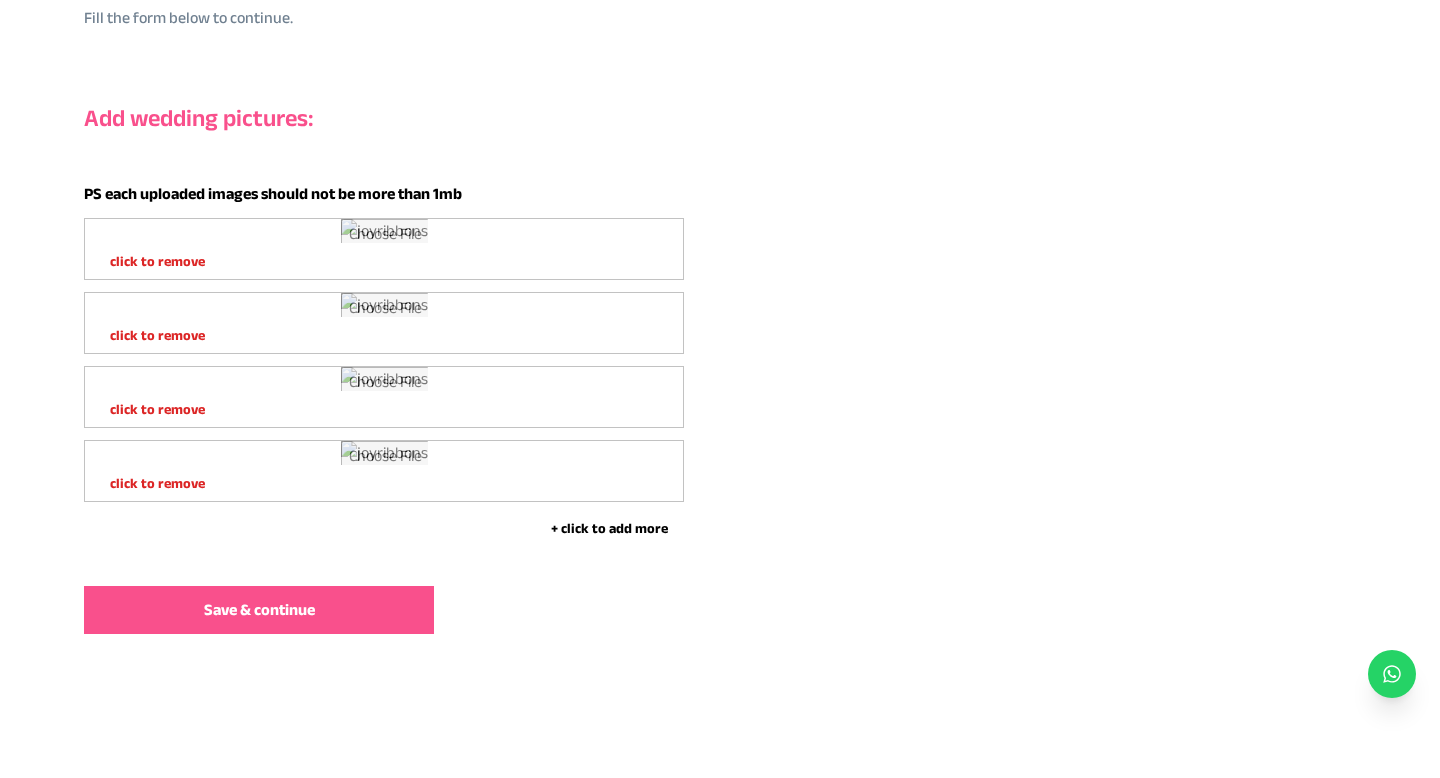scroll, scrollTop: 3604, scrollLeft: 0, axis: vertical 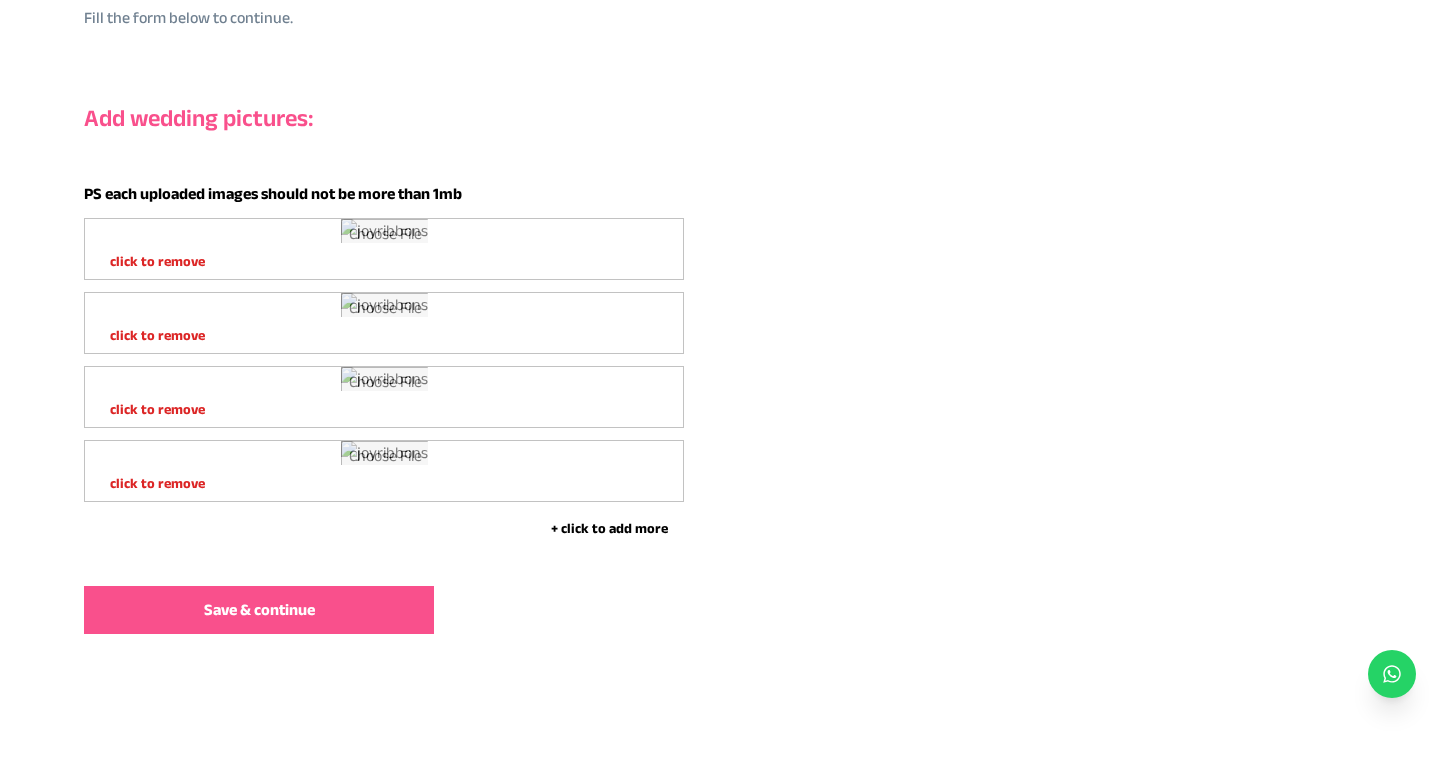 click on "Save & continue" at bounding box center [259, 610] 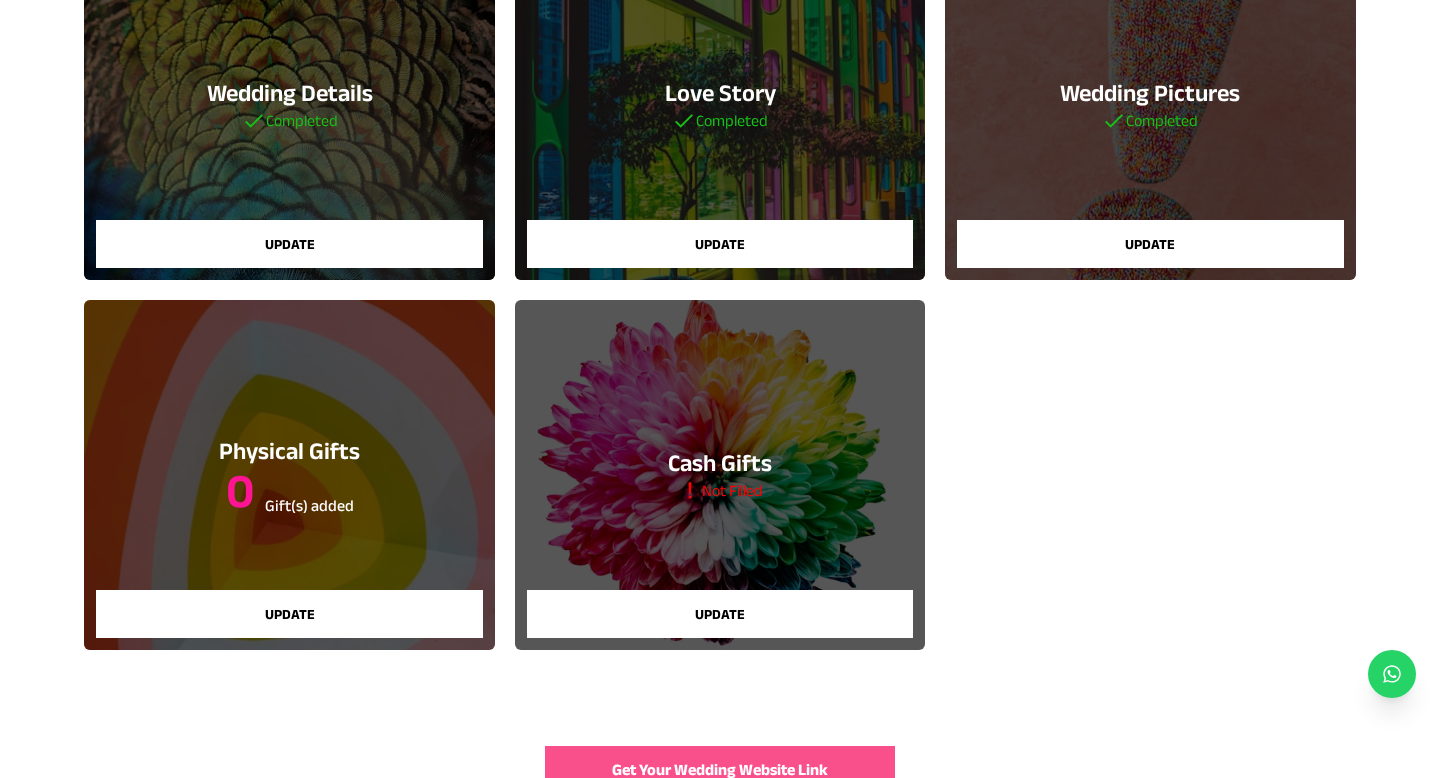 scroll, scrollTop: 398, scrollLeft: 0, axis: vertical 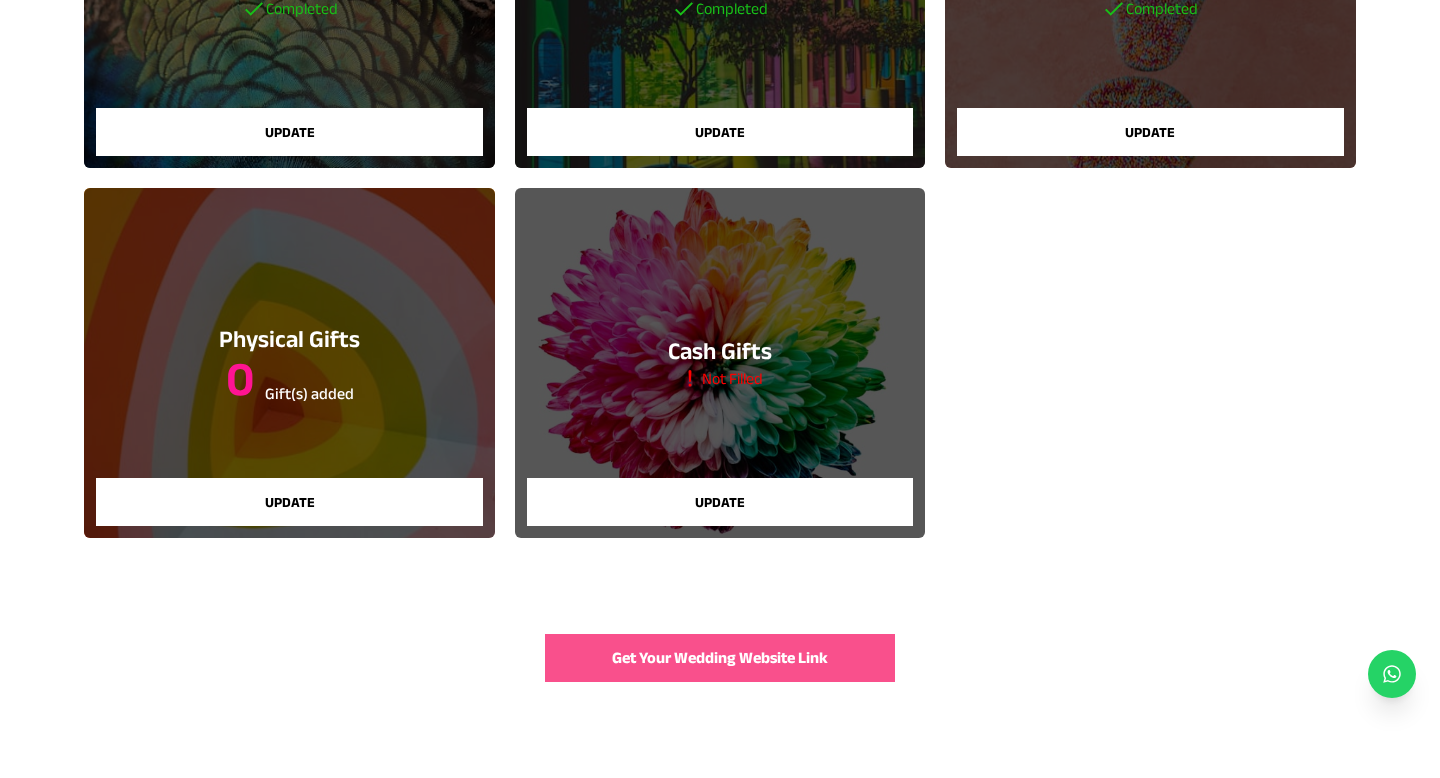 click on "Get Your Wedding Website Link" at bounding box center [720, 658] 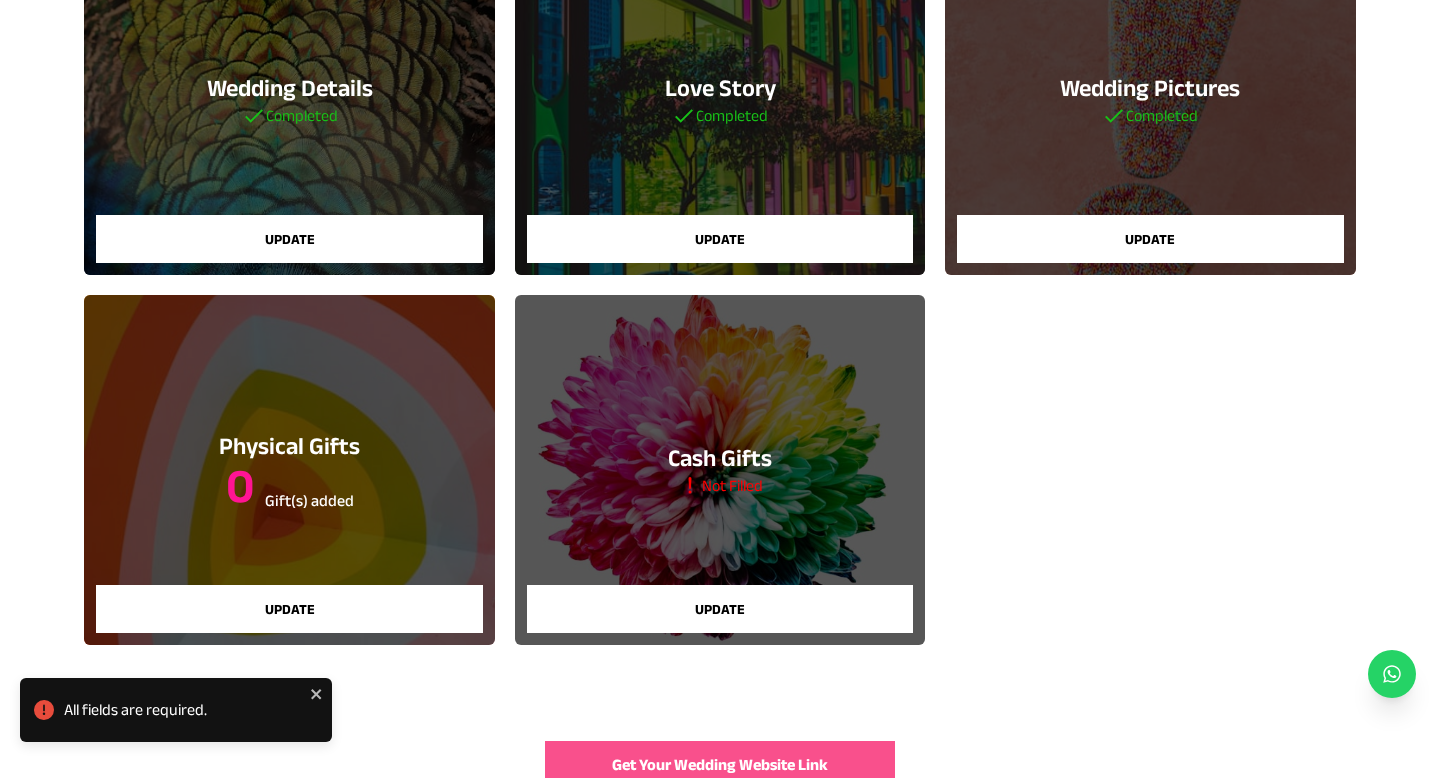 scroll, scrollTop: 332, scrollLeft: 0, axis: vertical 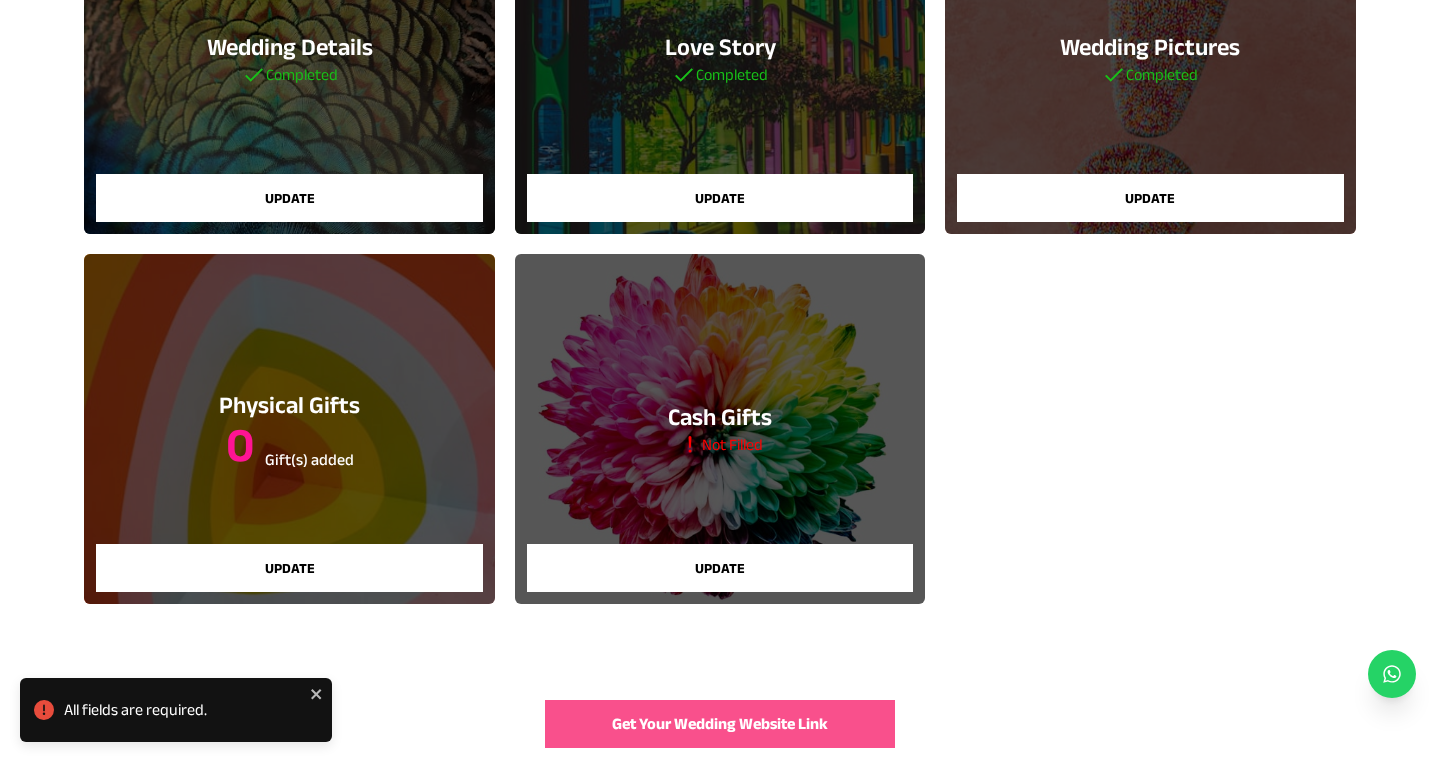 click on "Update" at bounding box center (720, 568) 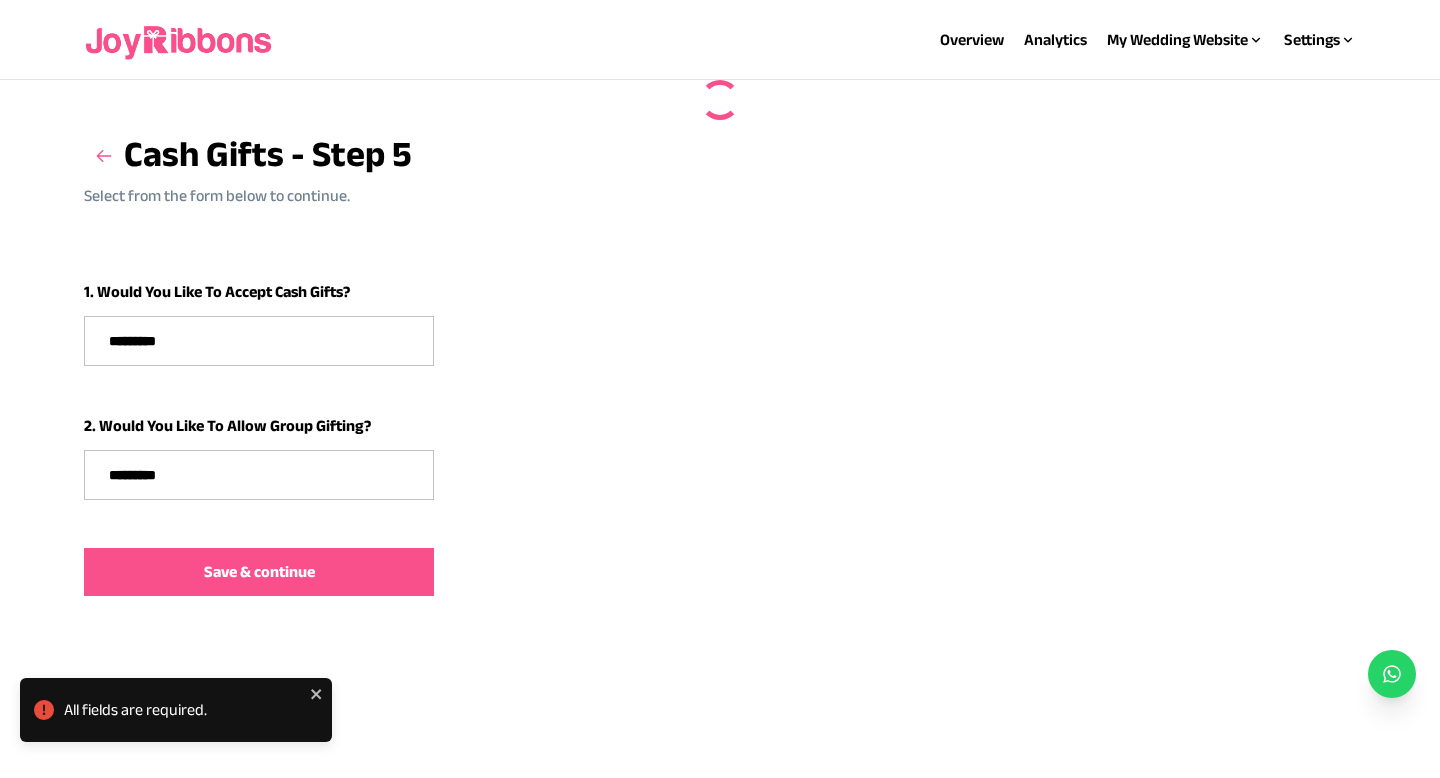 scroll, scrollTop: 0, scrollLeft: 0, axis: both 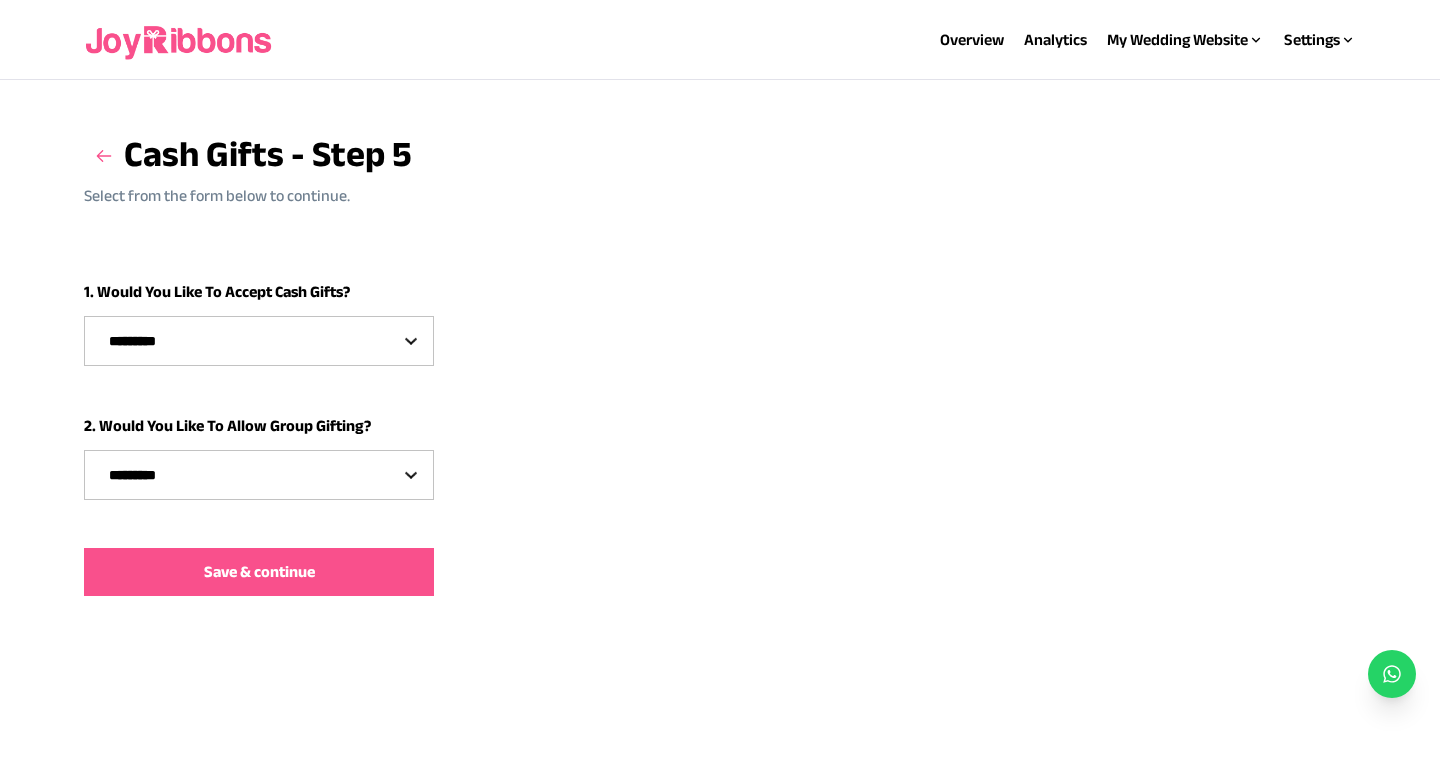 click on "********* *** **" at bounding box center (259, 341) 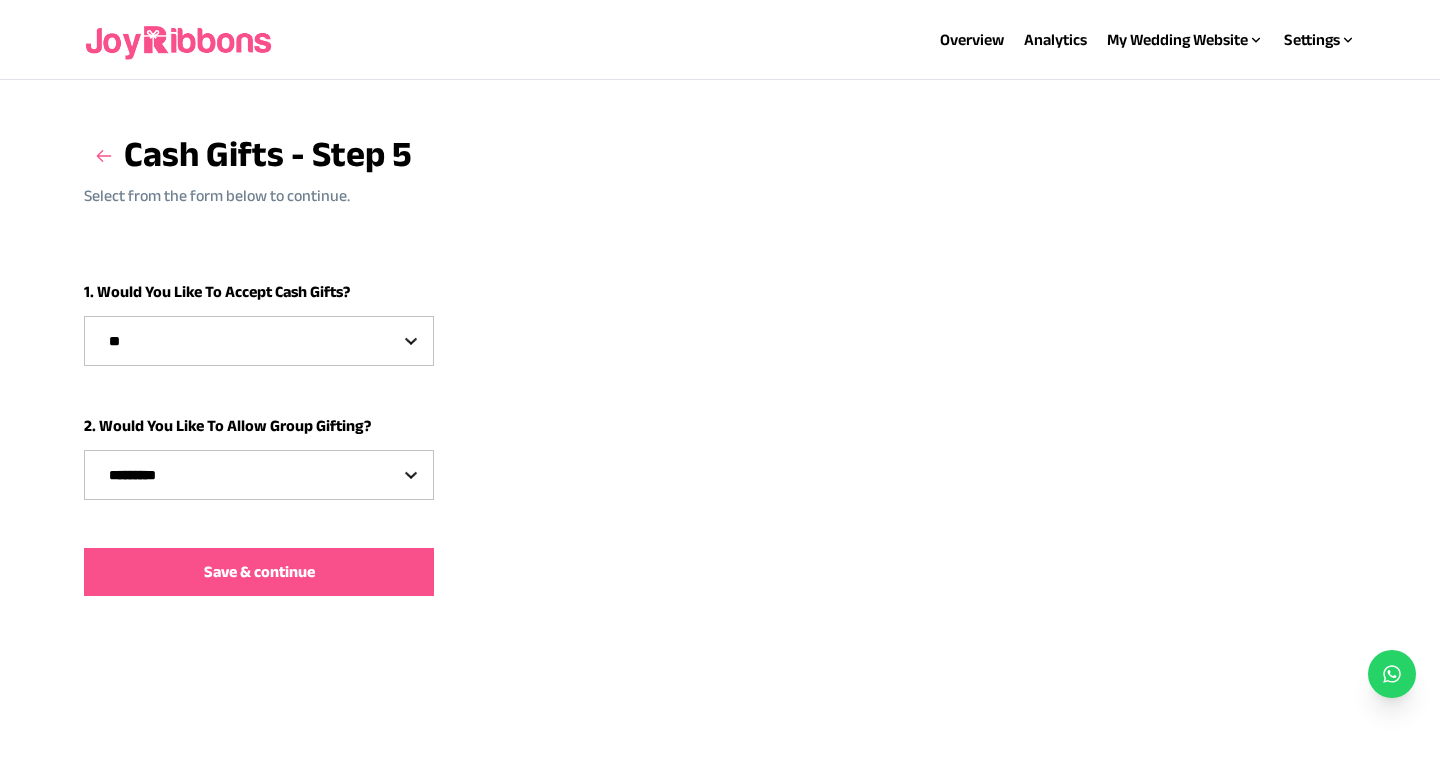 click on "********* *** **" at bounding box center [259, 475] 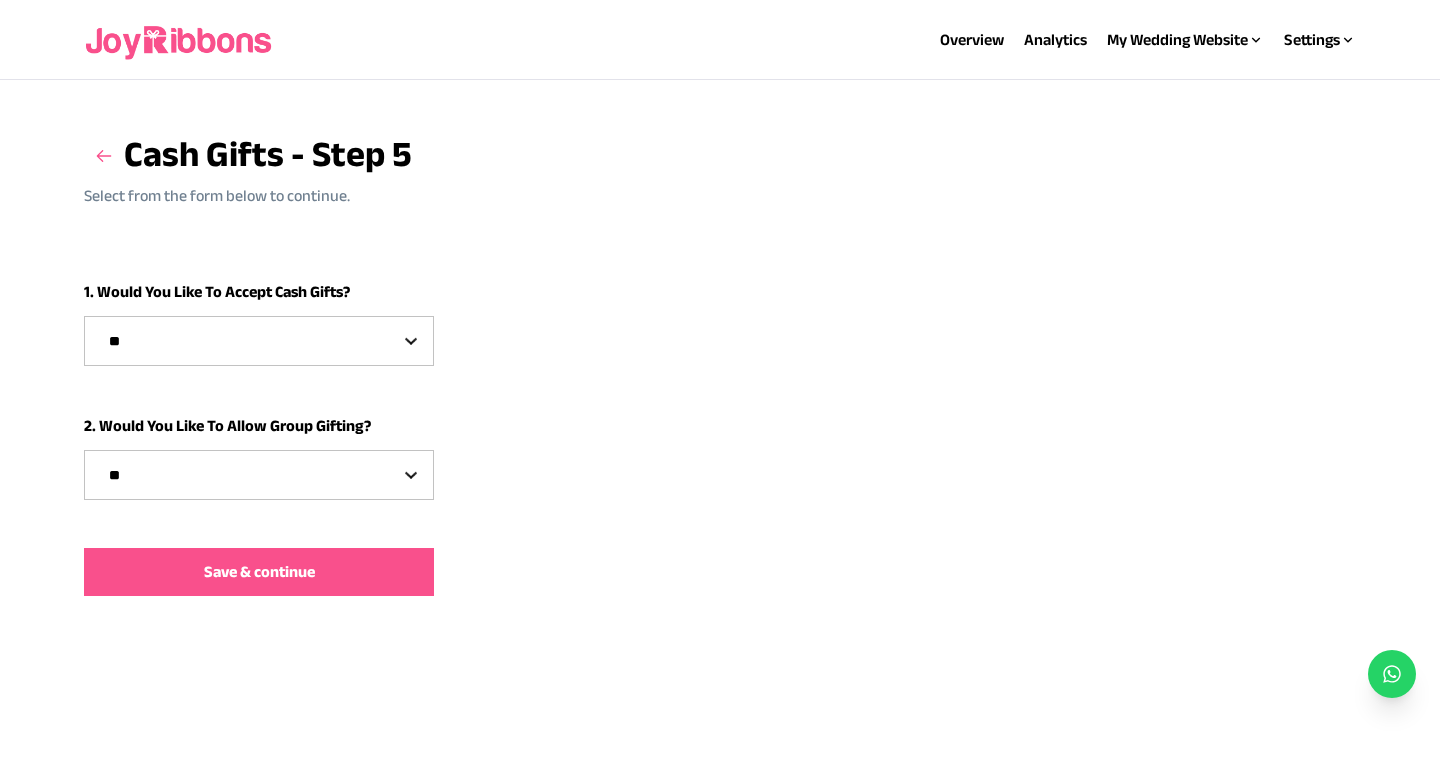 click on "Save & continue" at bounding box center (259, 572) 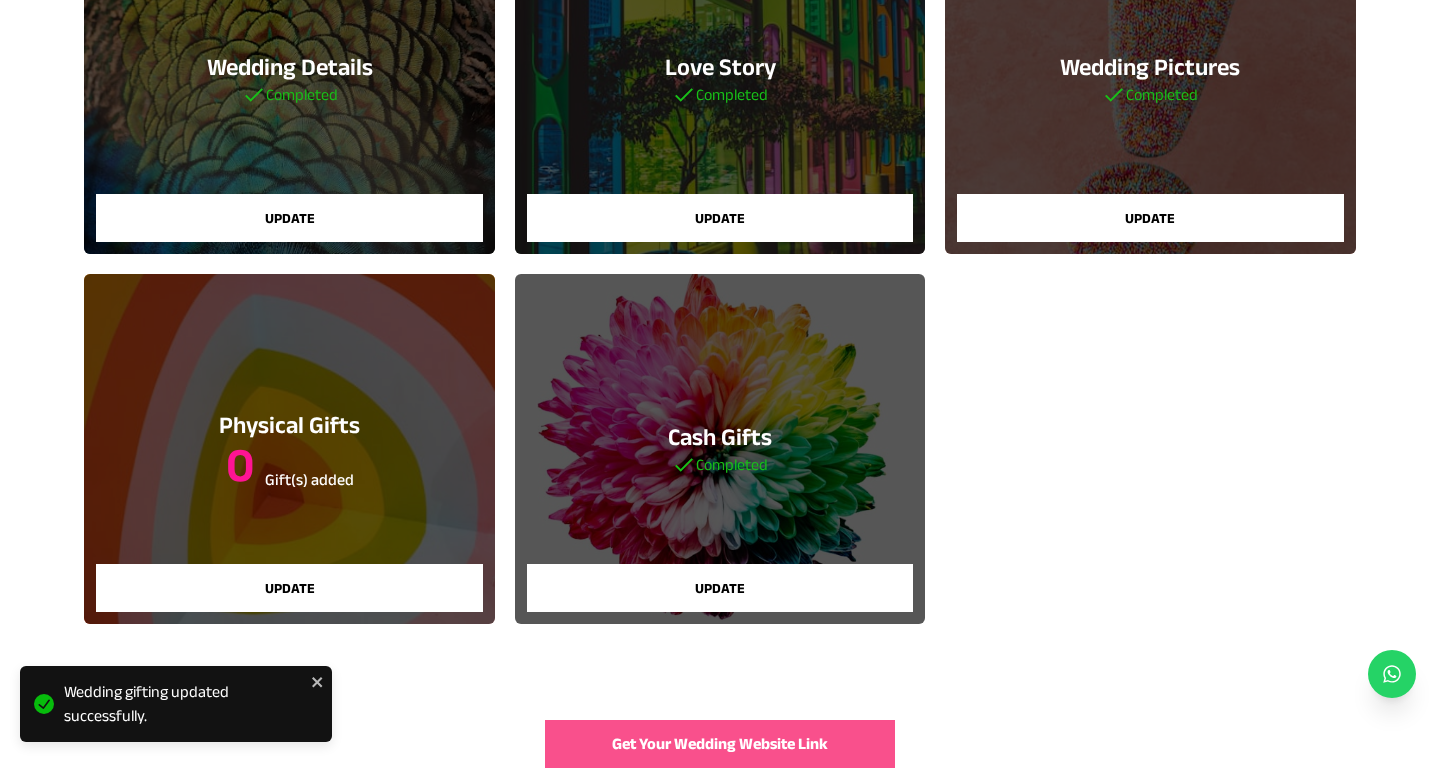scroll, scrollTop: 327, scrollLeft: 0, axis: vertical 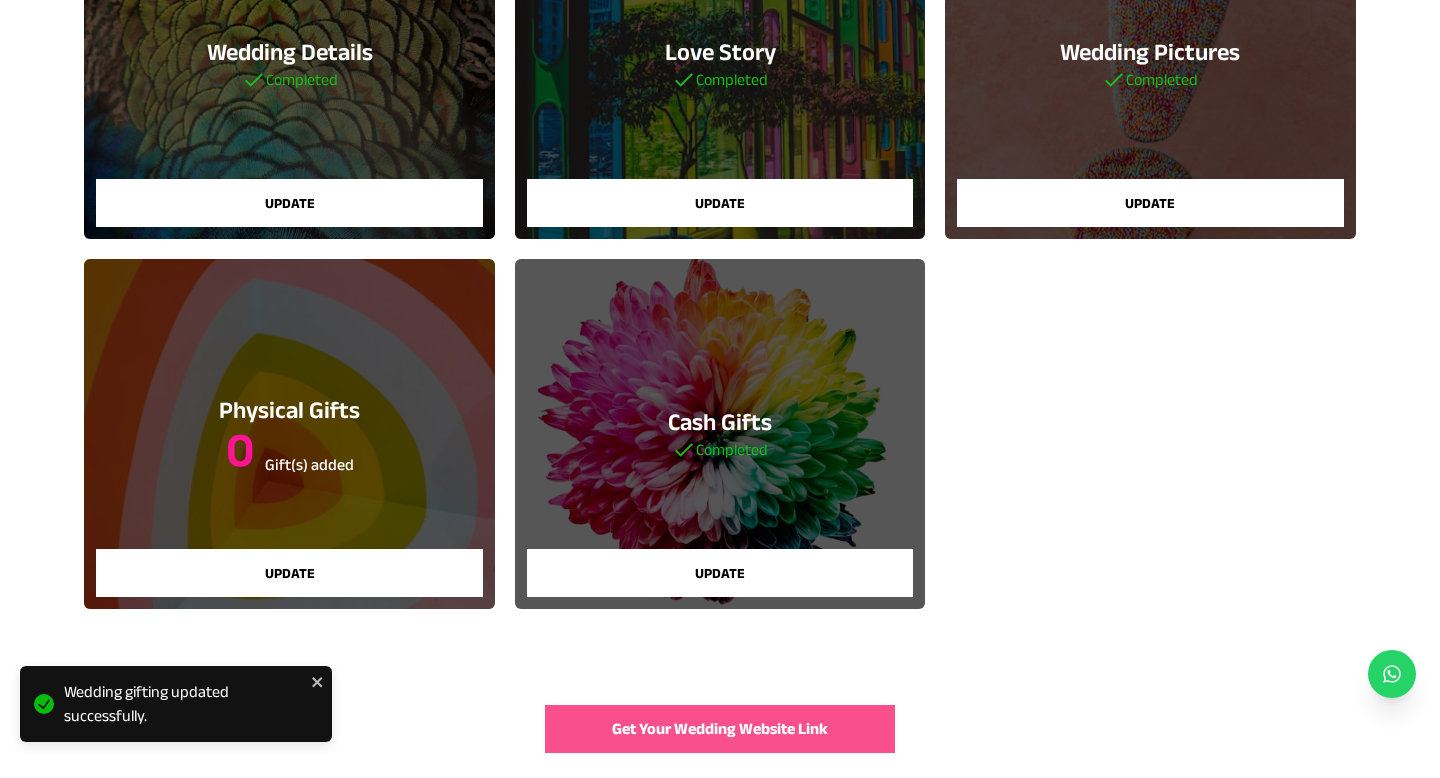 click on "Get Your Wedding Website Link" at bounding box center (720, 729) 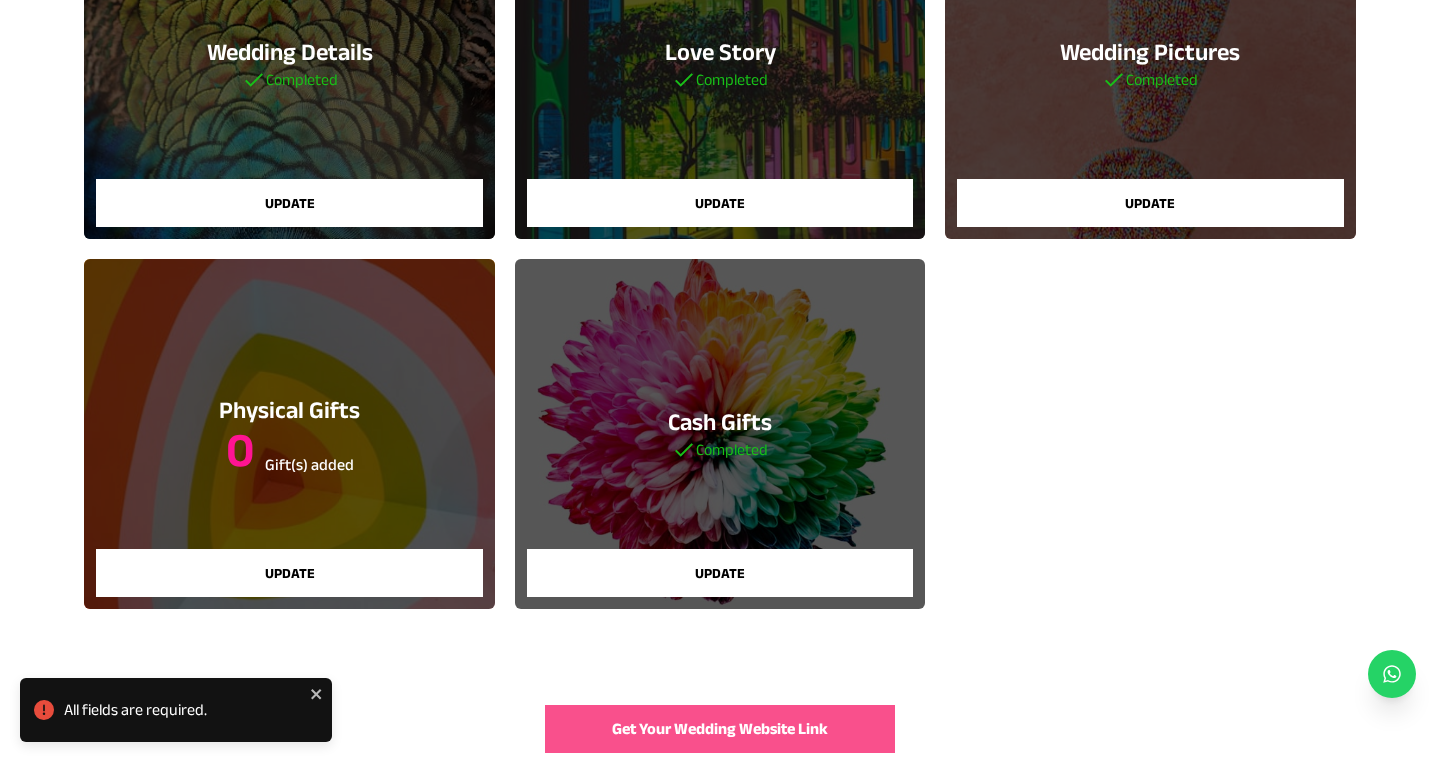 click on "Update" at bounding box center (289, 573) 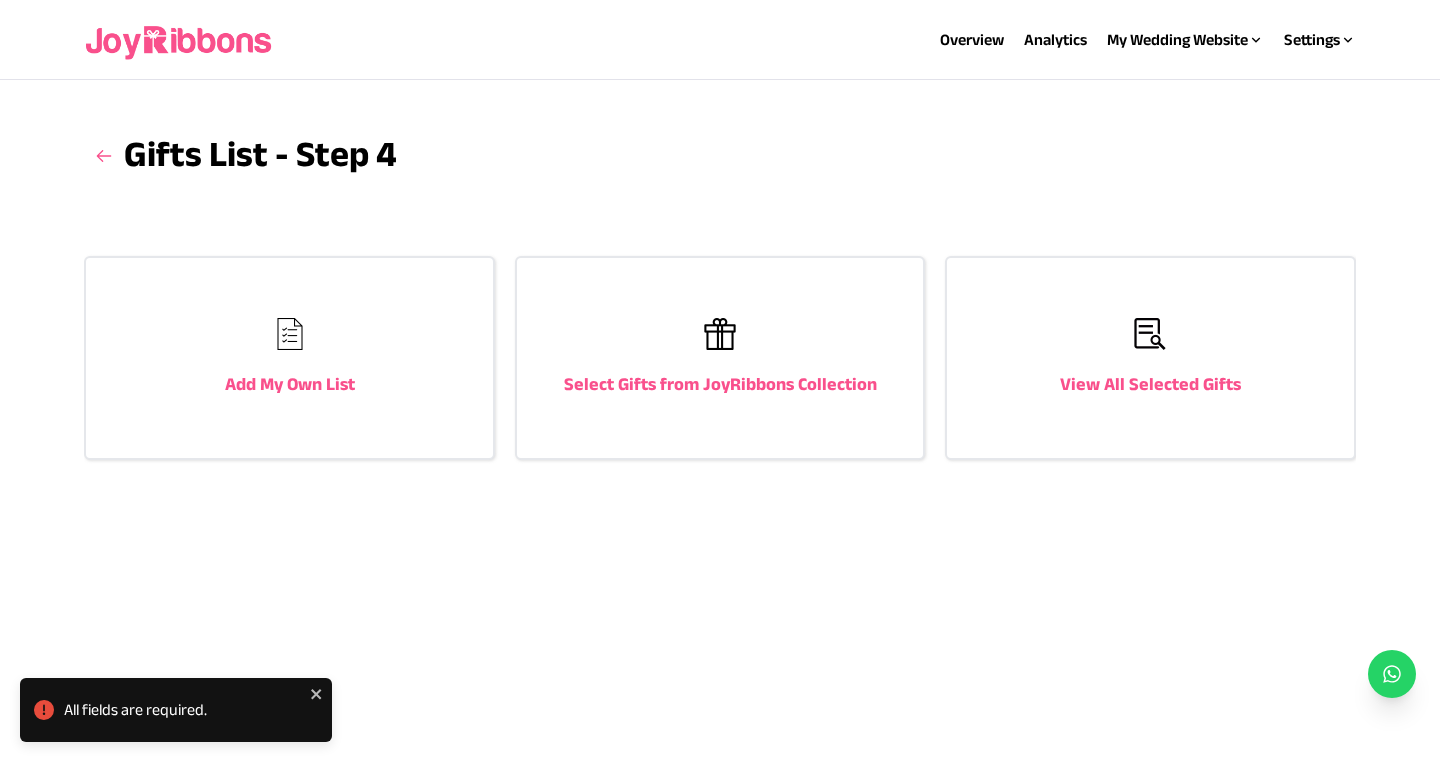scroll, scrollTop: 0, scrollLeft: 0, axis: both 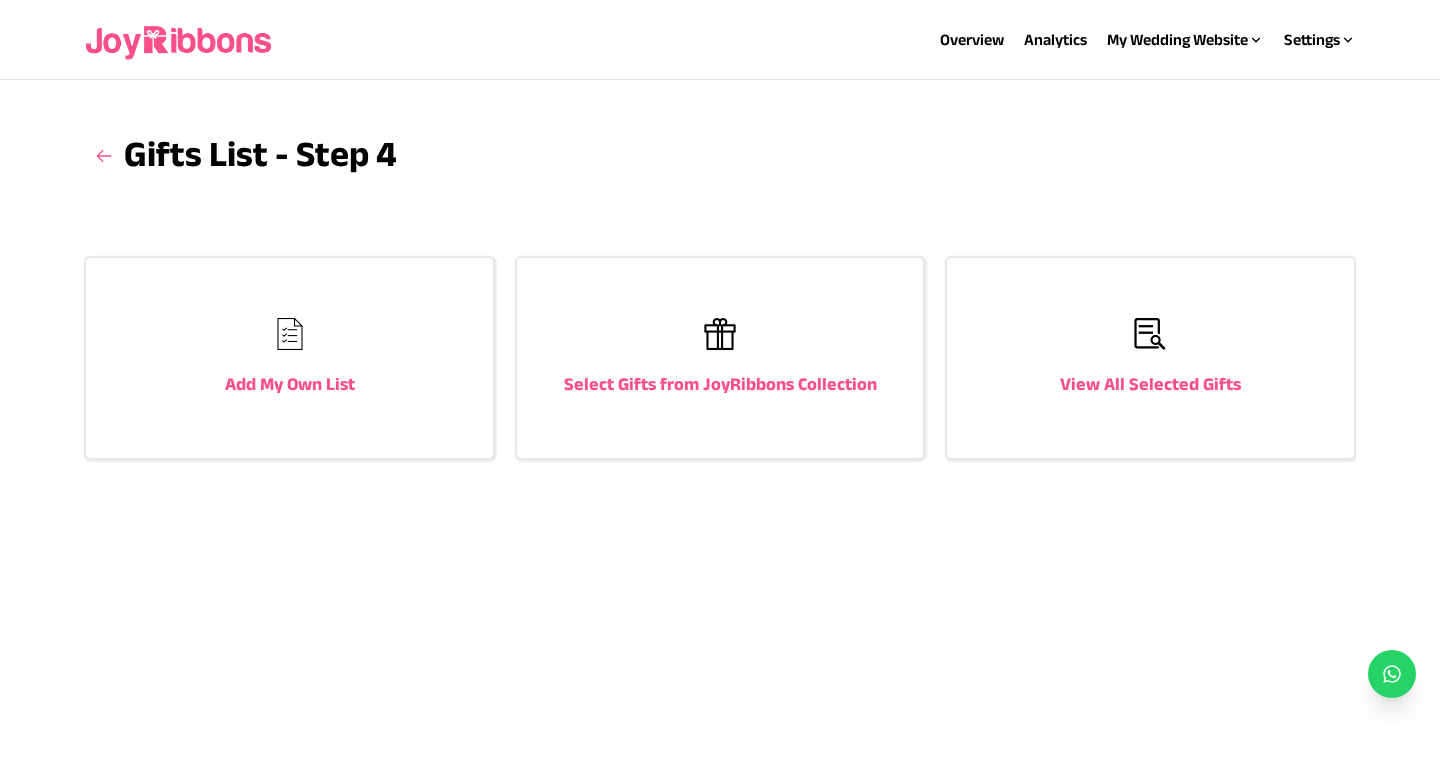 click on "Add My Own List" at bounding box center (289, 358) 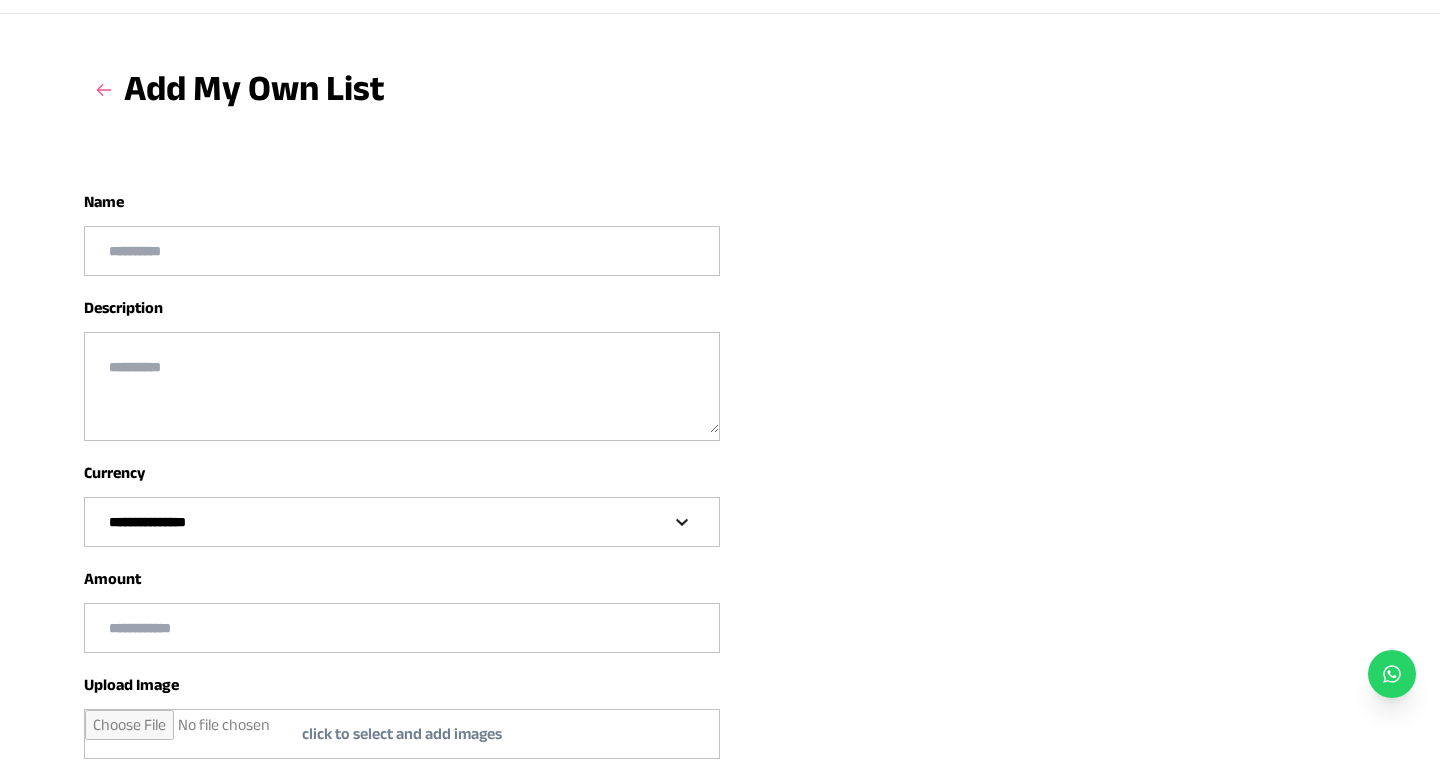 scroll, scrollTop: 0, scrollLeft: 0, axis: both 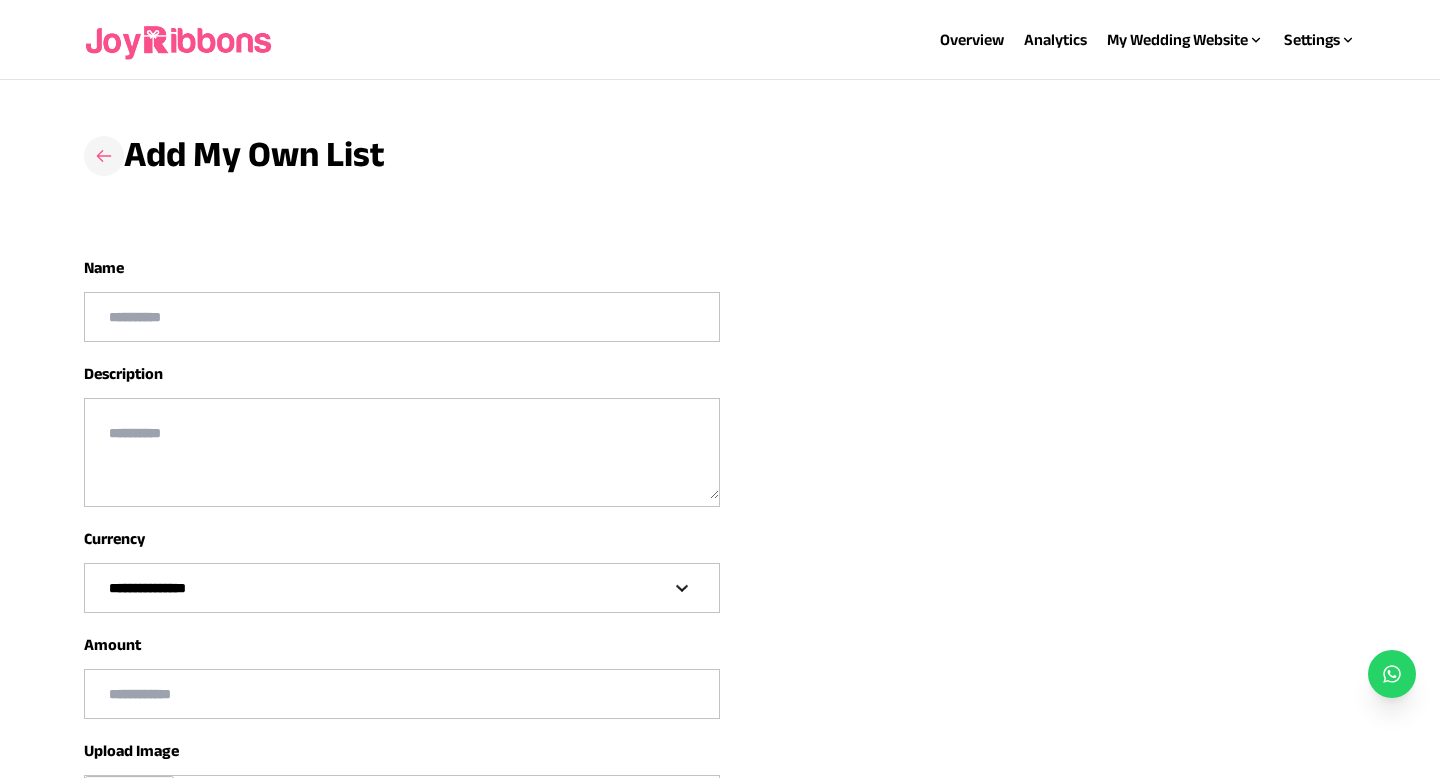 click 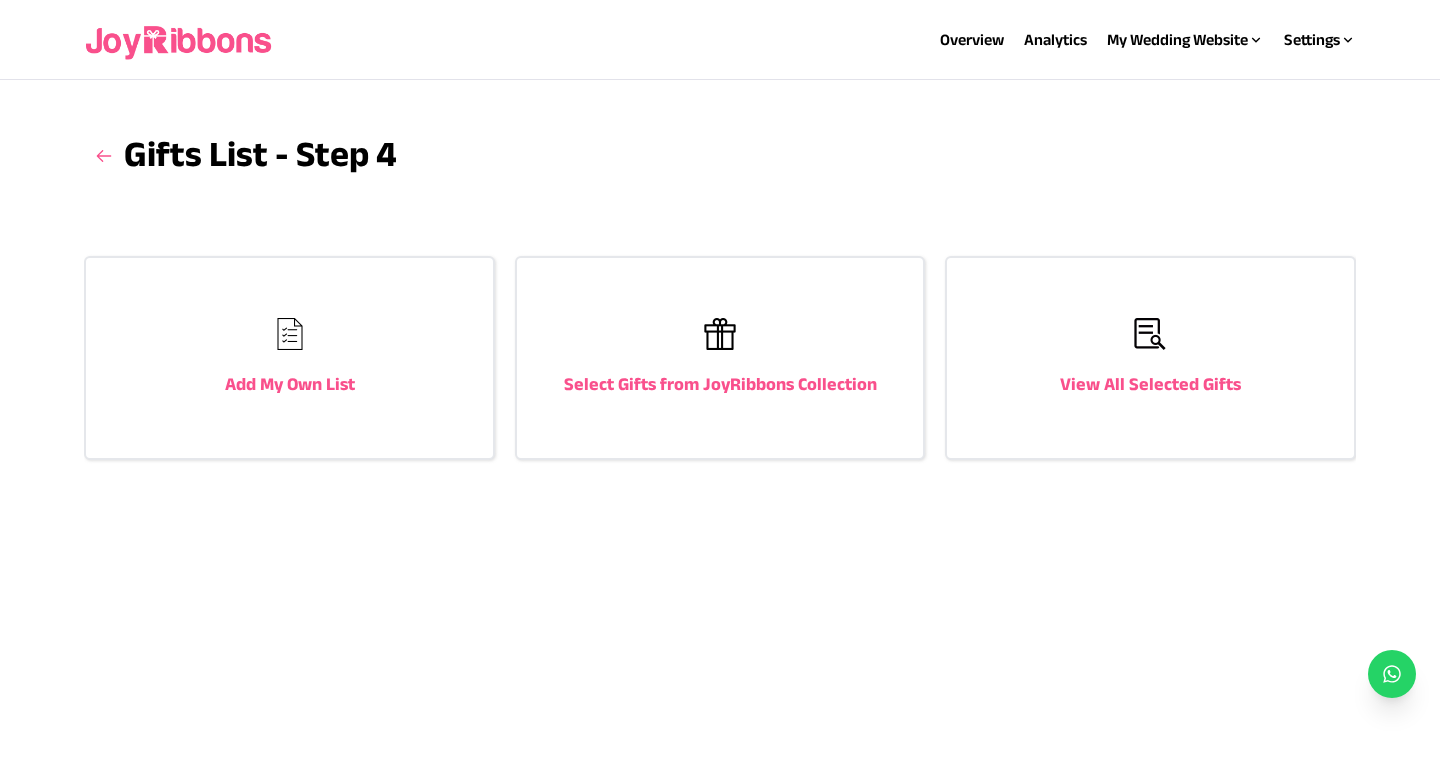 click on "Select Gifts from JoyRibbons Collection" at bounding box center [720, 358] 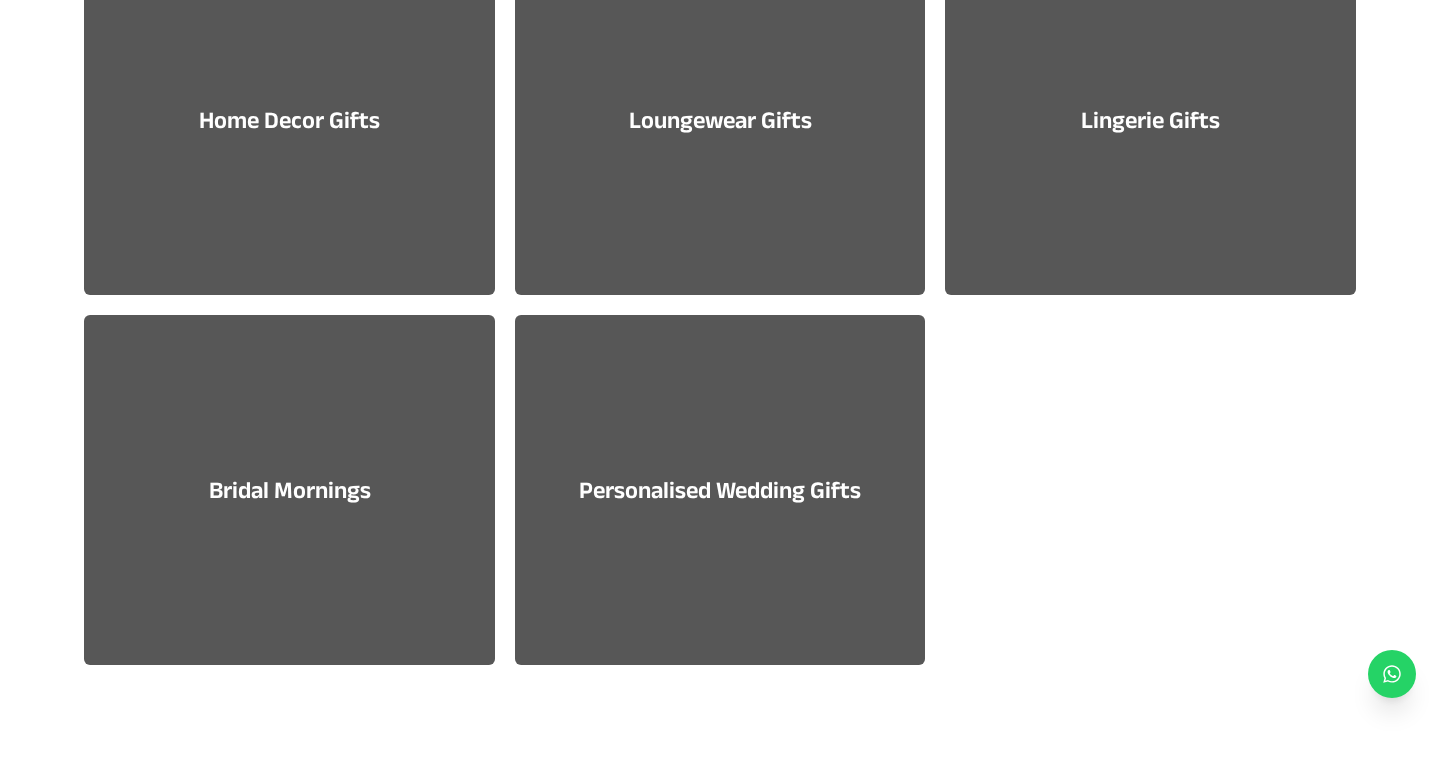 scroll, scrollTop: 2291, scrollLeft: 0, axis: vertical 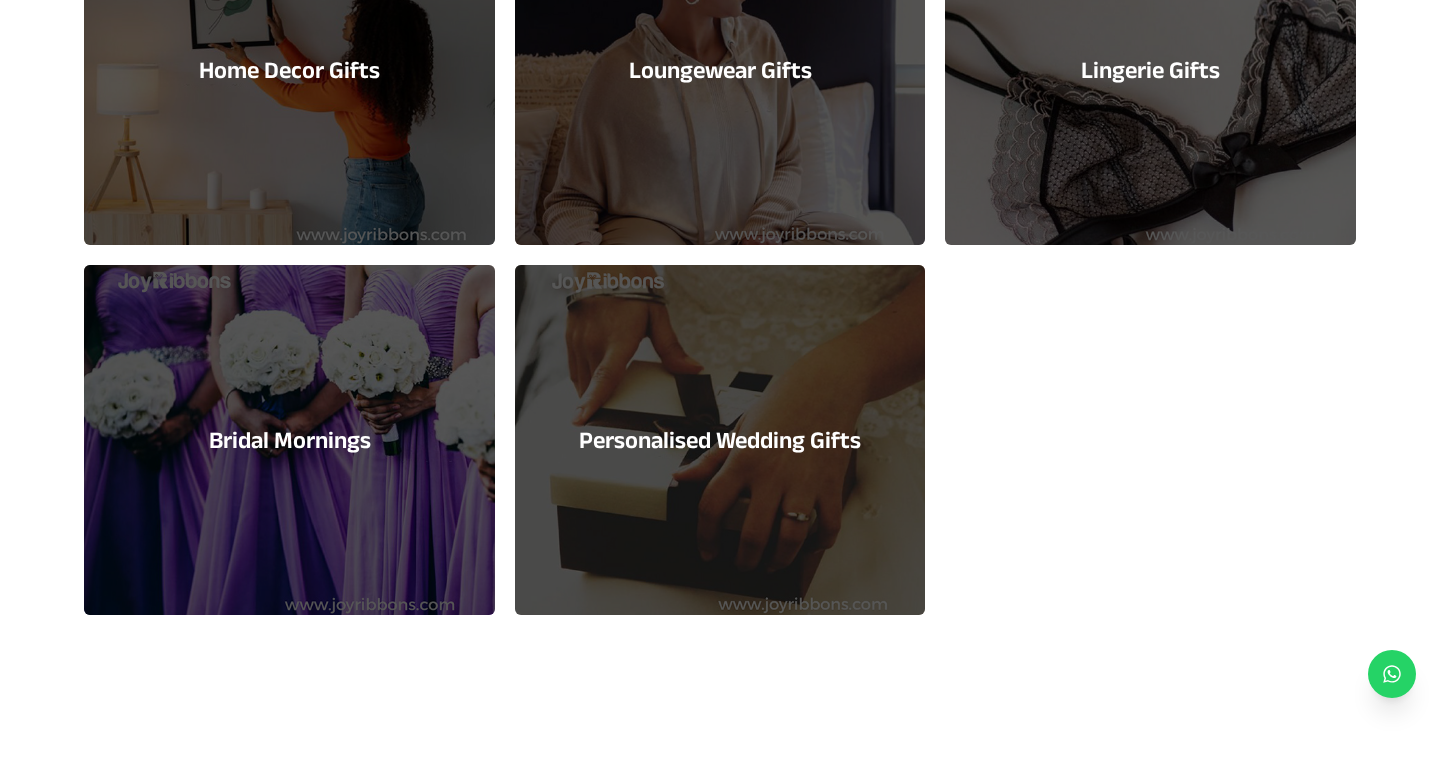 click on "Personalised Wedding Gifts" at bounding box center [720, 440] 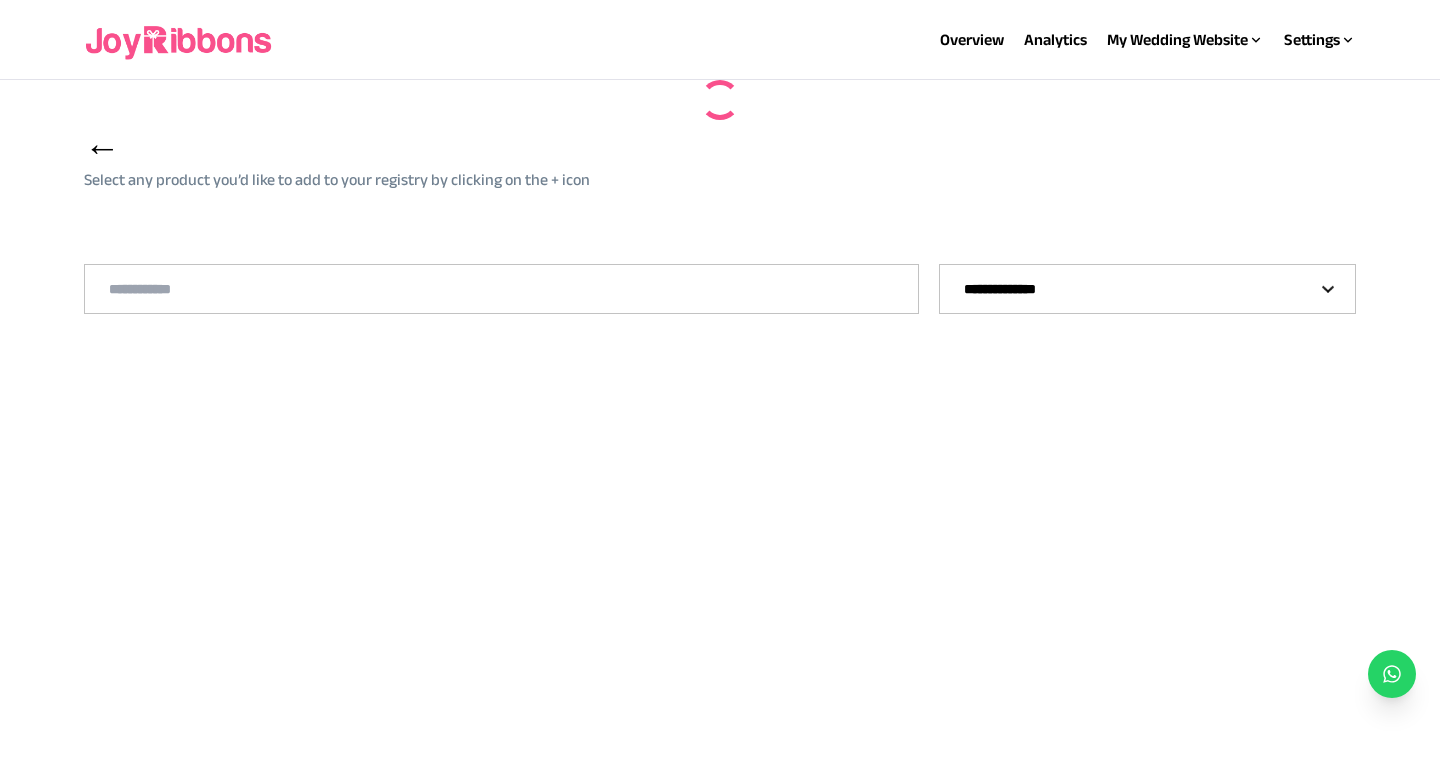 scroll, scrollTop: 0, scrollLeft: 0, axis: both 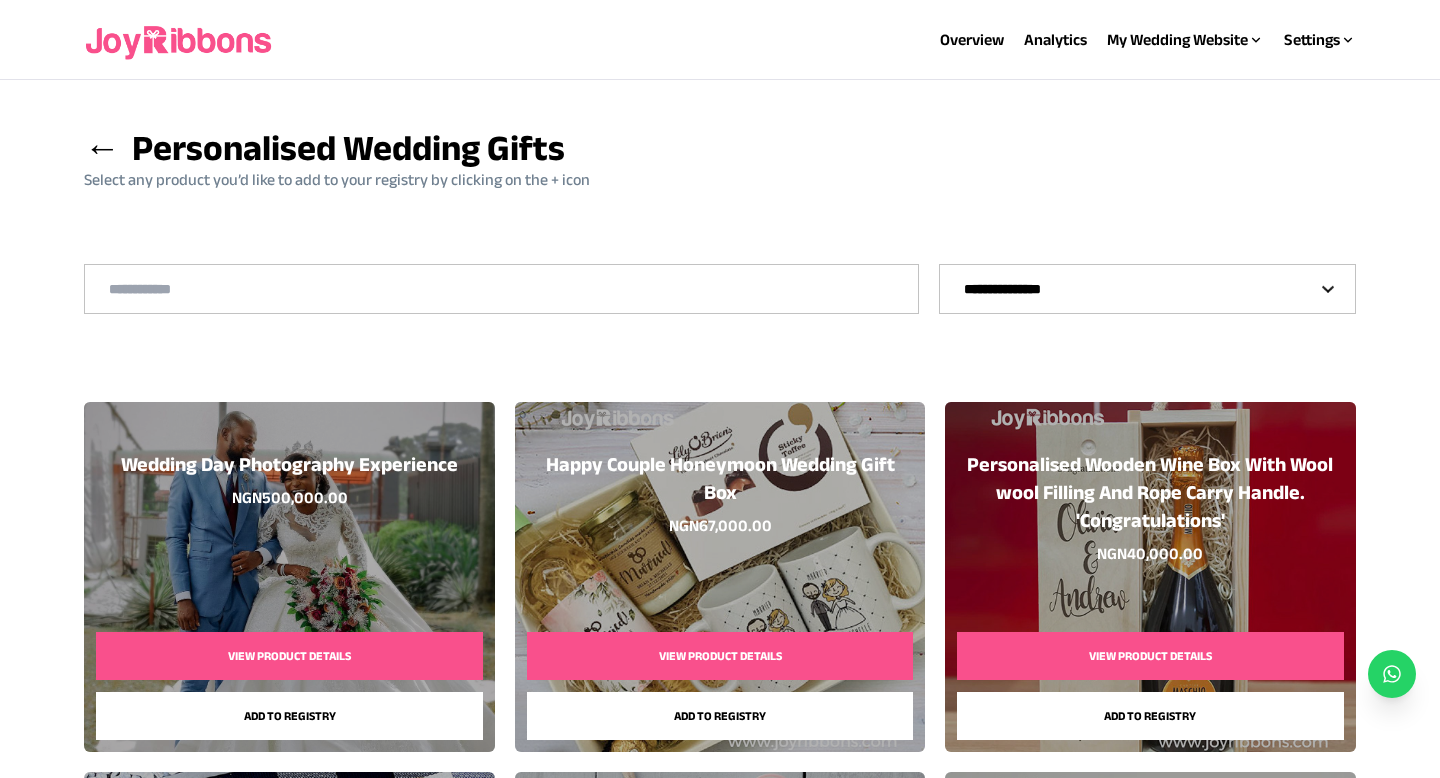 click on "←" at bounding box center (102, 147) 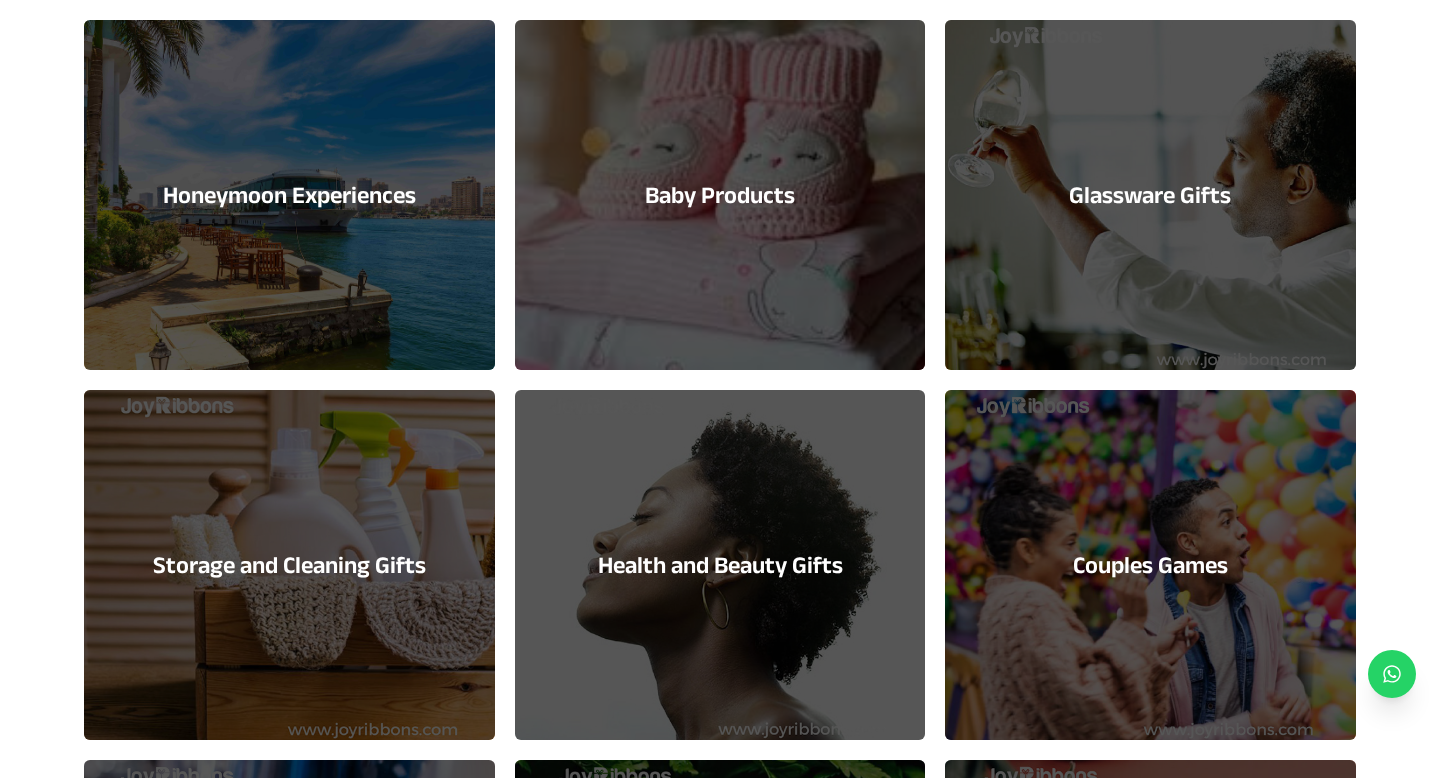 scroll, scrollTop: 0, scrollLeft: 0, axis: both 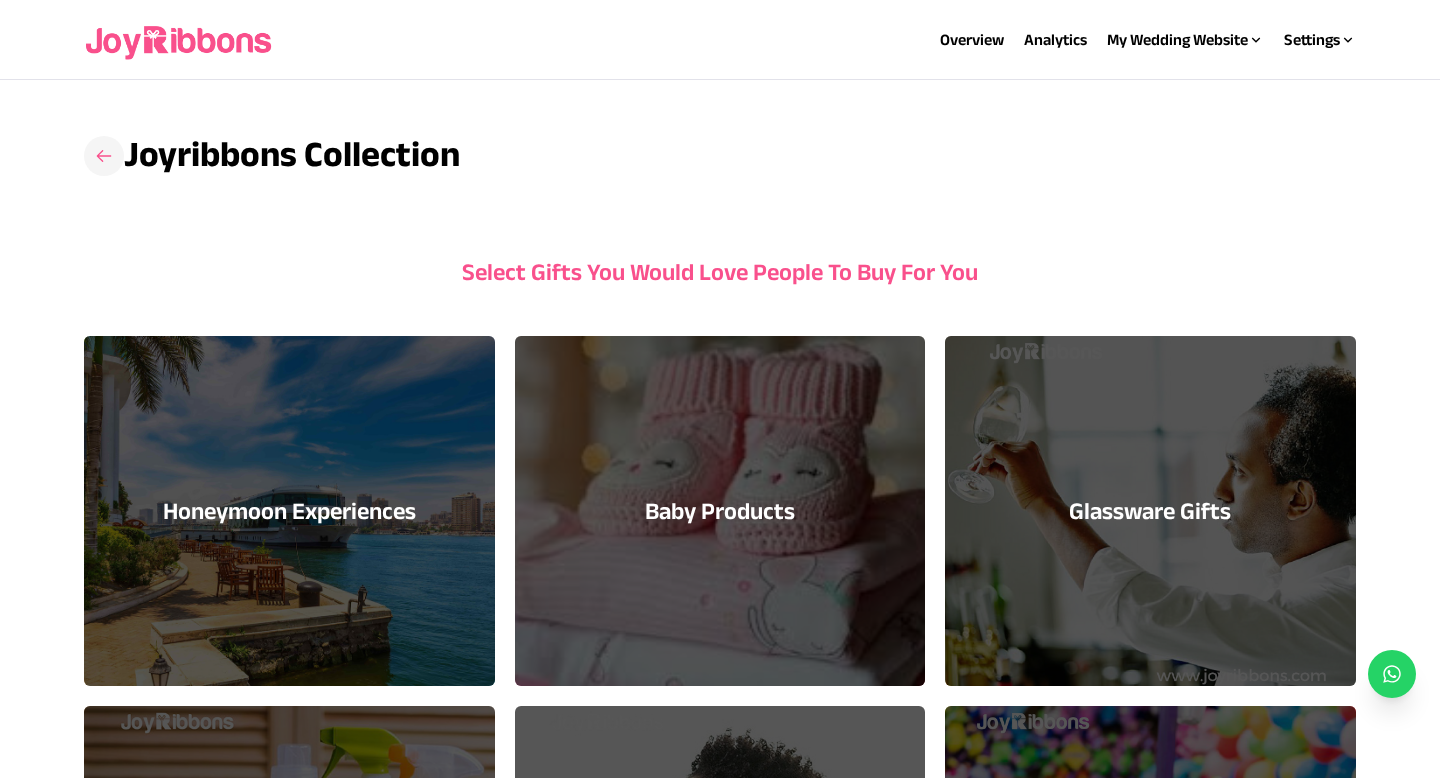 click 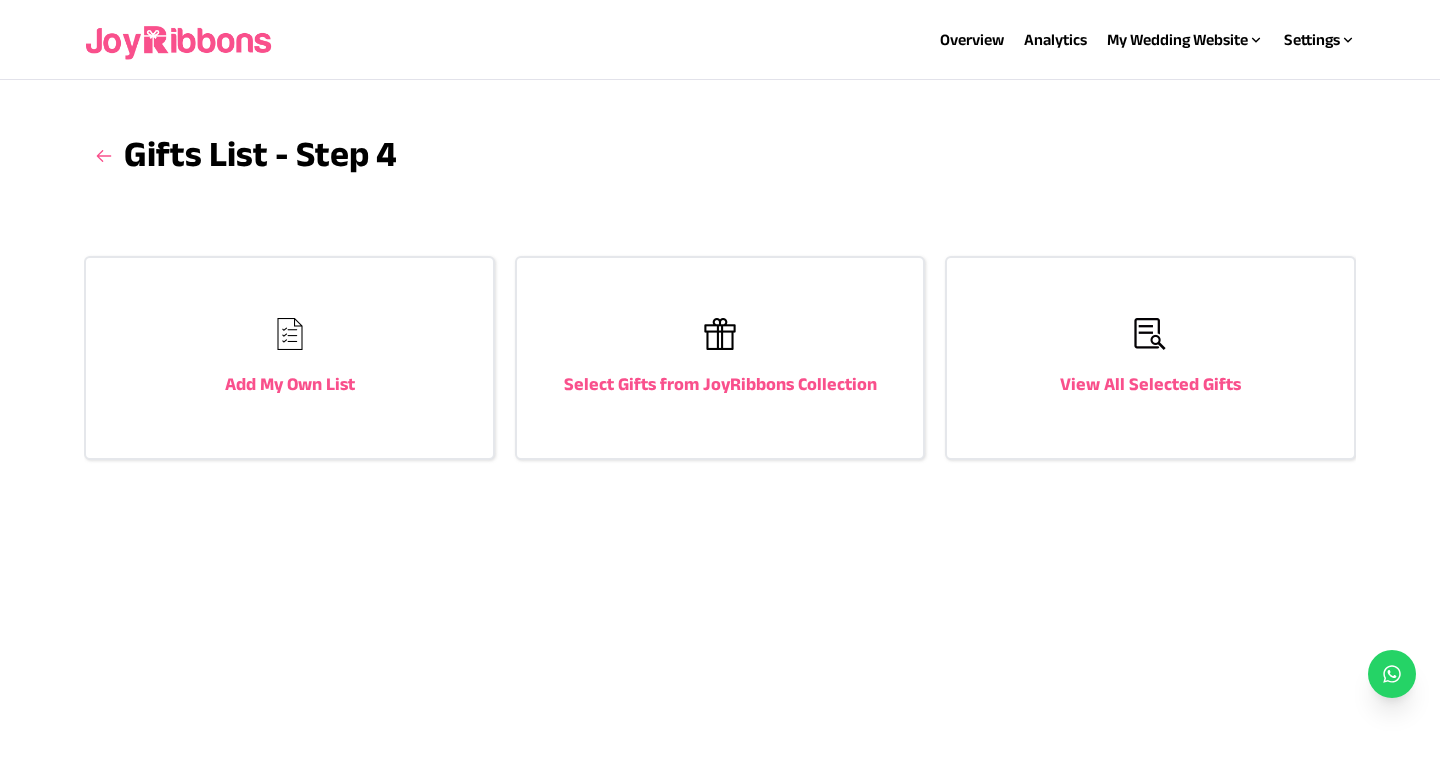 click on "View All Selected Gifts" at bounding box center [1150, 358] 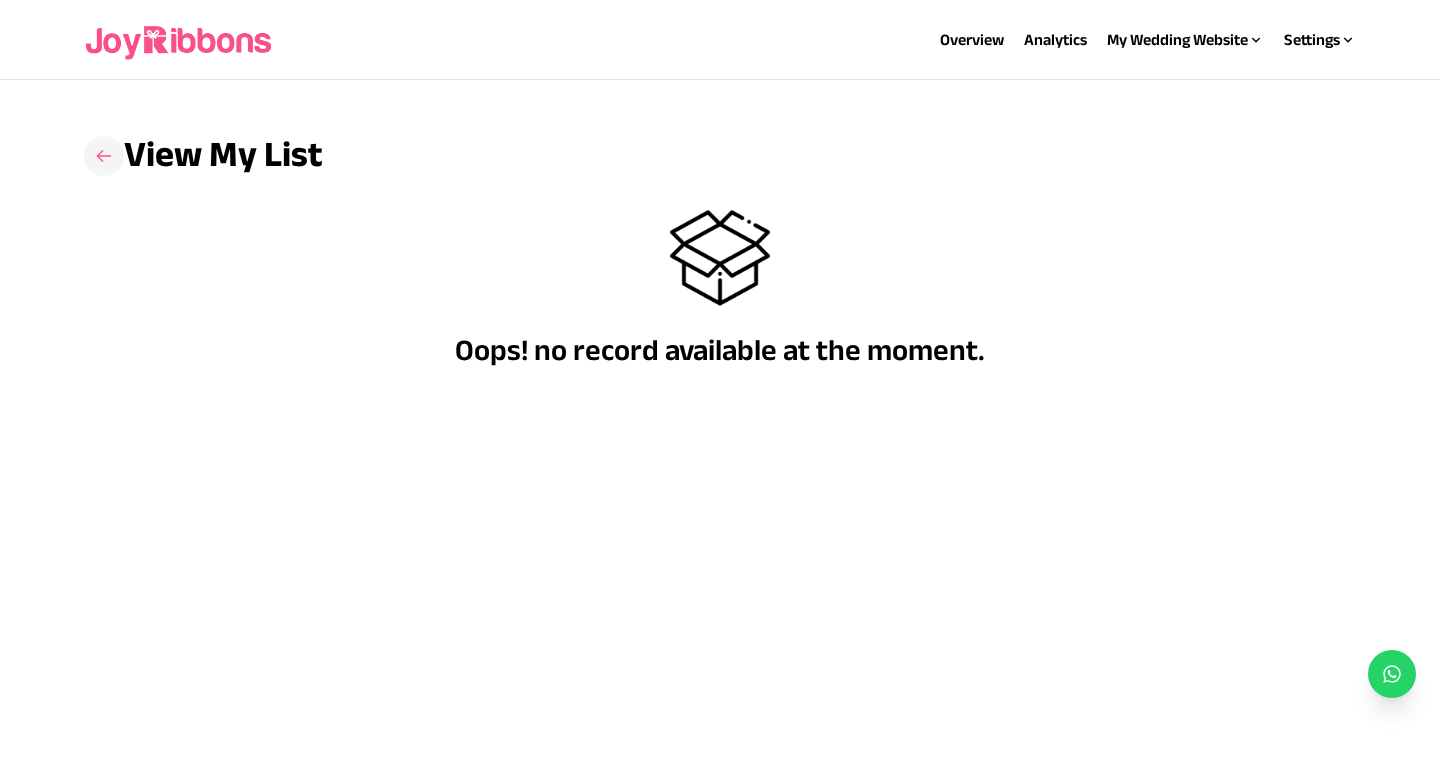 click 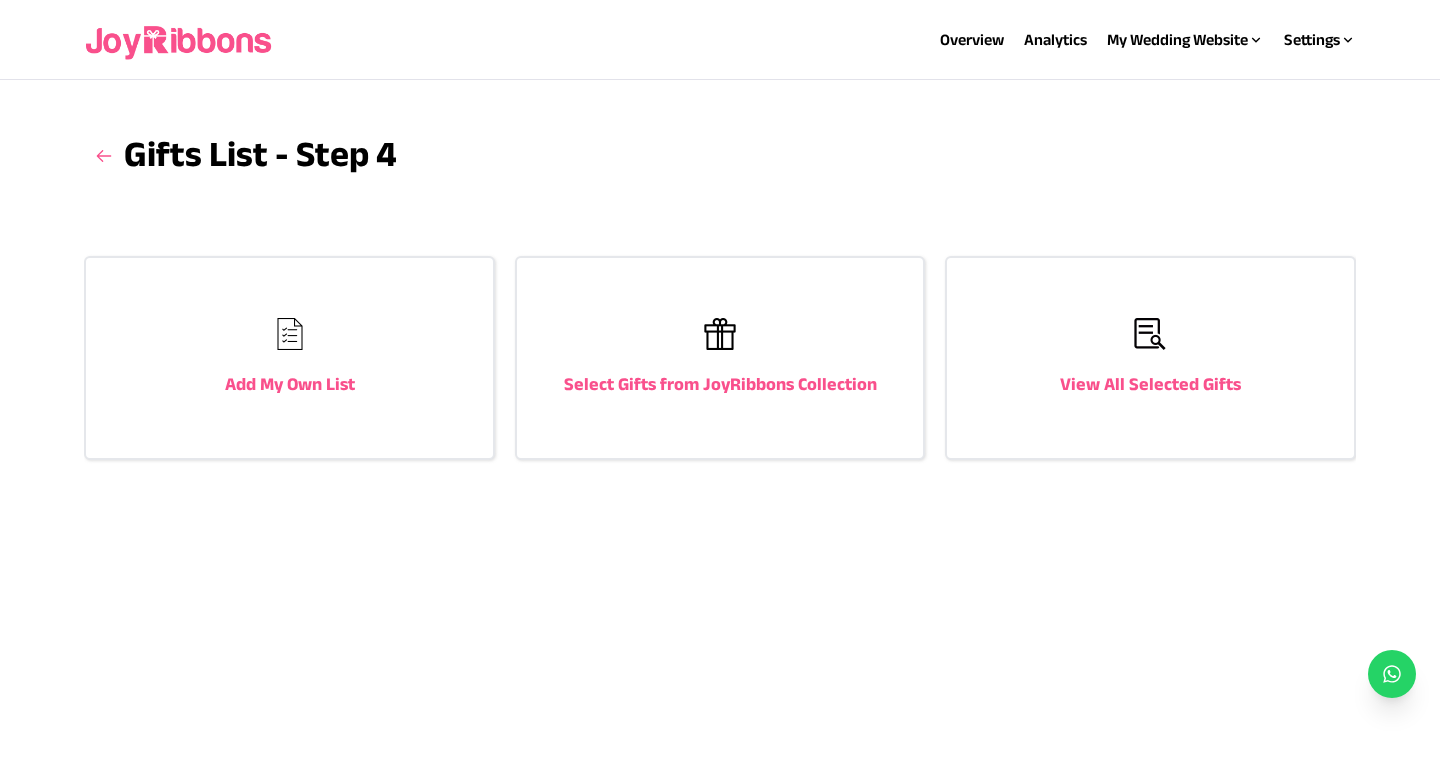 click 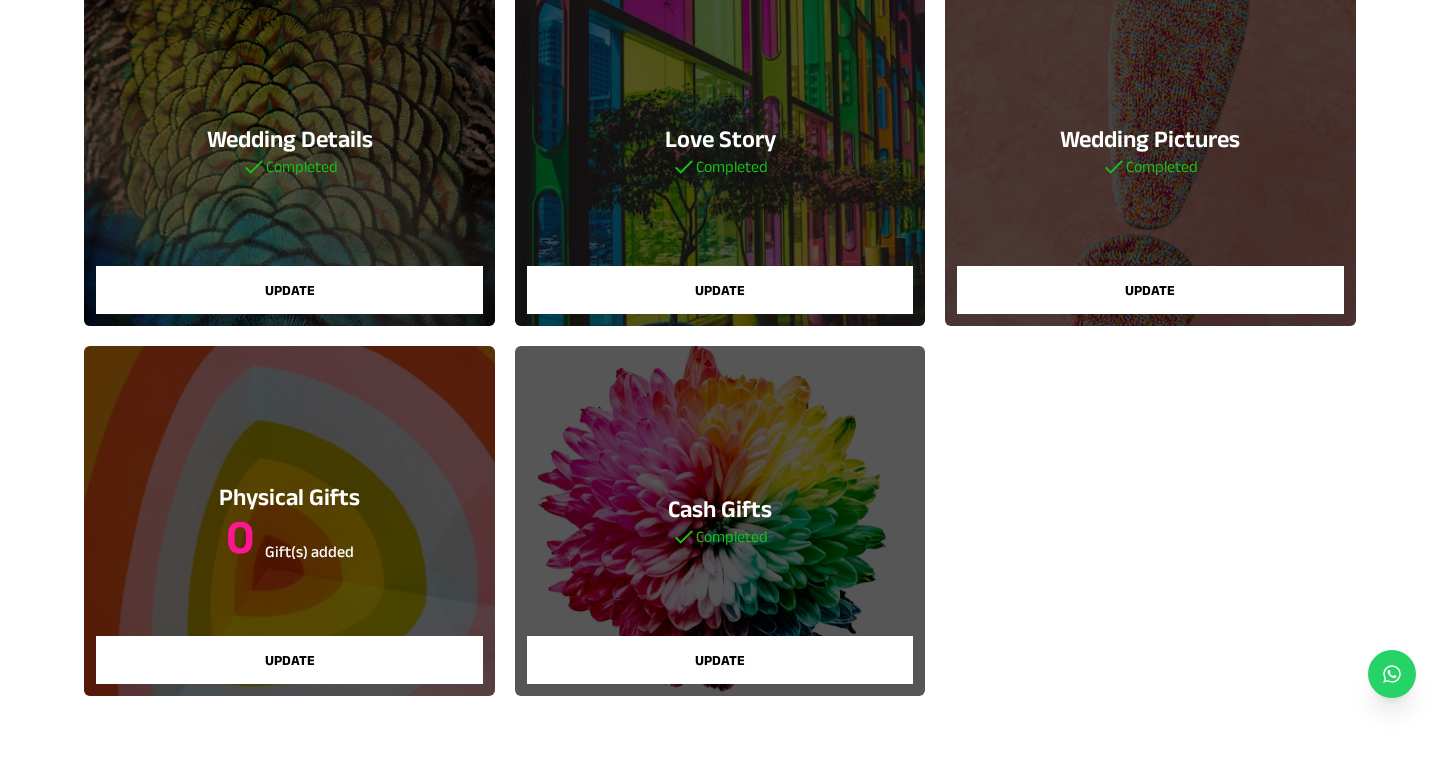 scroll, scrollTop: 398, scrollLeft: 0, axis: vertical 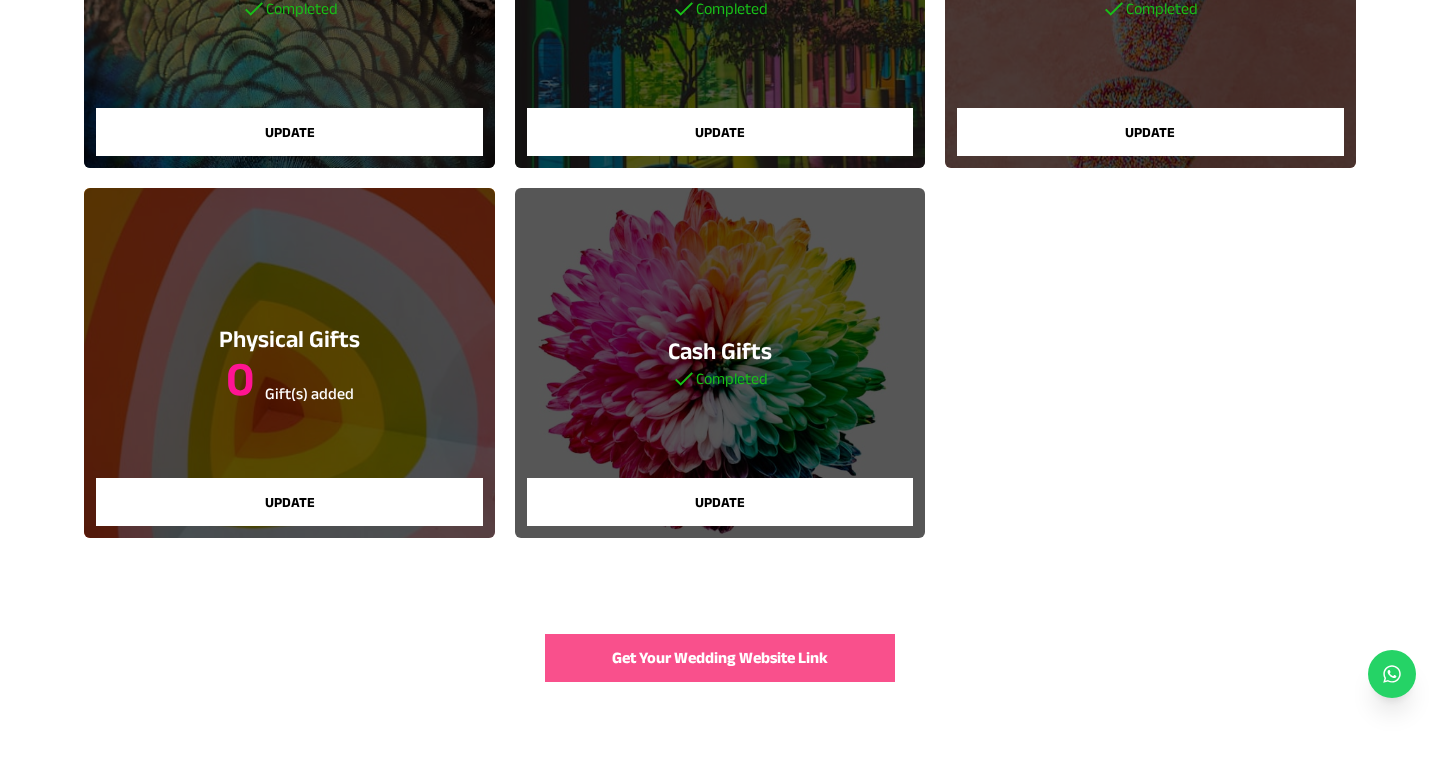 click on "Update" at bounding box center (289, 502) 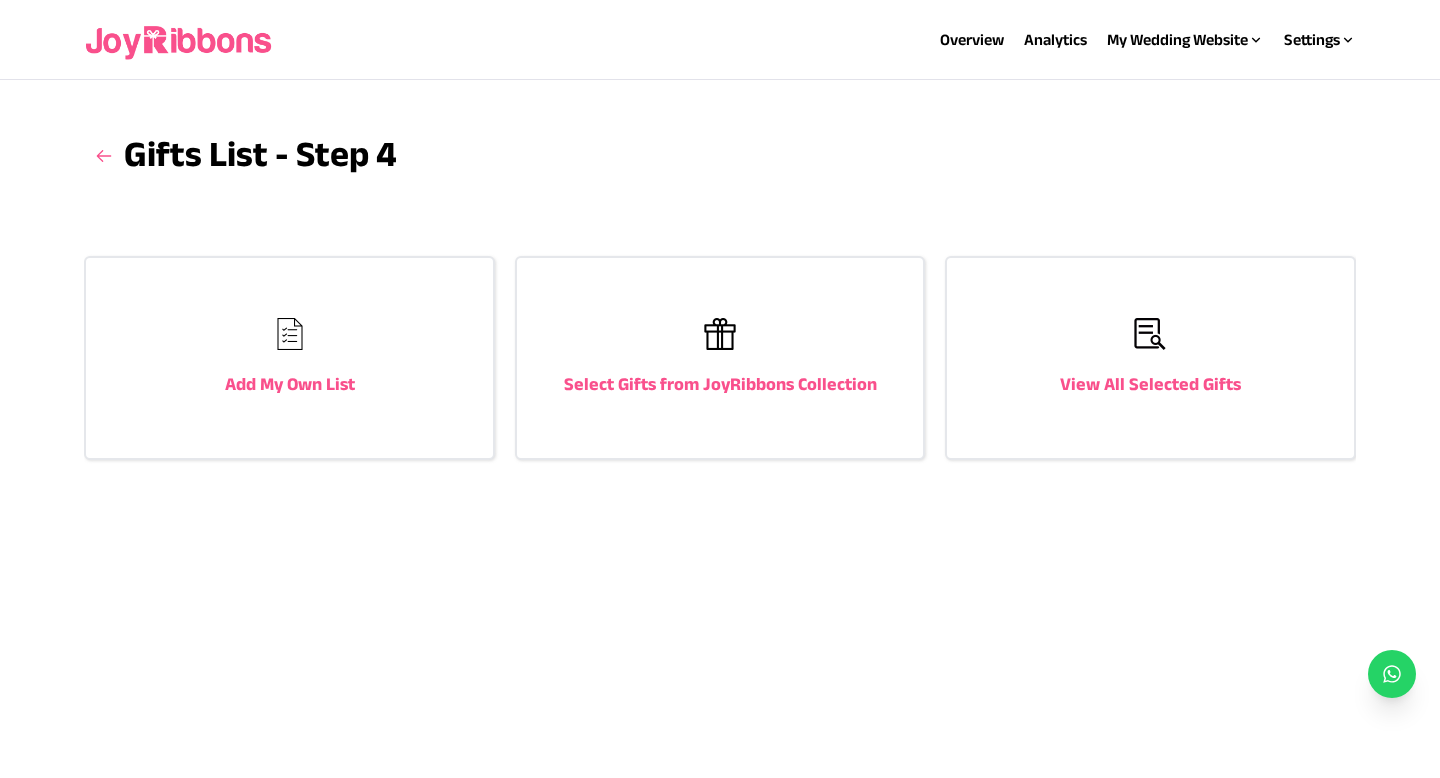 click on "Add My Own List" at bounding box center [289, 358] 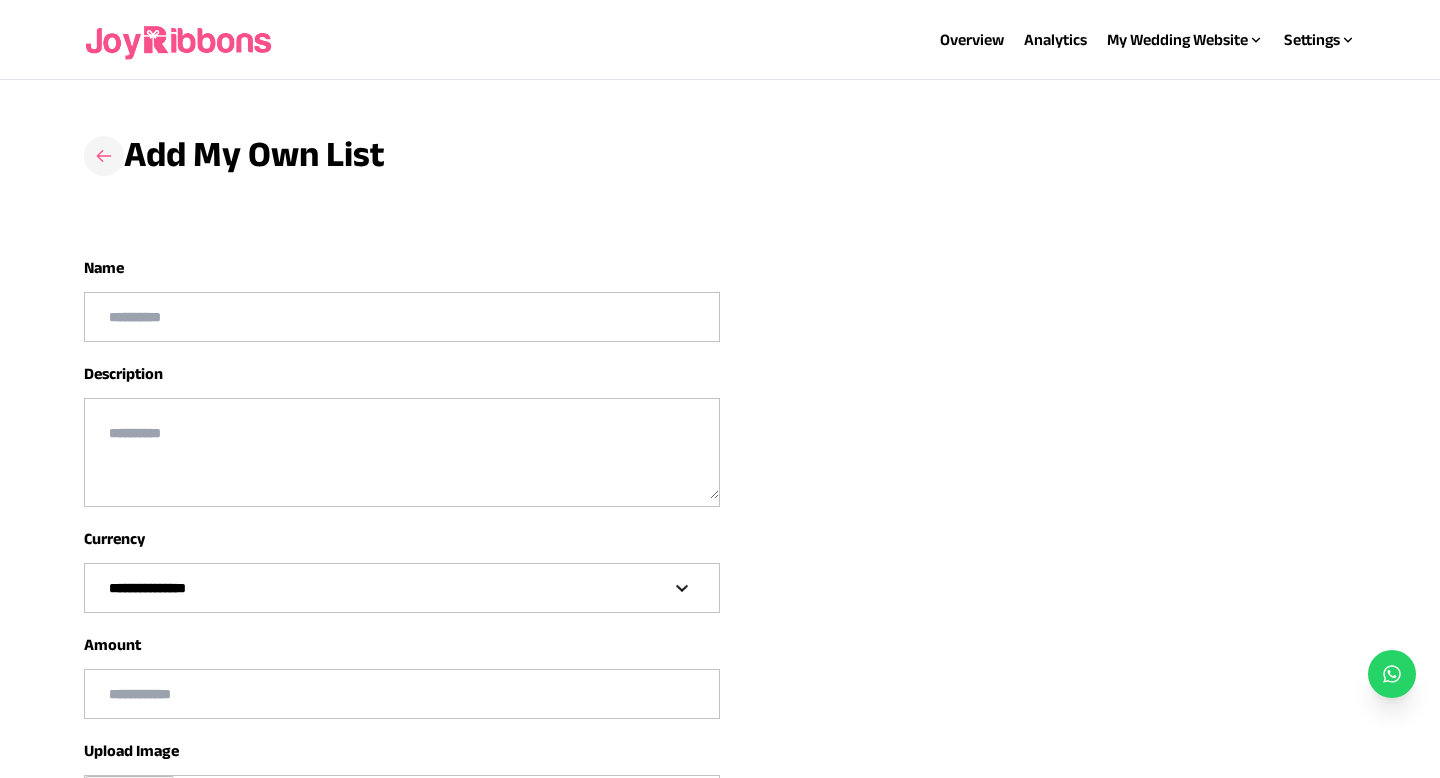 click 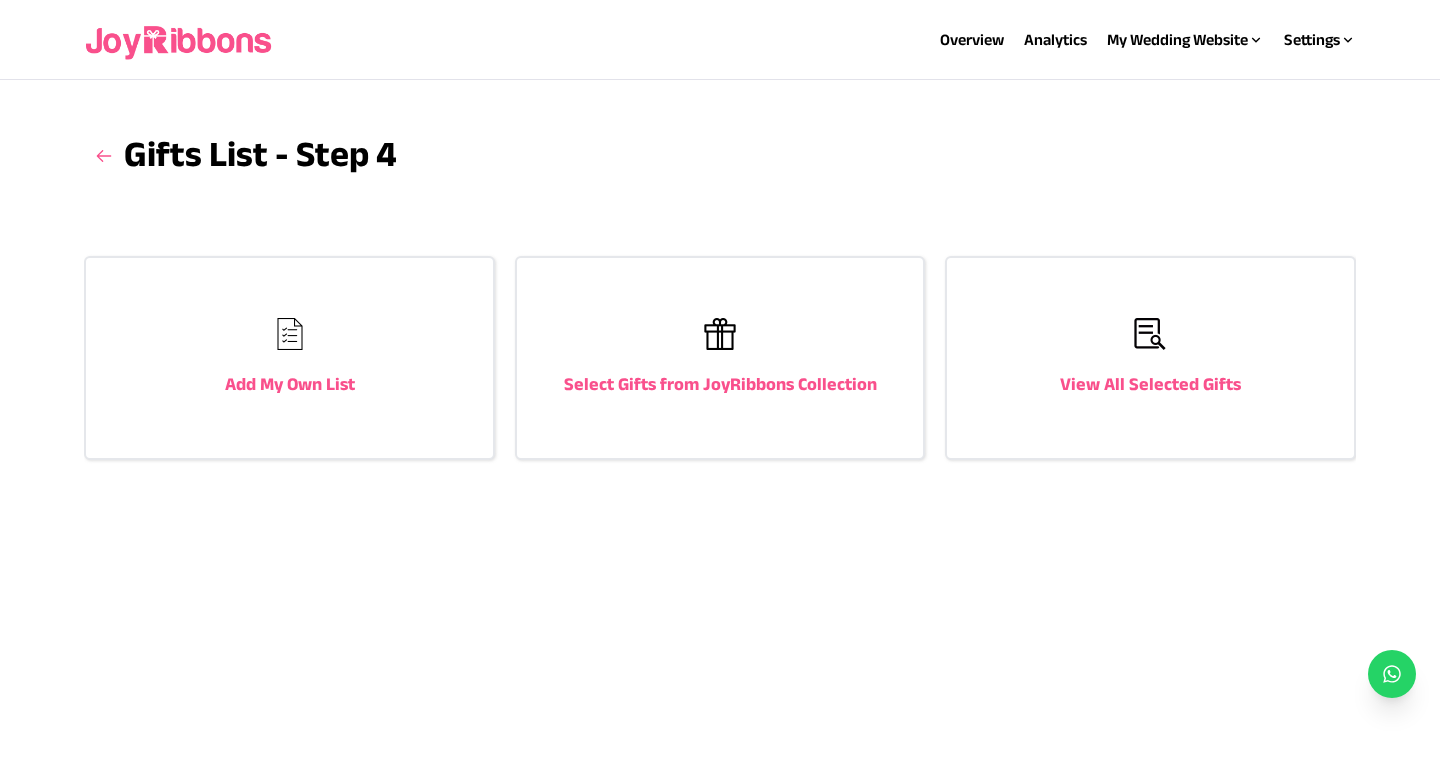 click on "Select Gifts from JoyRibbons Collection" at bounding box center [720, 384] 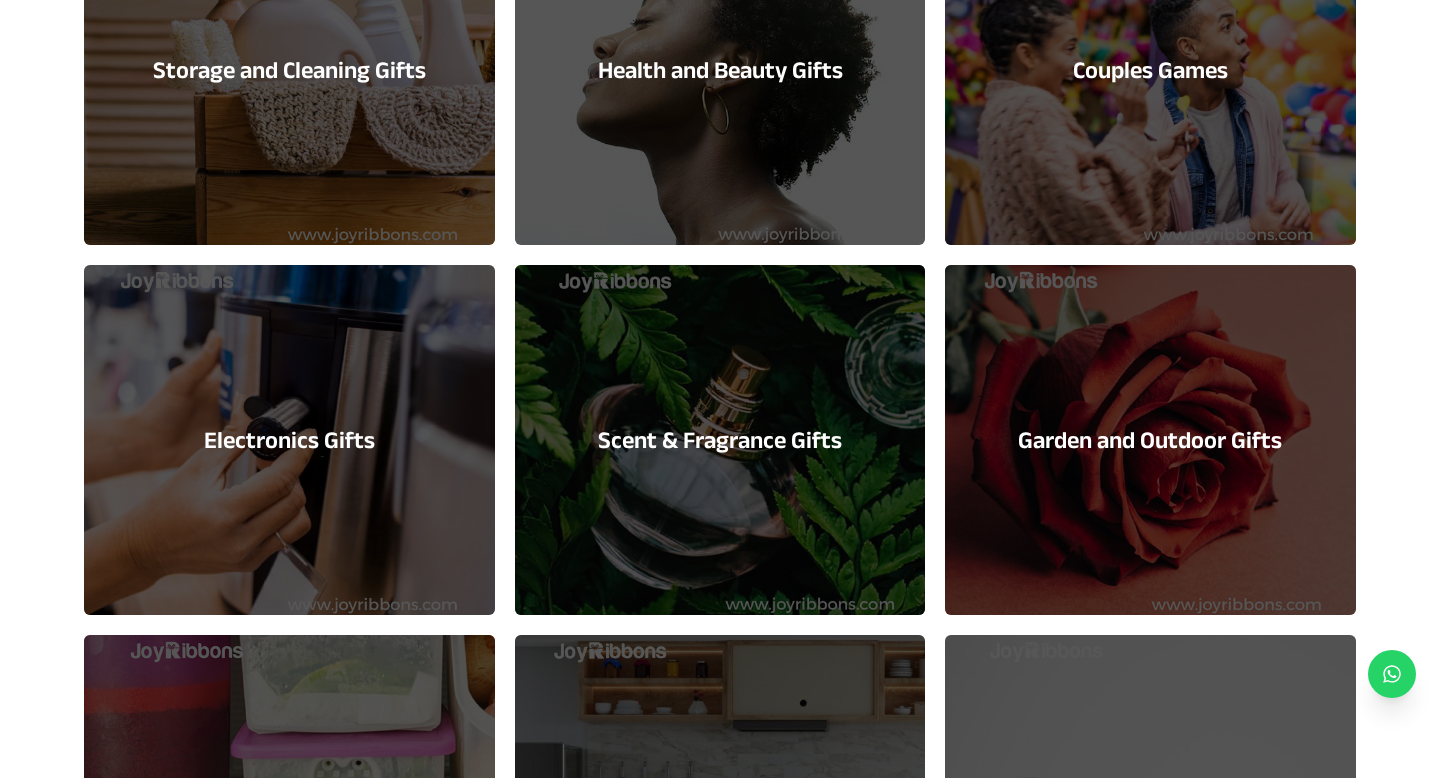 scroll, scrollTop: 812, scrollLeft: 0, axis: vertical 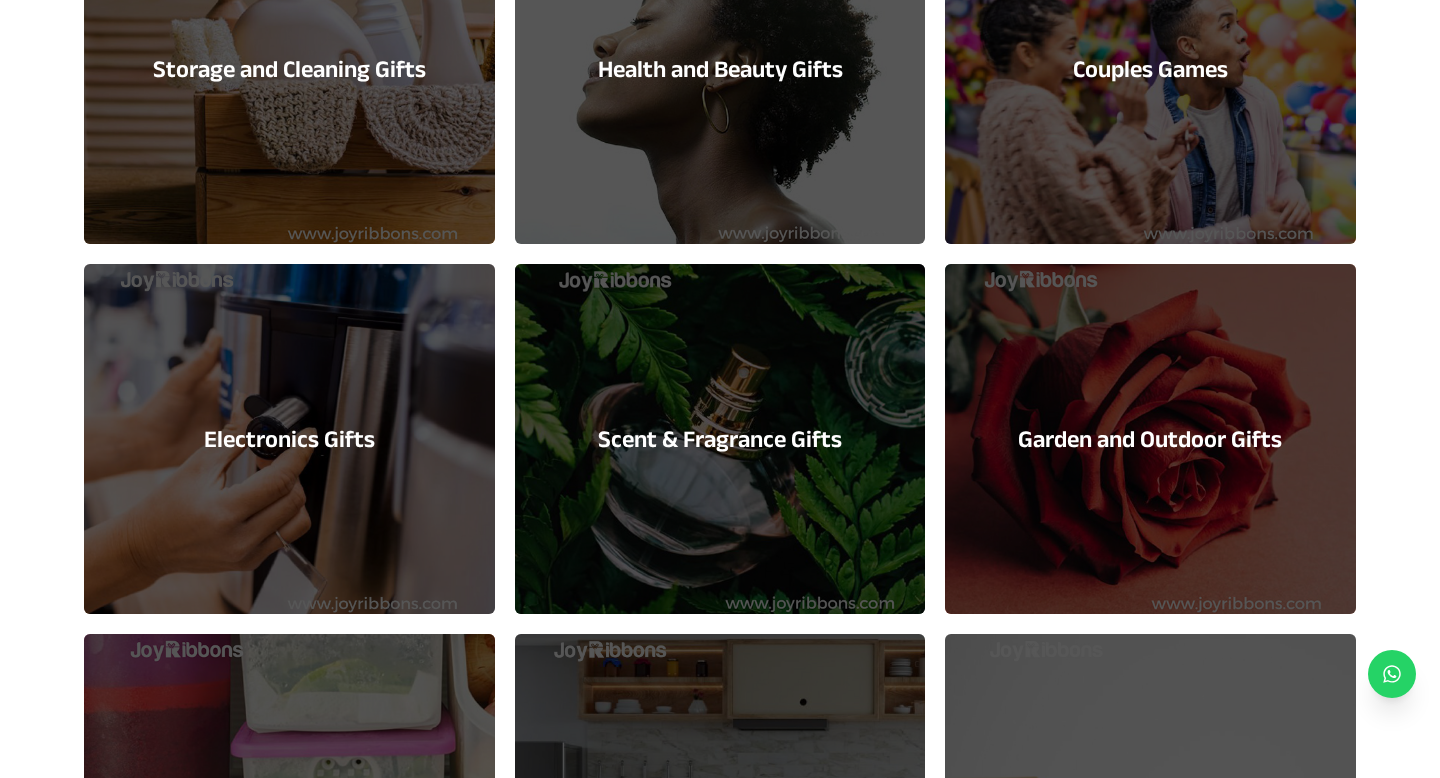 click on "Electronics Gifts" at bounding box center (289, 439) 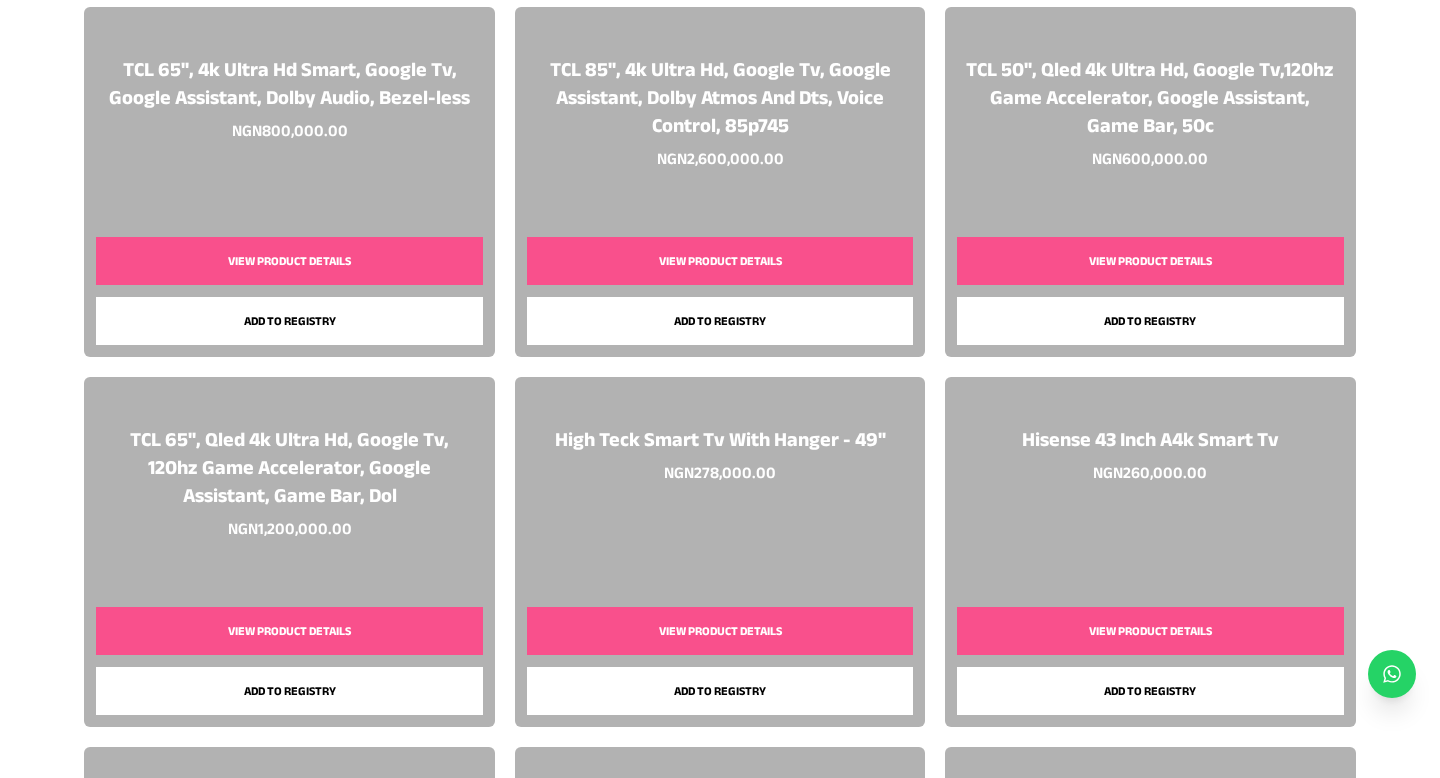 scroll, scrollTop: 406, scrollLeft: 0, axis: vertical 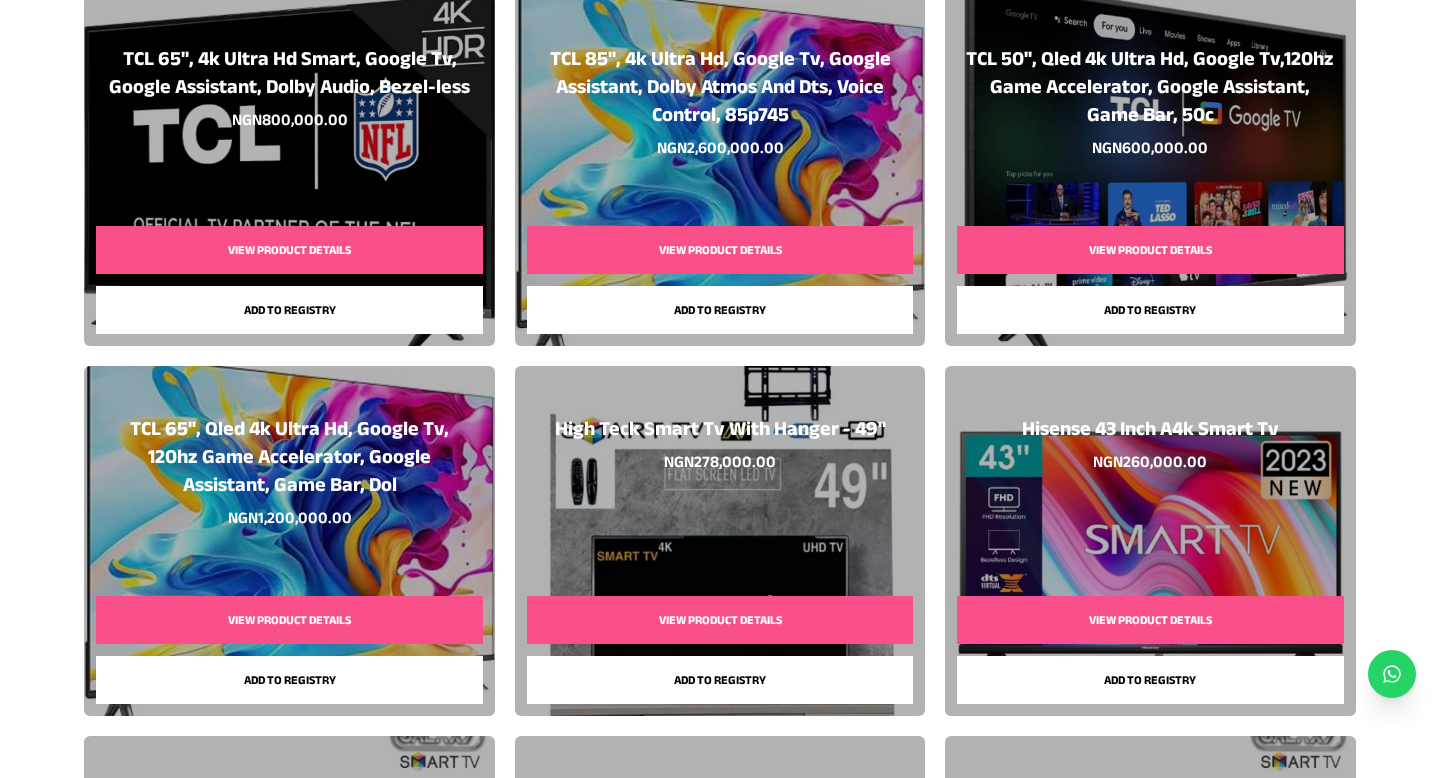 click on "Add to registry" at bounding box center [1150, 680] 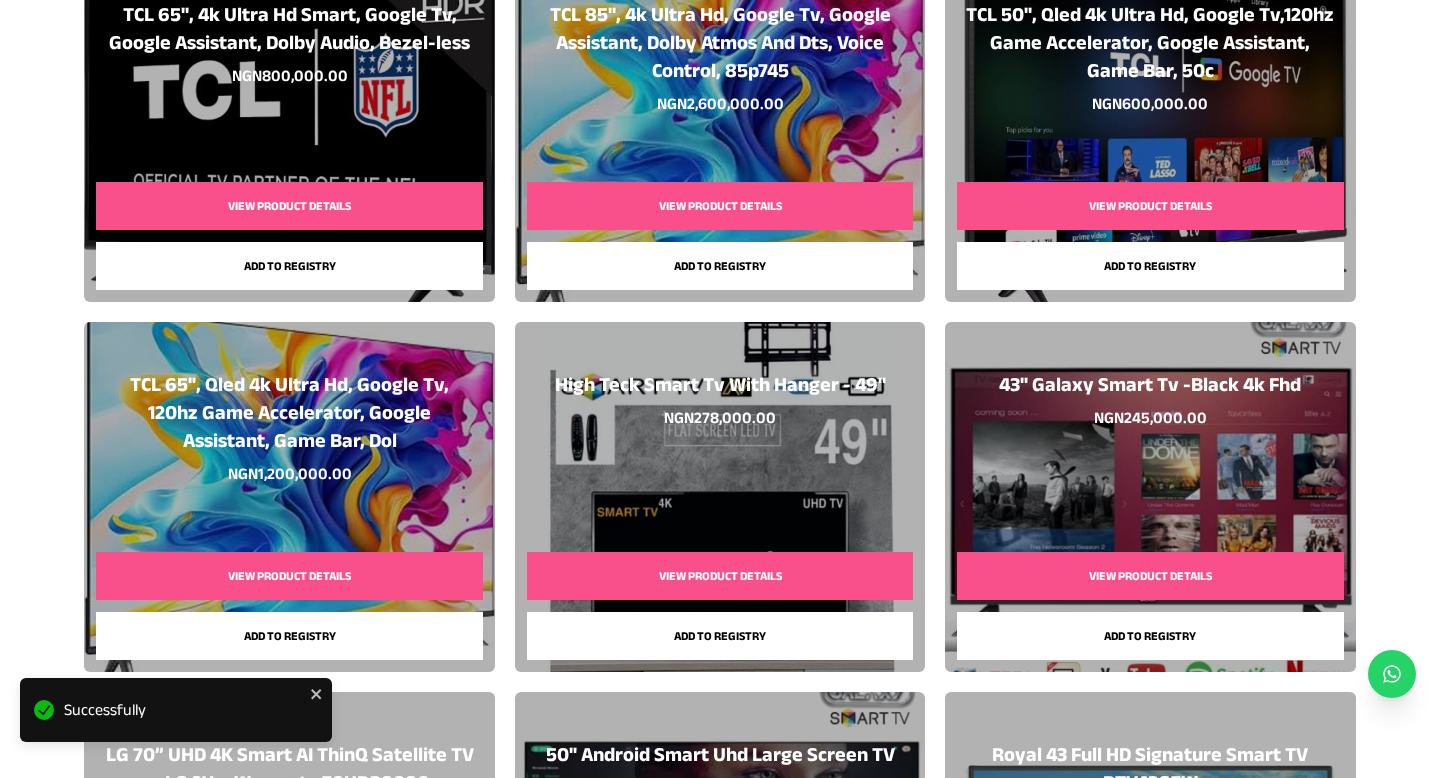 scroll, scrollTop: 0, scrollLeft: 0, axis: both 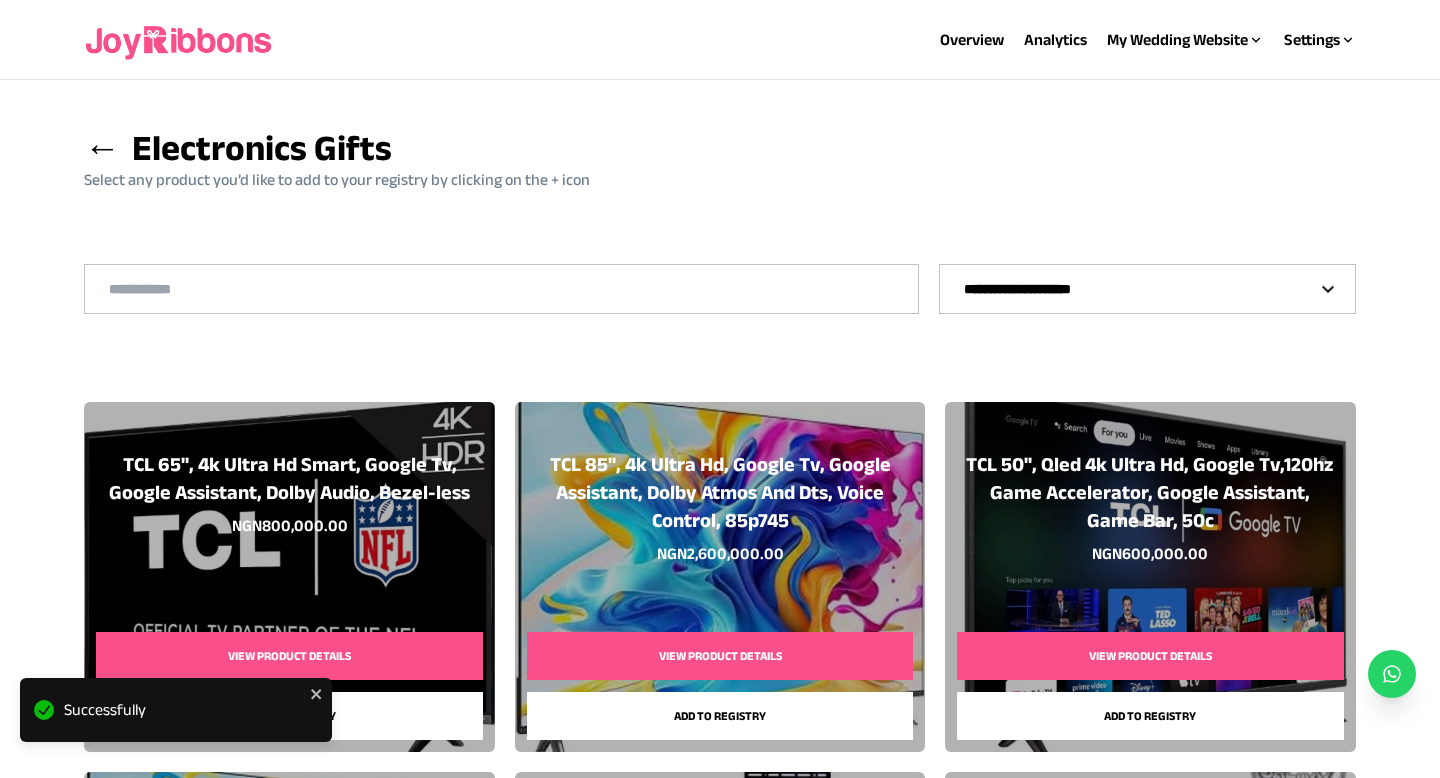click on "←" at bounding box center [102, 147] 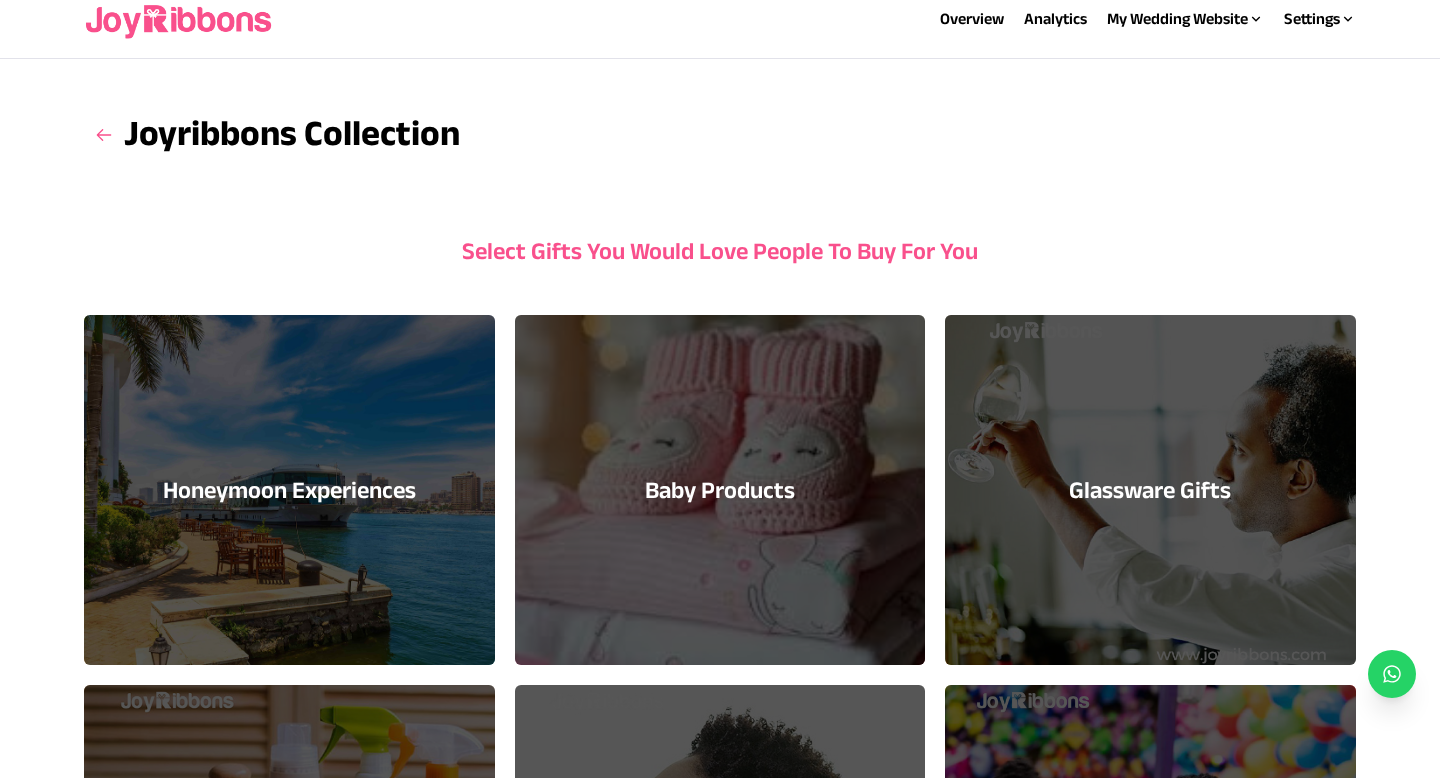scroll, scrollTop: 0, scrollLeft: 0, axis: both 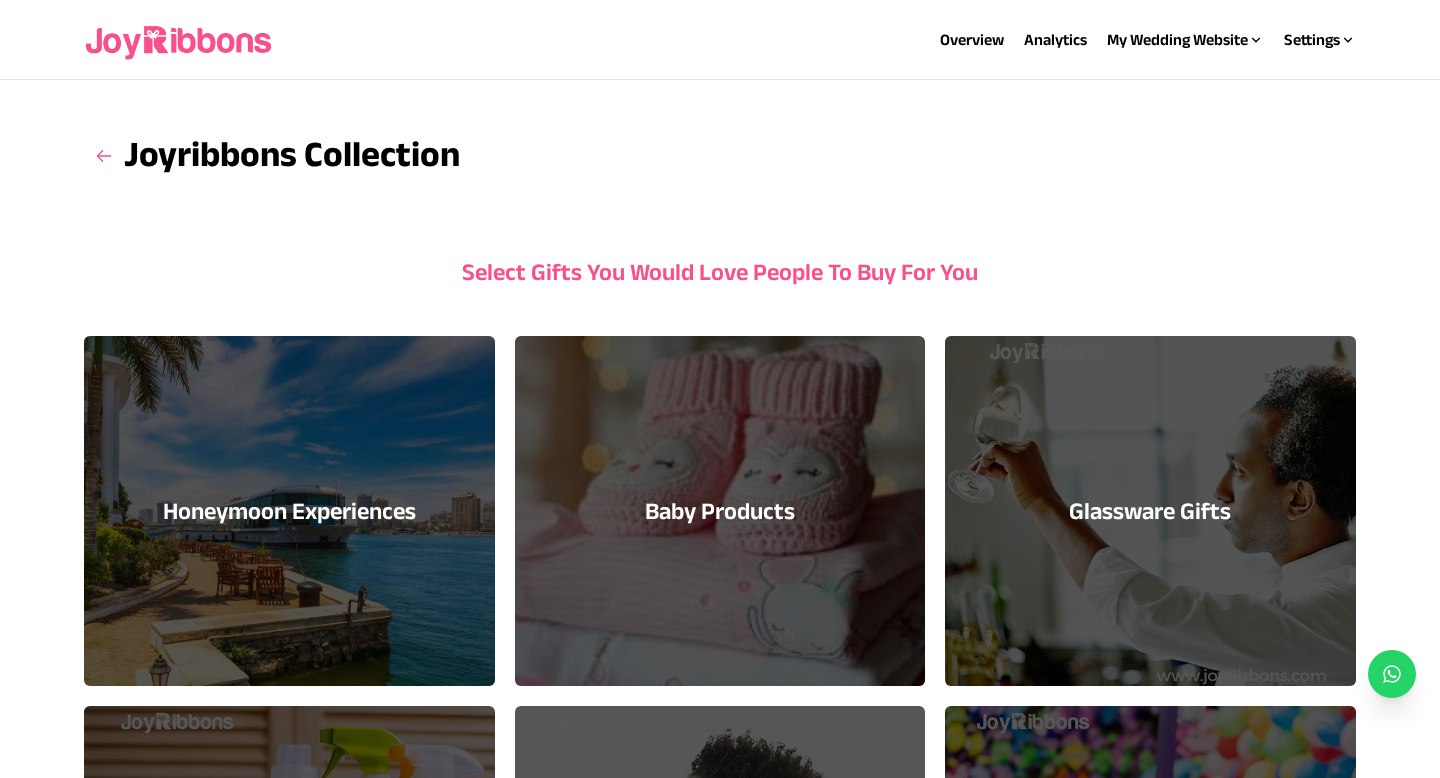click 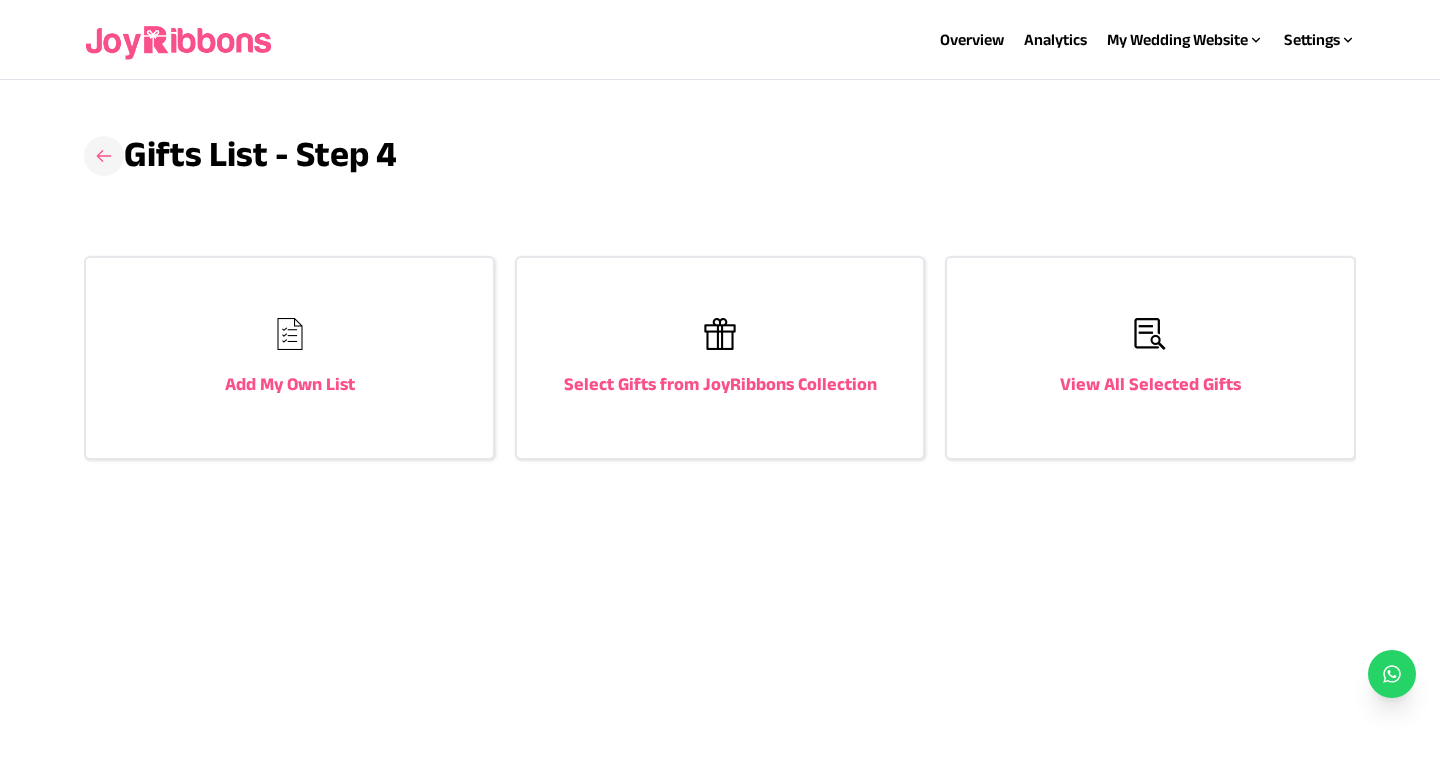 click 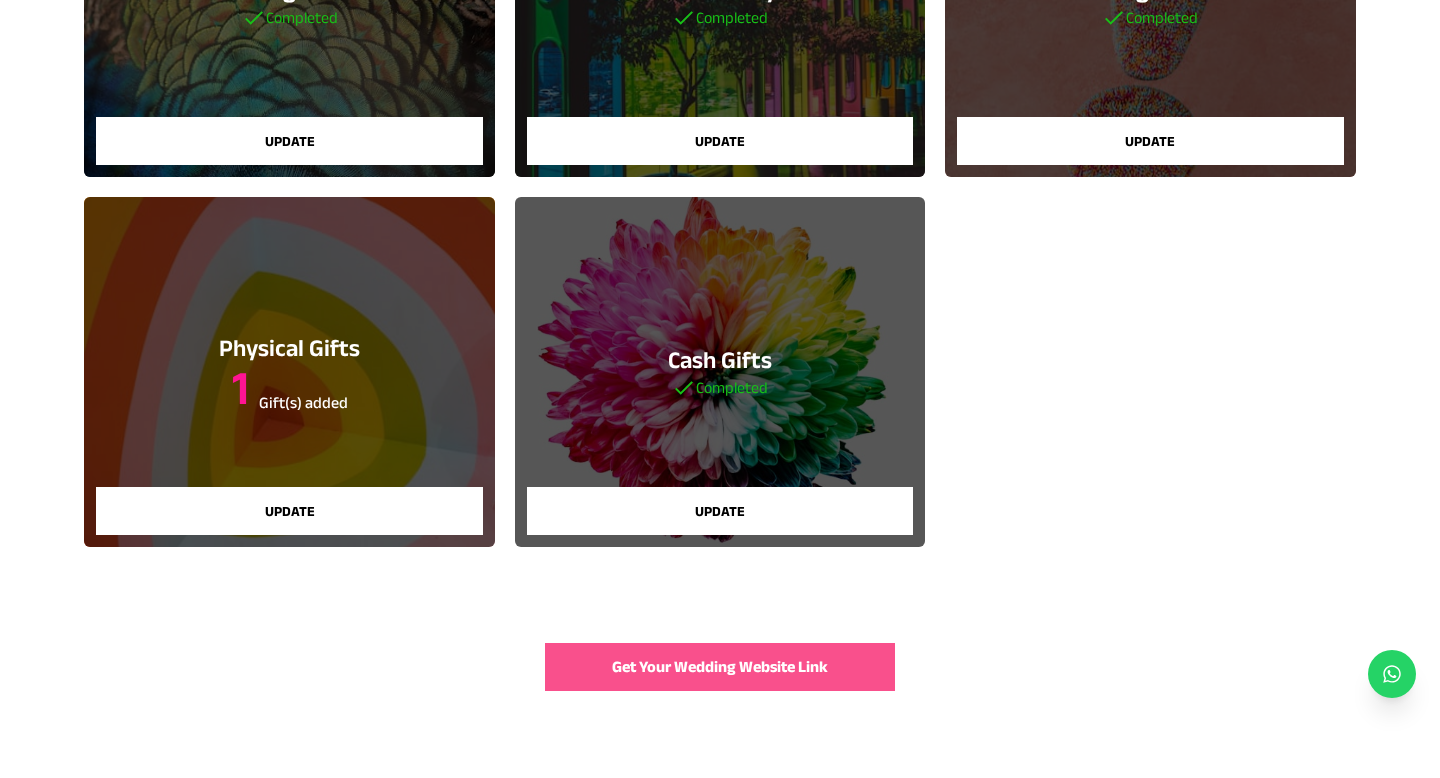 scroll, scrollTop: 398, scrollLeft: 0, axis: vertical 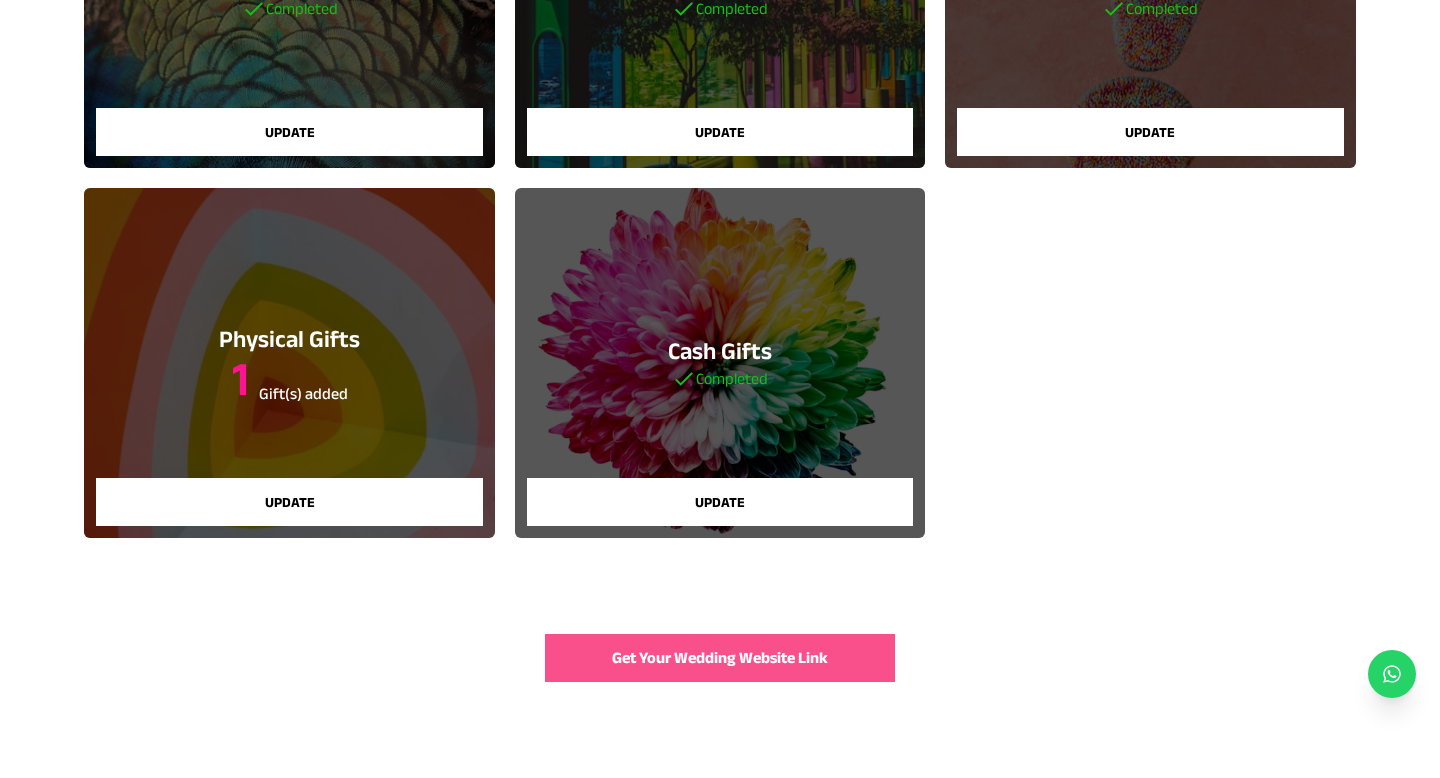 click on "Get Your Wedding Website Link" at bounding box center [720, 658] 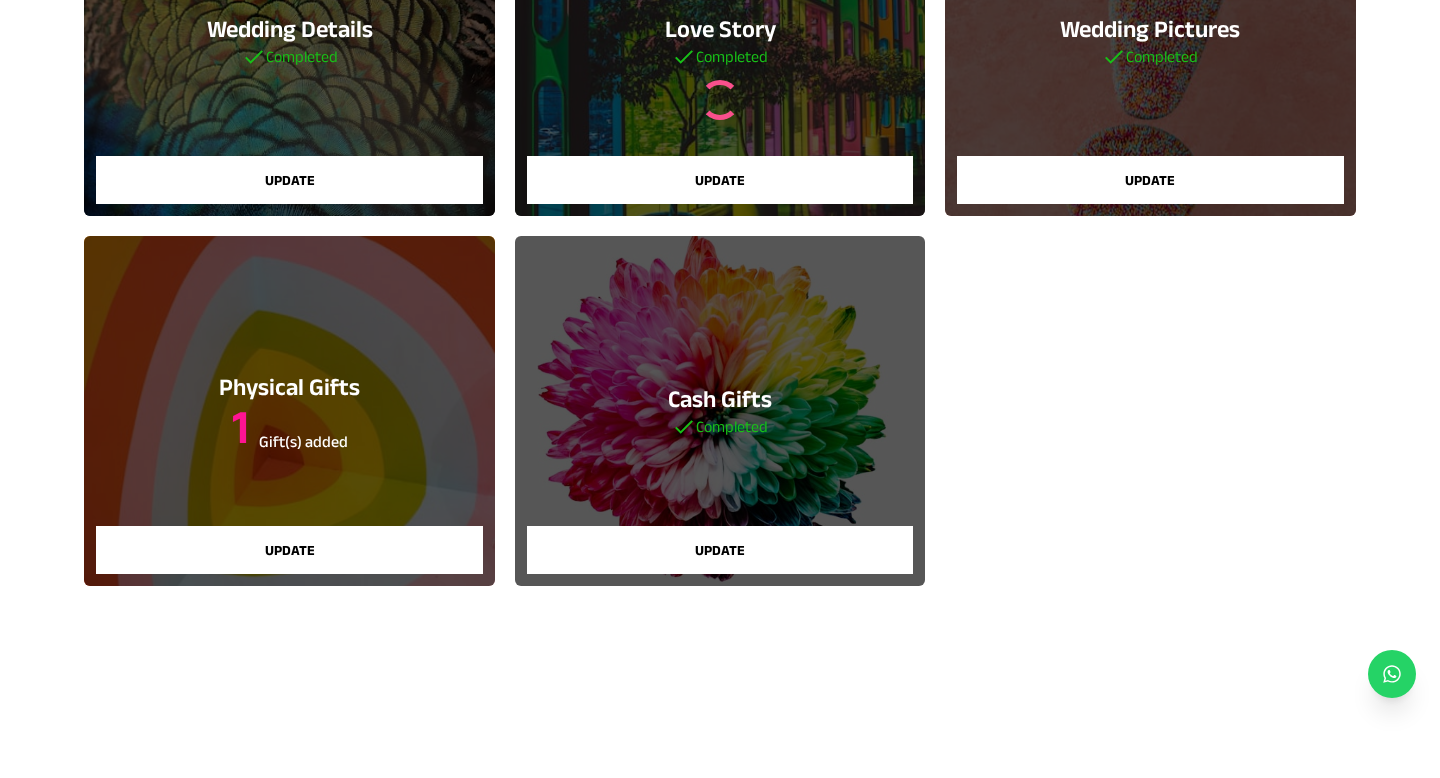 scroll, scrollTop: 350, scrollLeft: 0, axis: vertical 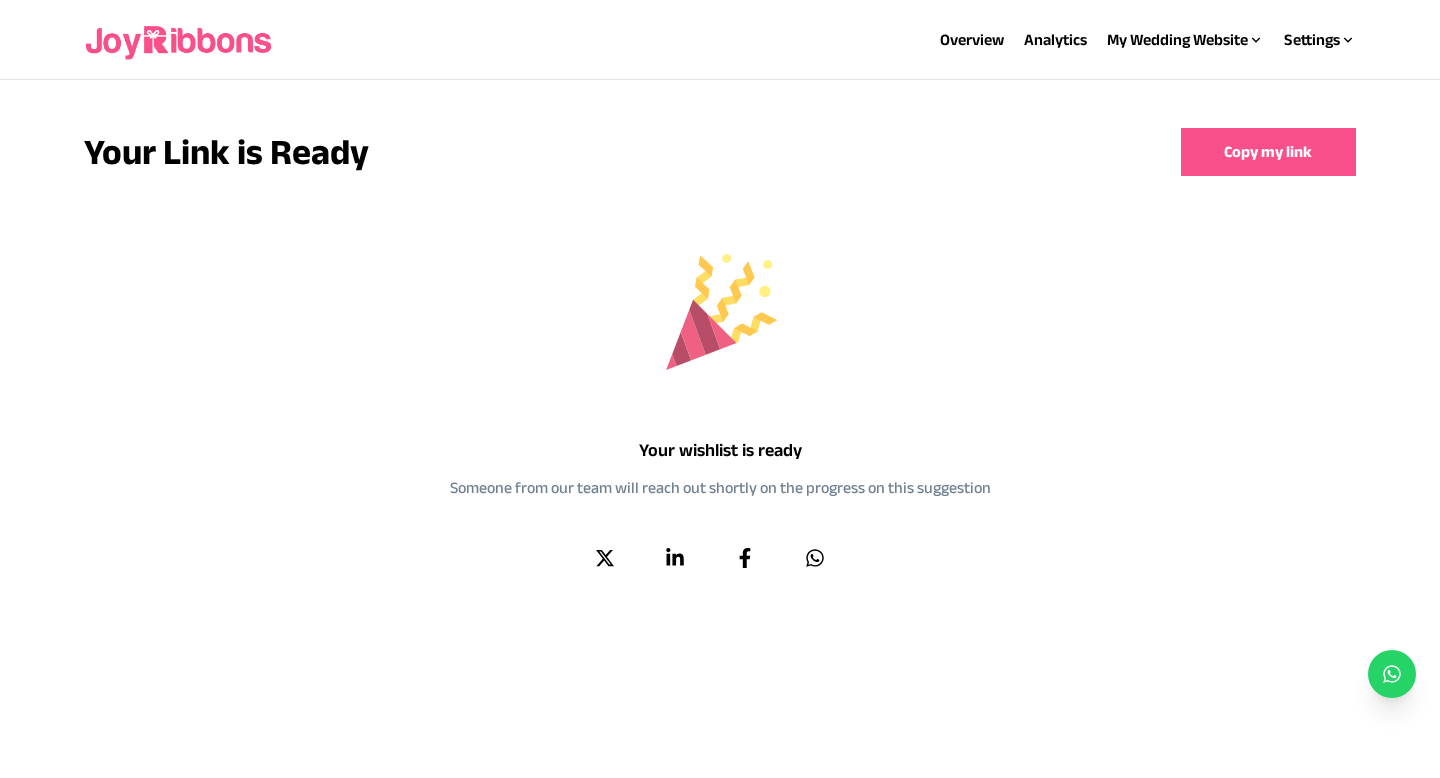 click on "Copy my link" at bounding box center [1268, 152] 